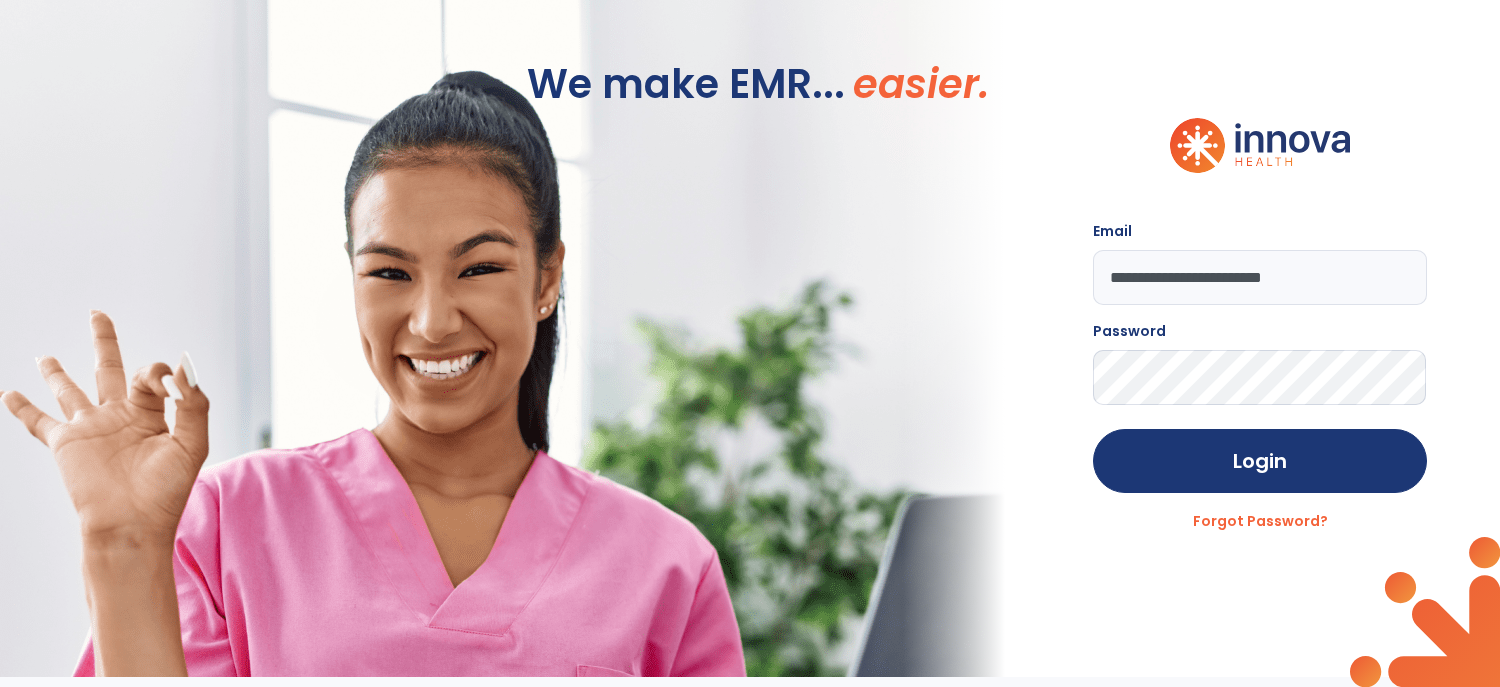 scroll, scrollTop: 0, scrollLeft: 0, axis: both 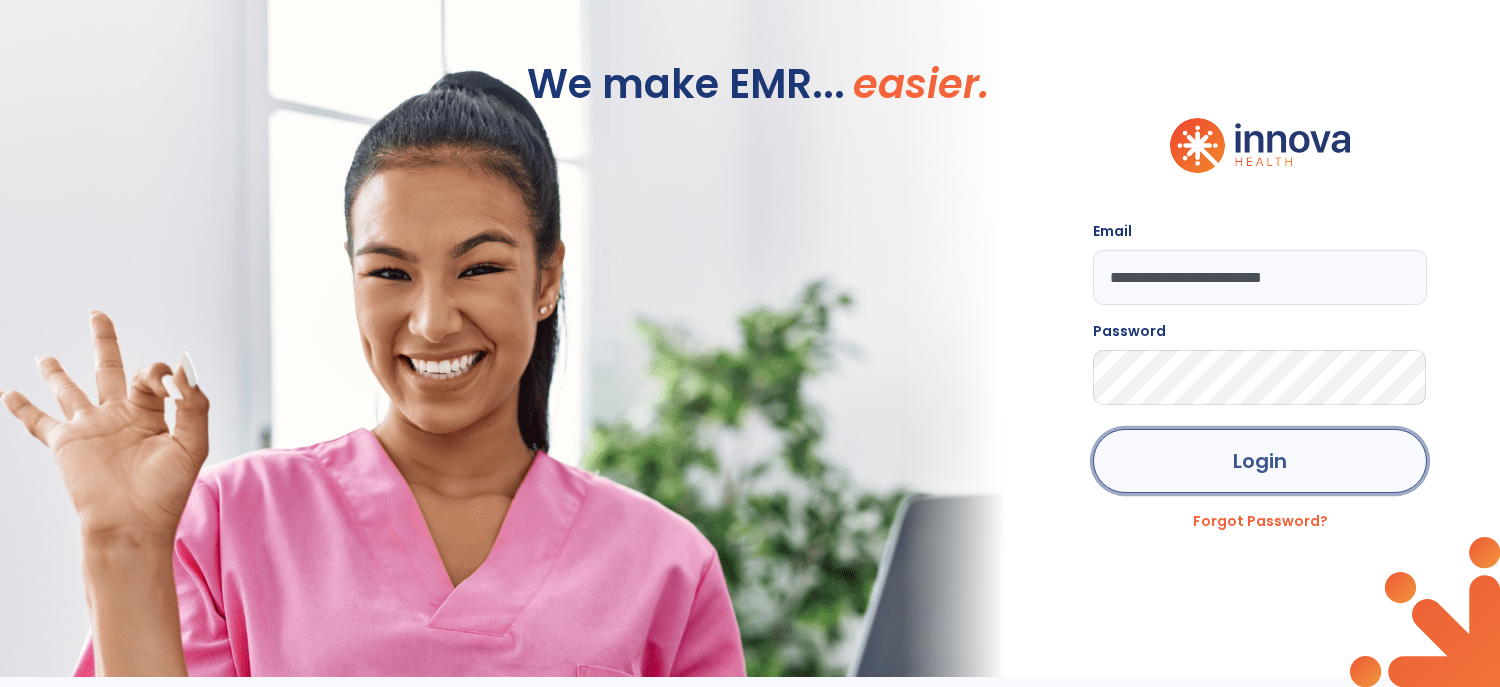 click on "Login" 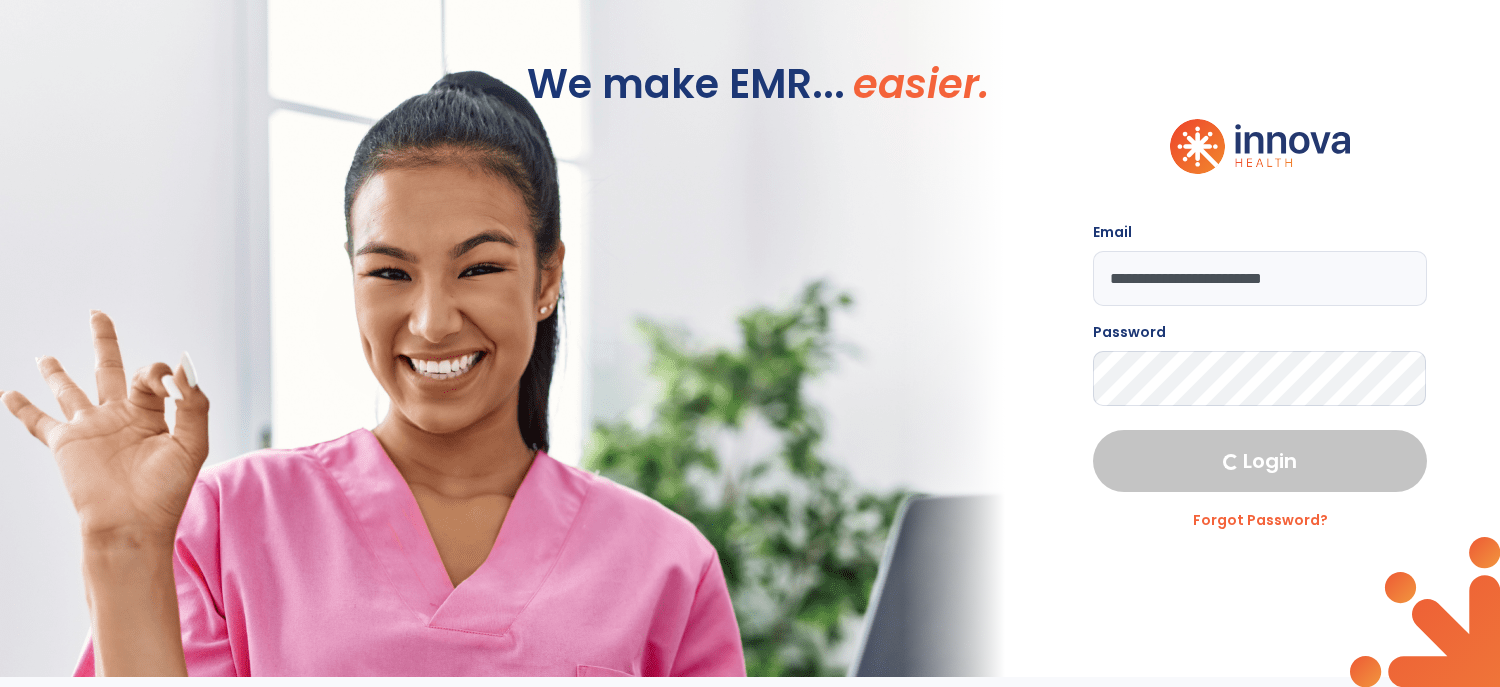 select on "****" 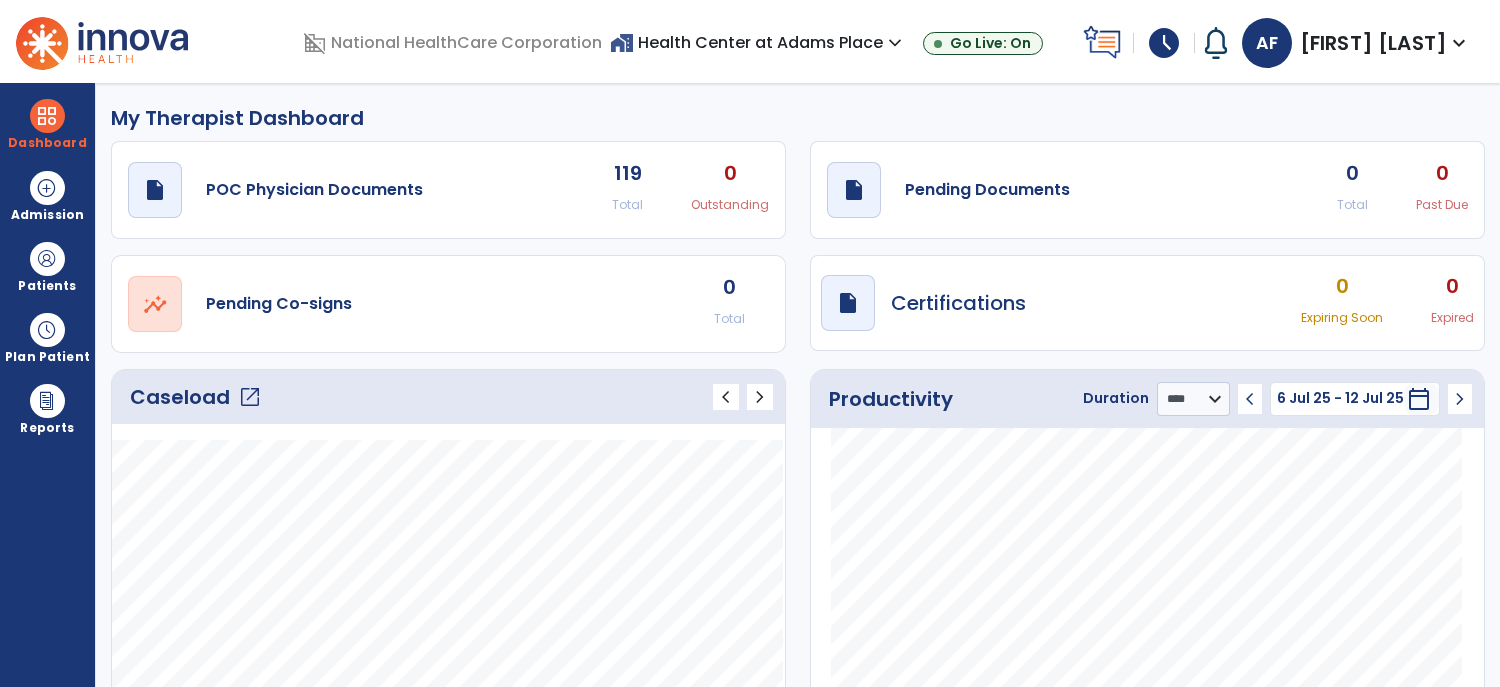click on "open_in_new" 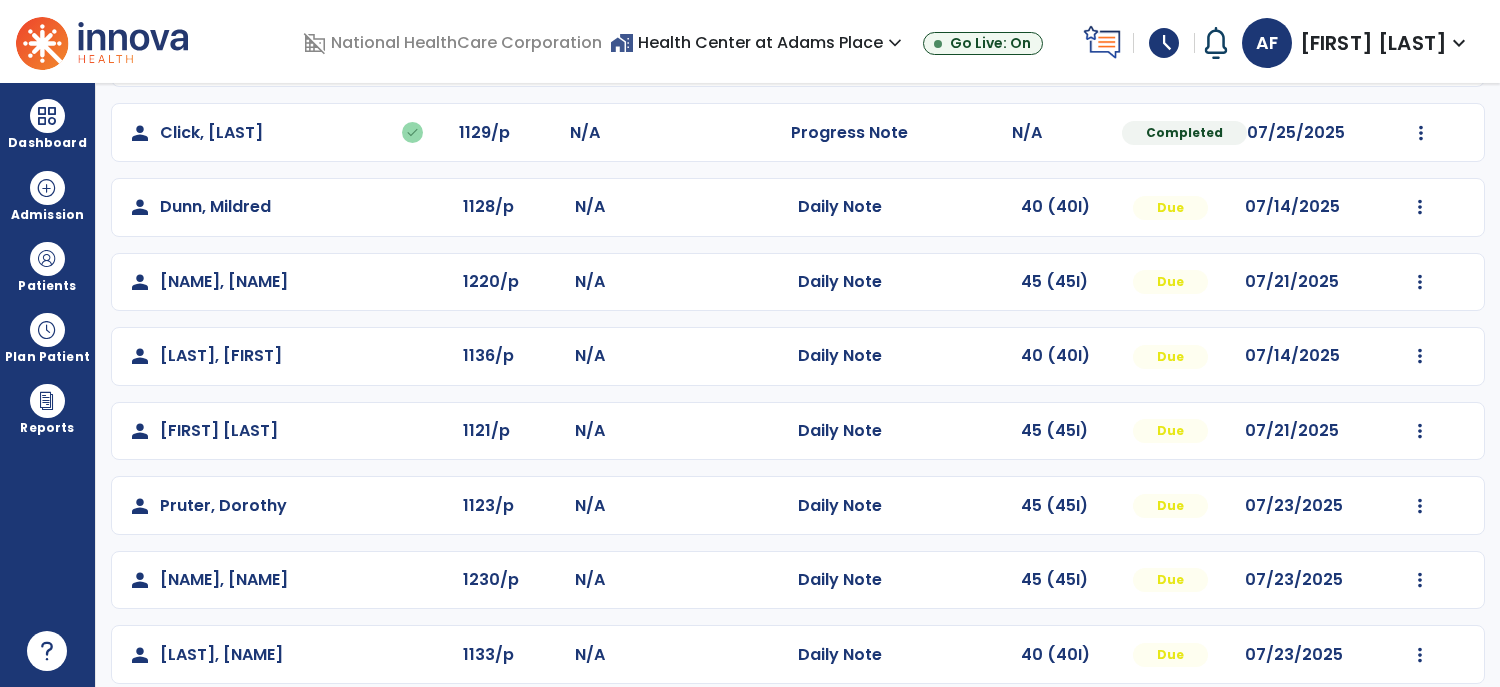 scroll, scrollTop: 470, scrollLeft: 0, axis: vertical 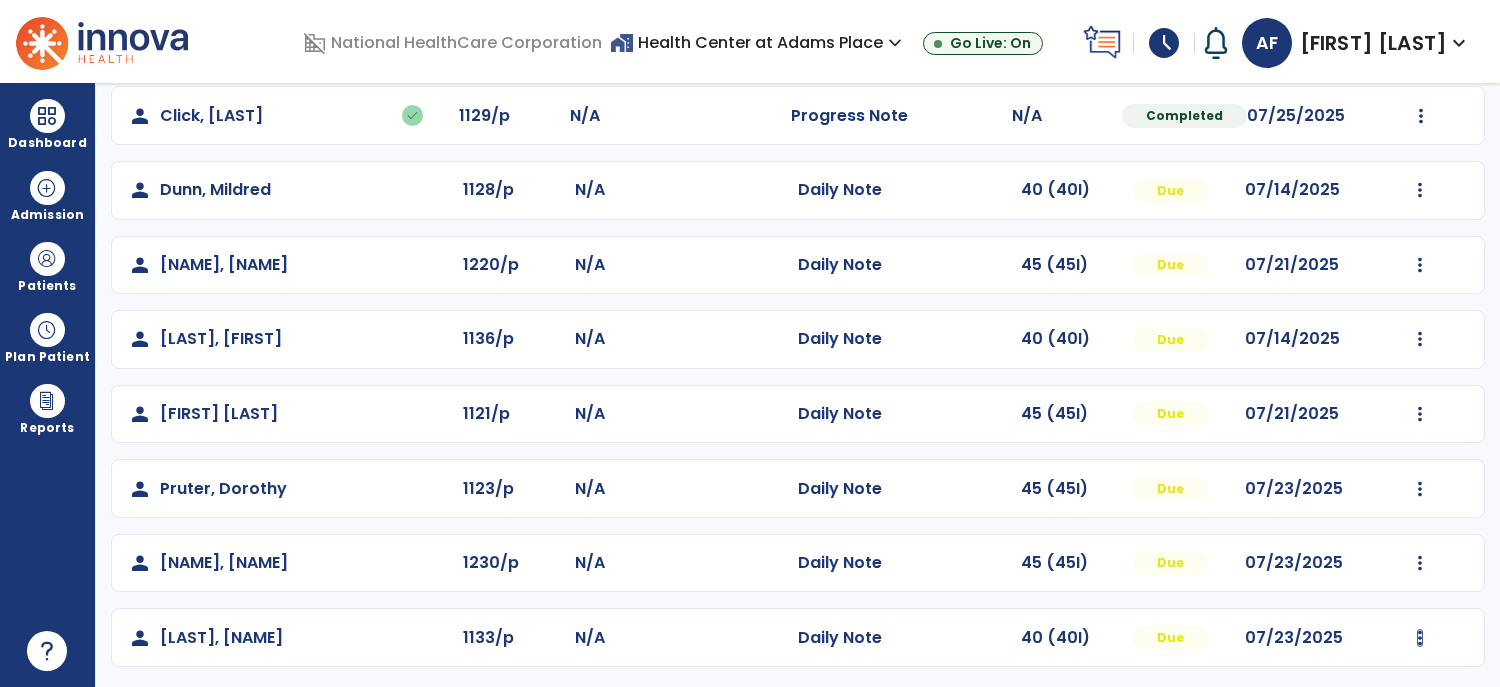 click at bounding box center [1421, -108] 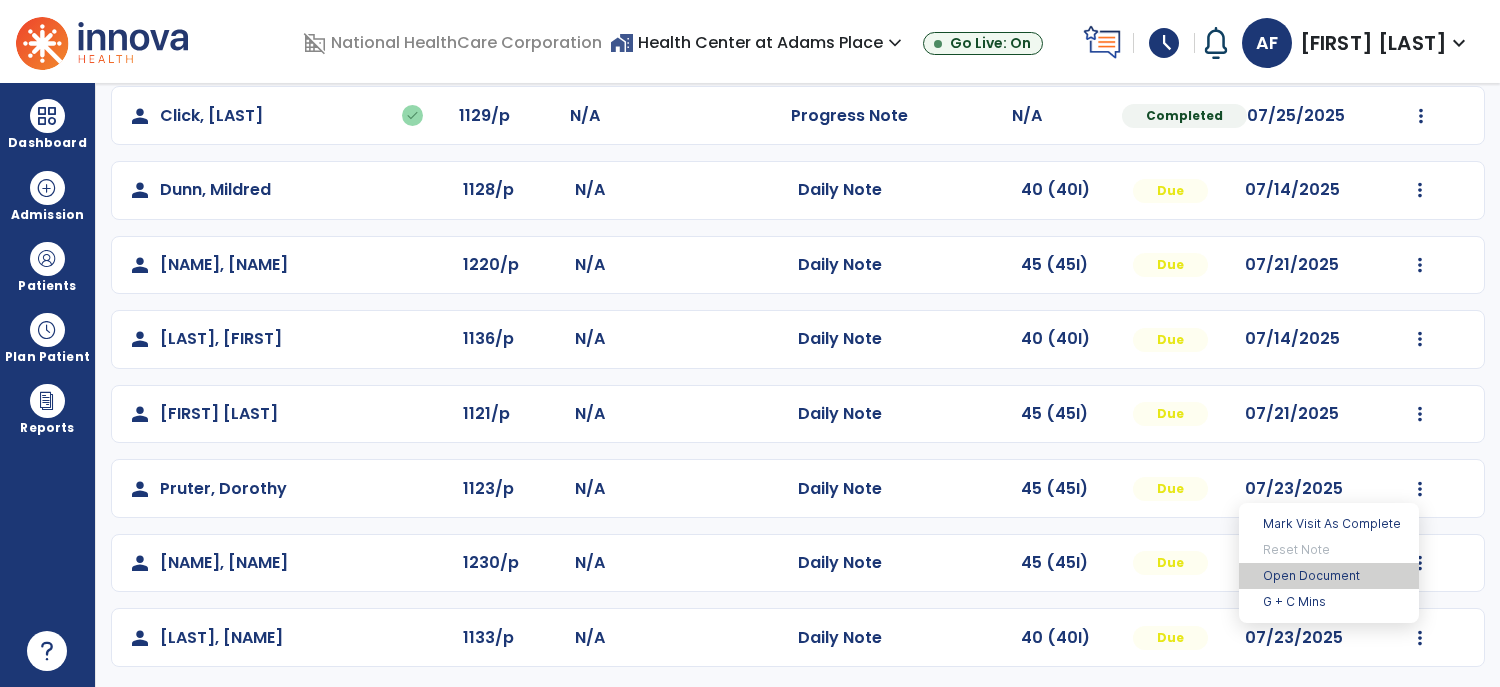 click on "Open Document" at bounding box center (1329, 576) 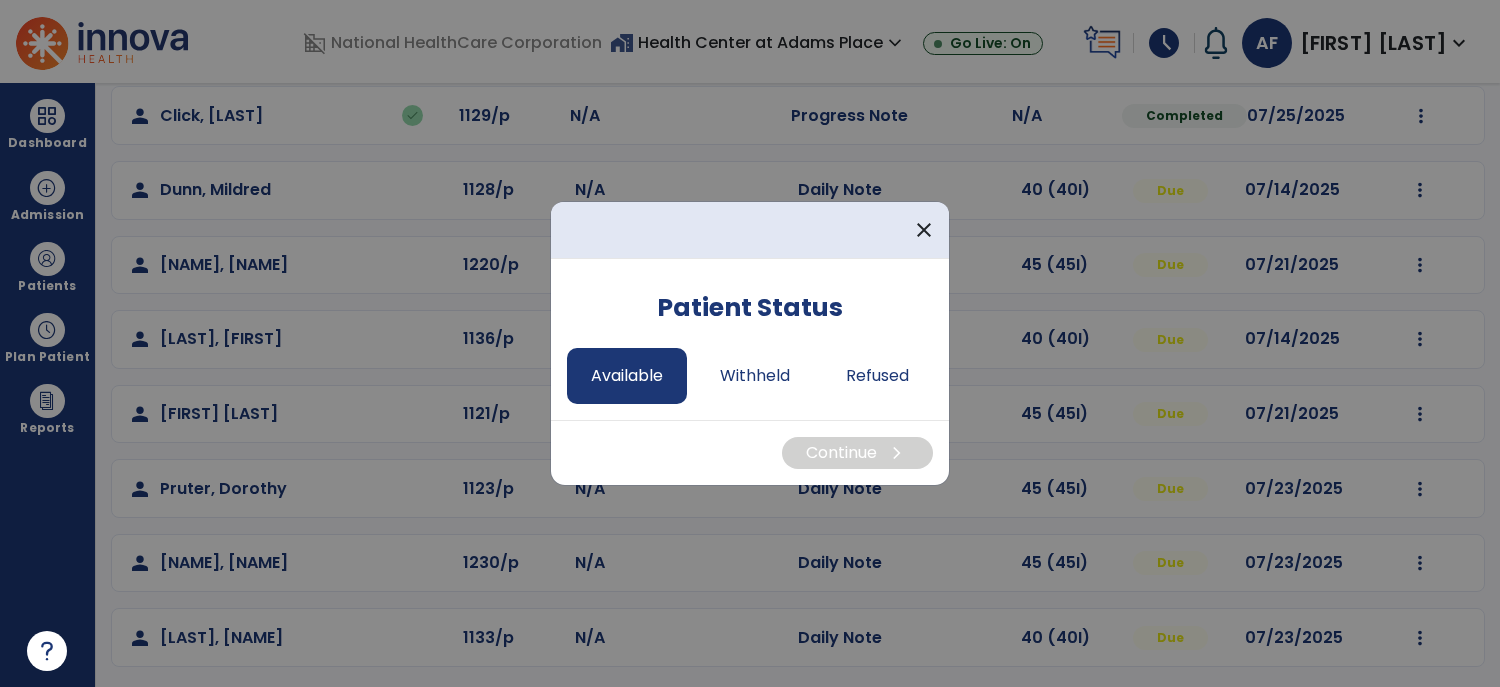 click on "Available" at bounding box center (627, 376) 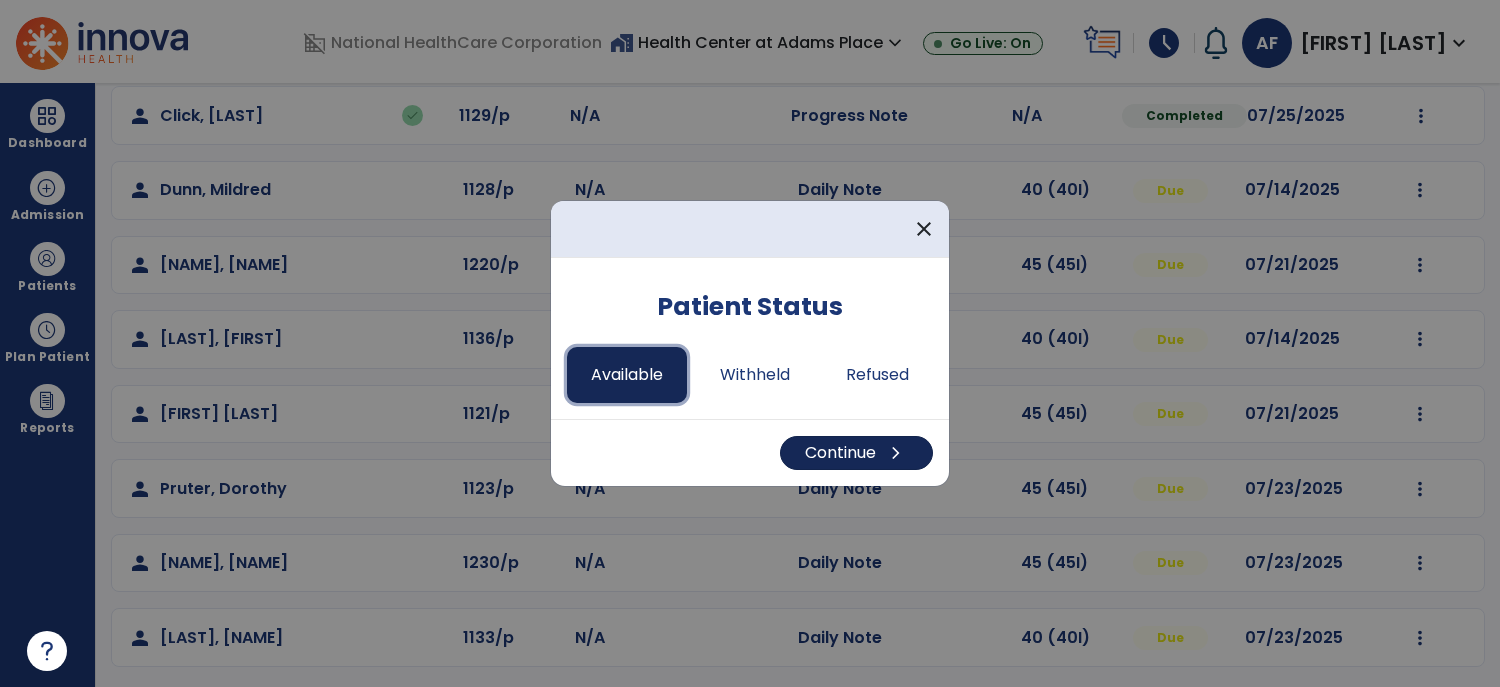 click on "Continue   chevron_right" at bounding box center (856, 453) 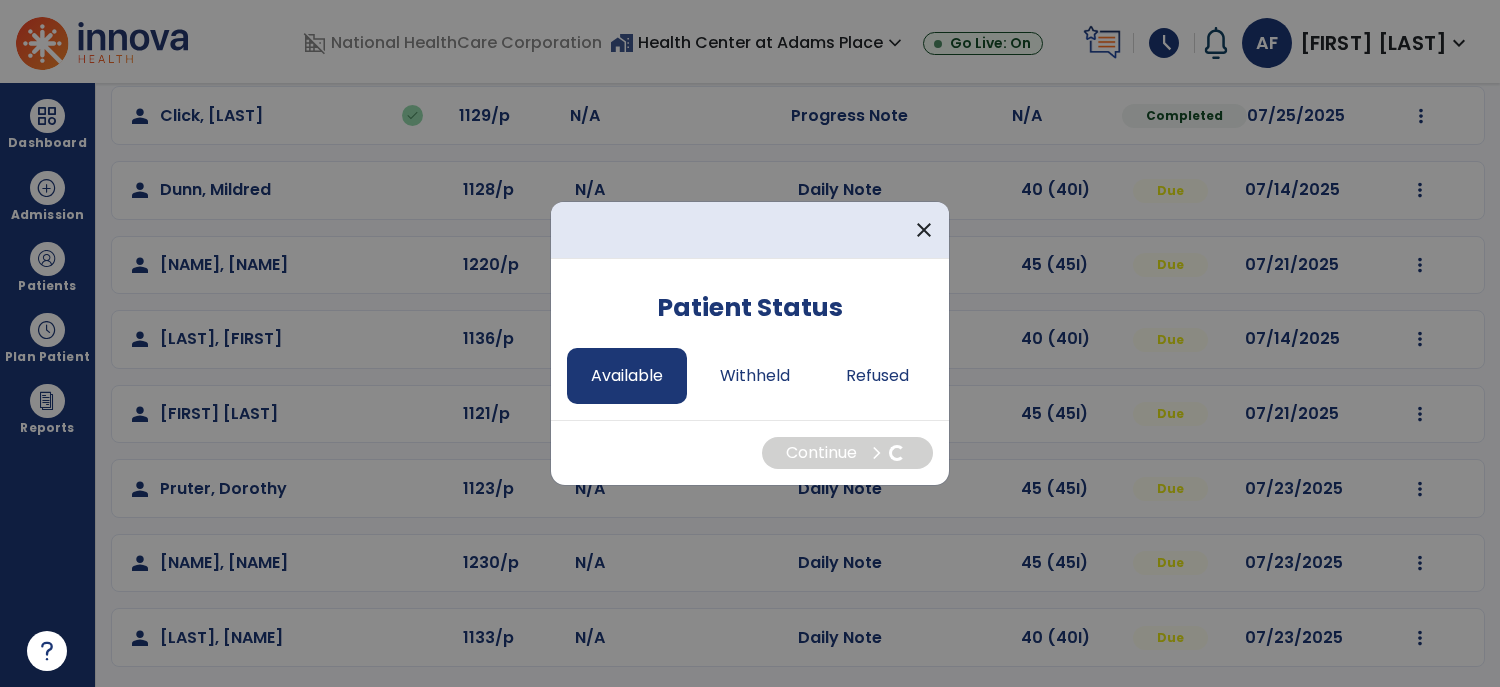 select on "*" 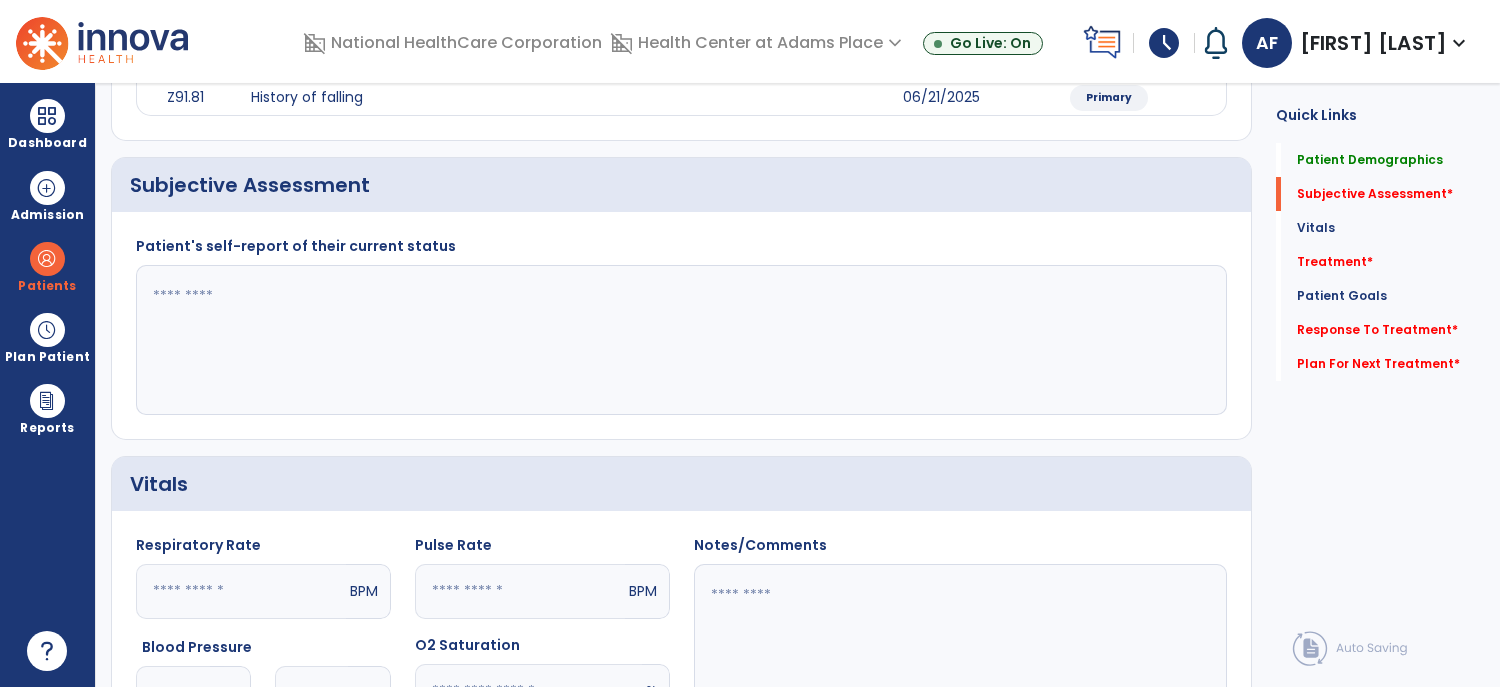 click 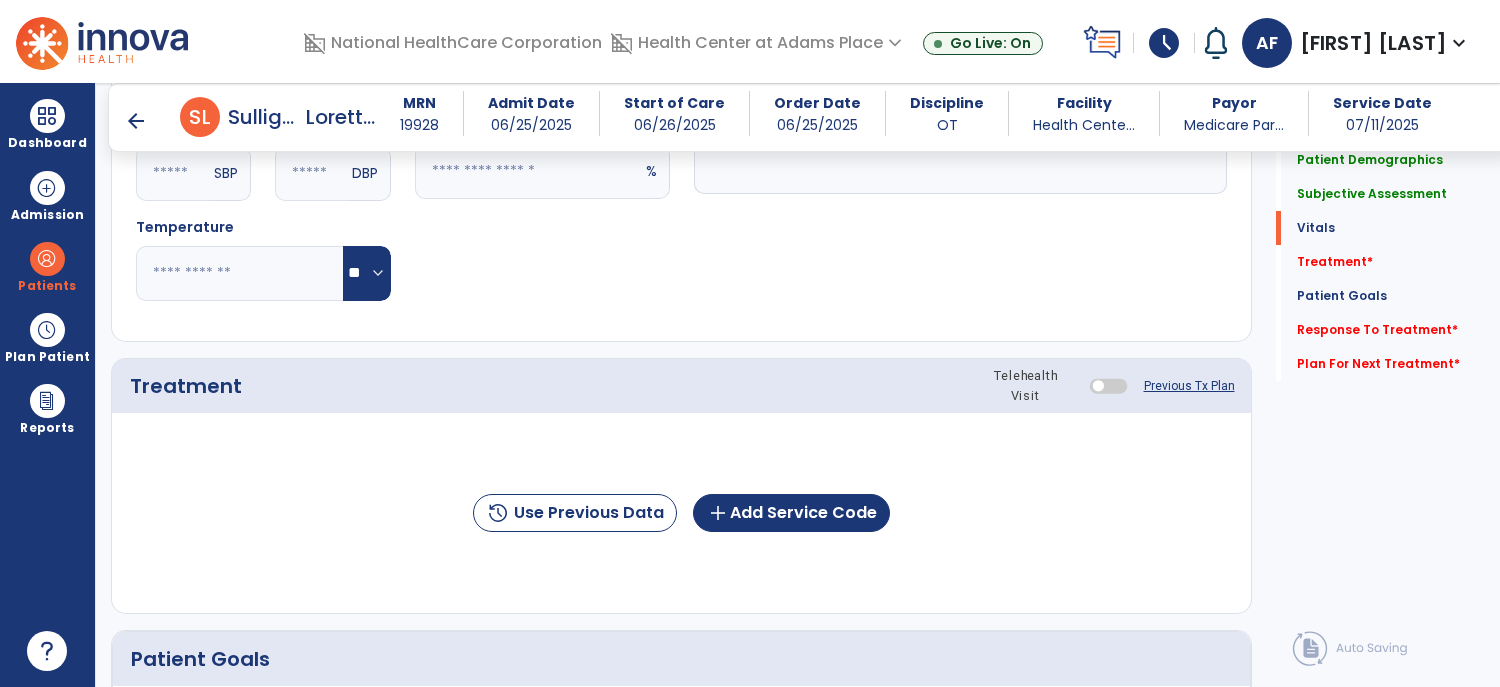 scroll, scrollTop: 1046, scrollLeft: 0, axis: vertical 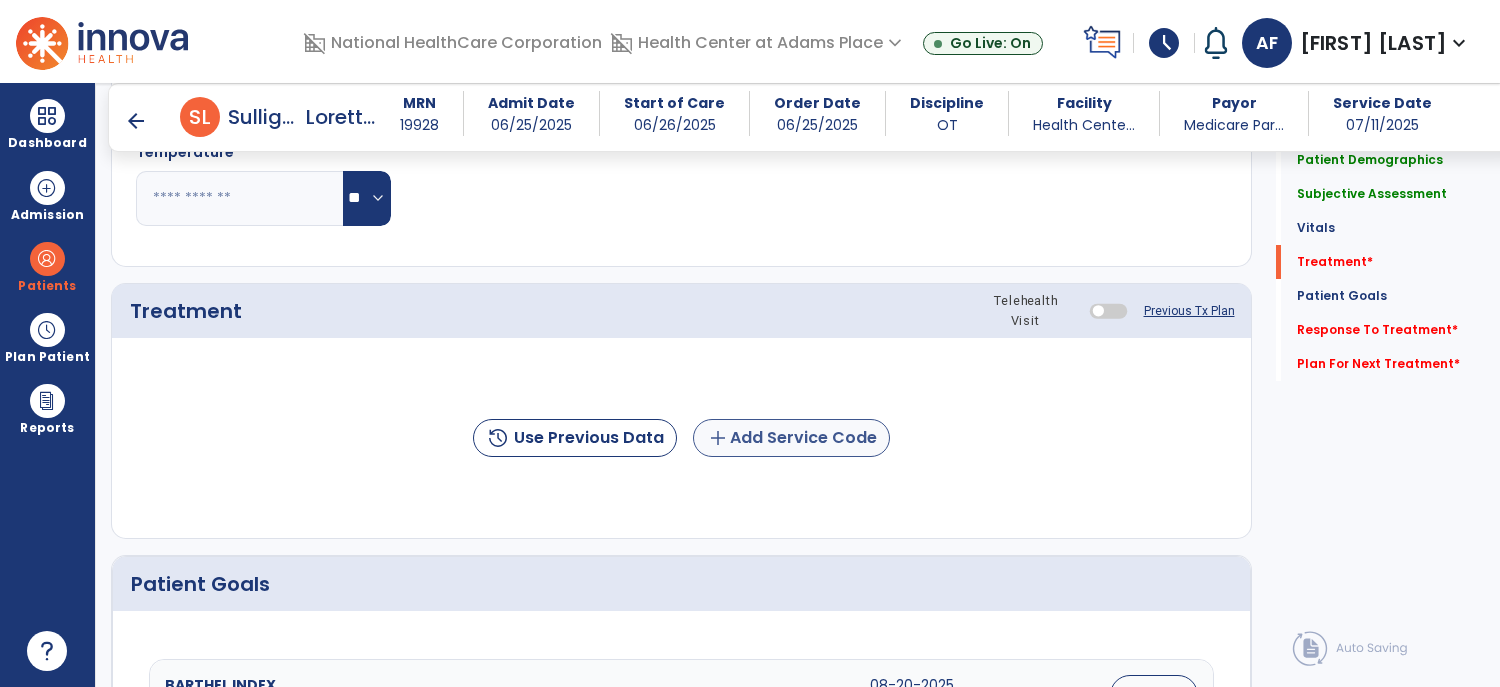 type on "**********" 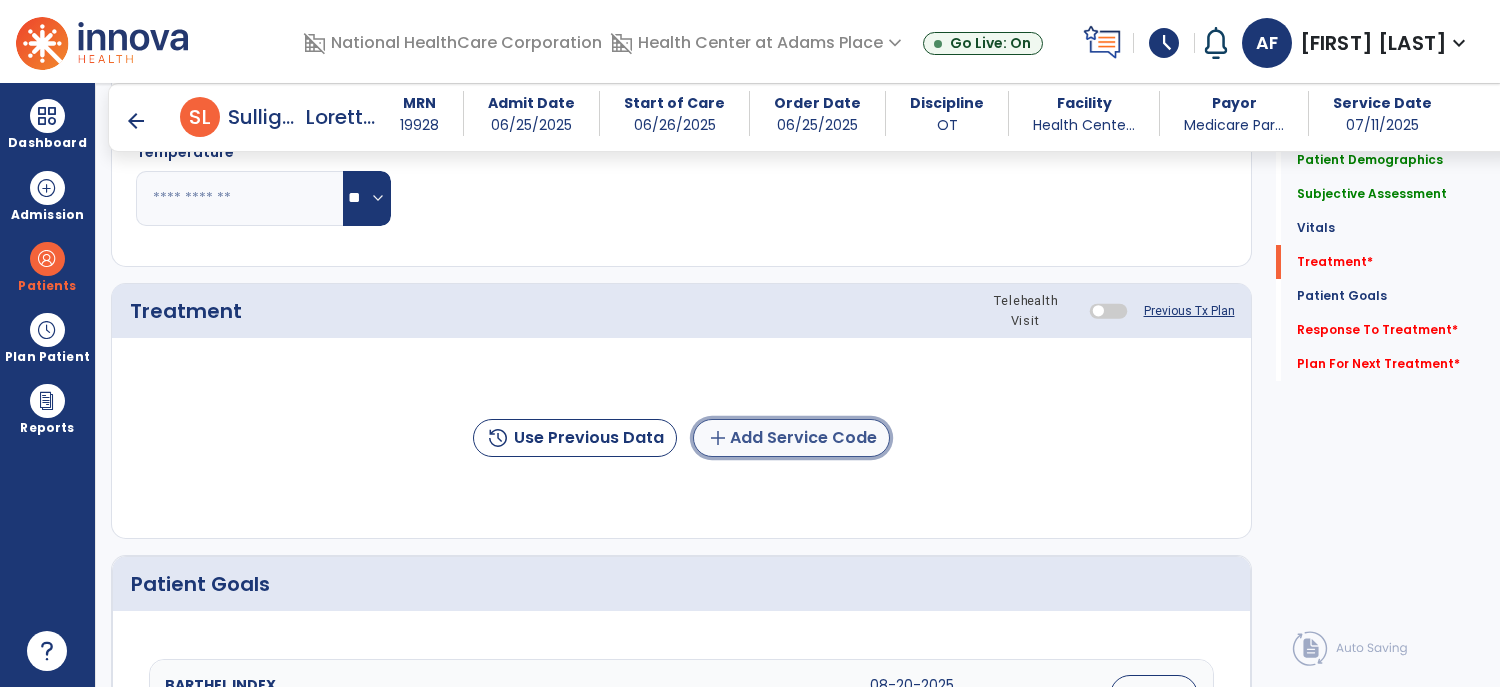 click on "add  Add Service Code" 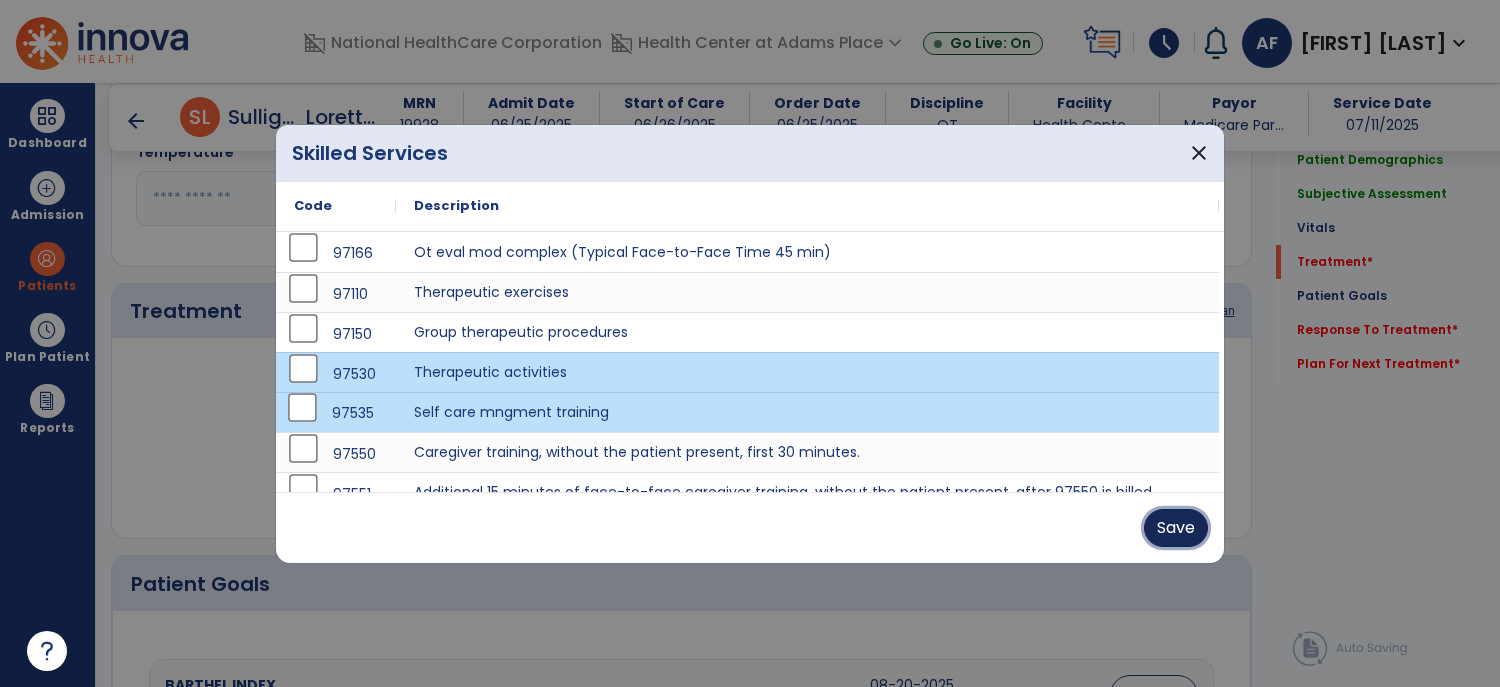 click on "Save" at bounding box center (1176, 528) 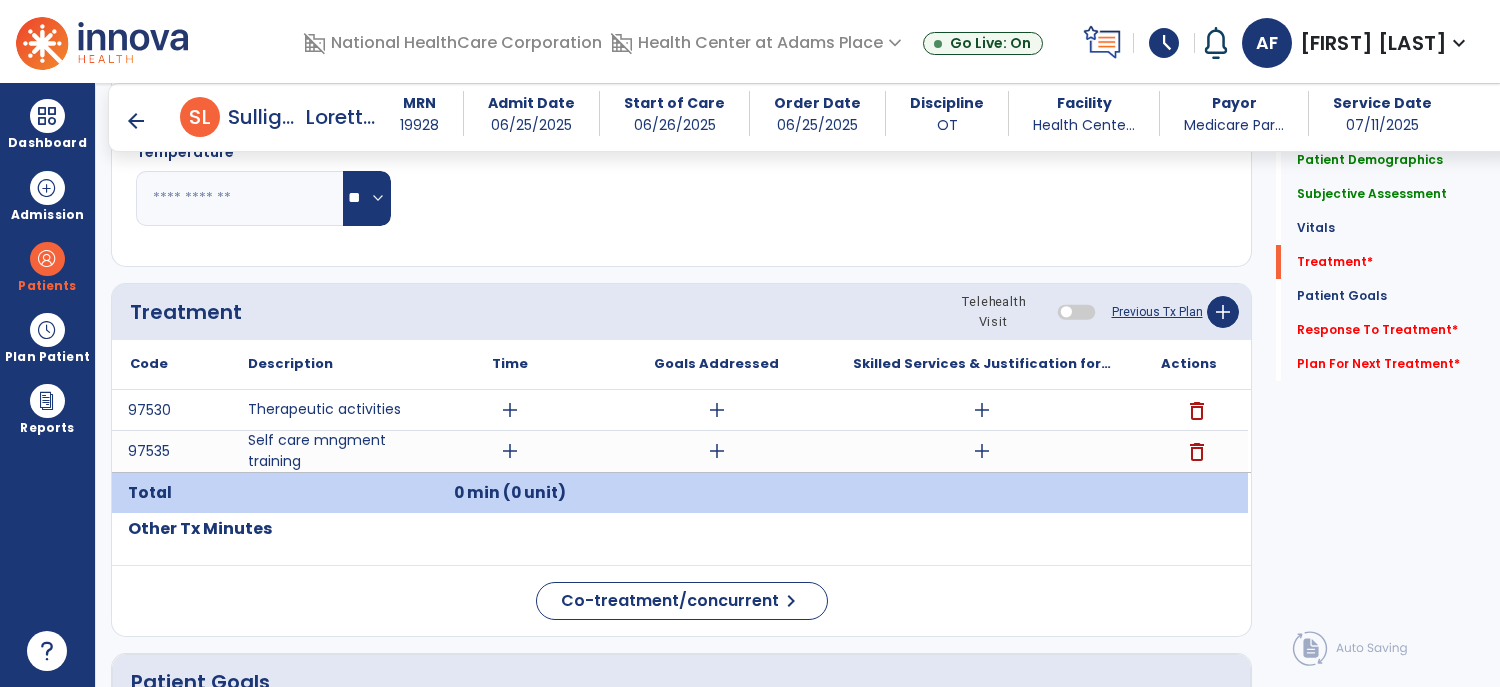 click on "add" at bounding box center (510, 410) 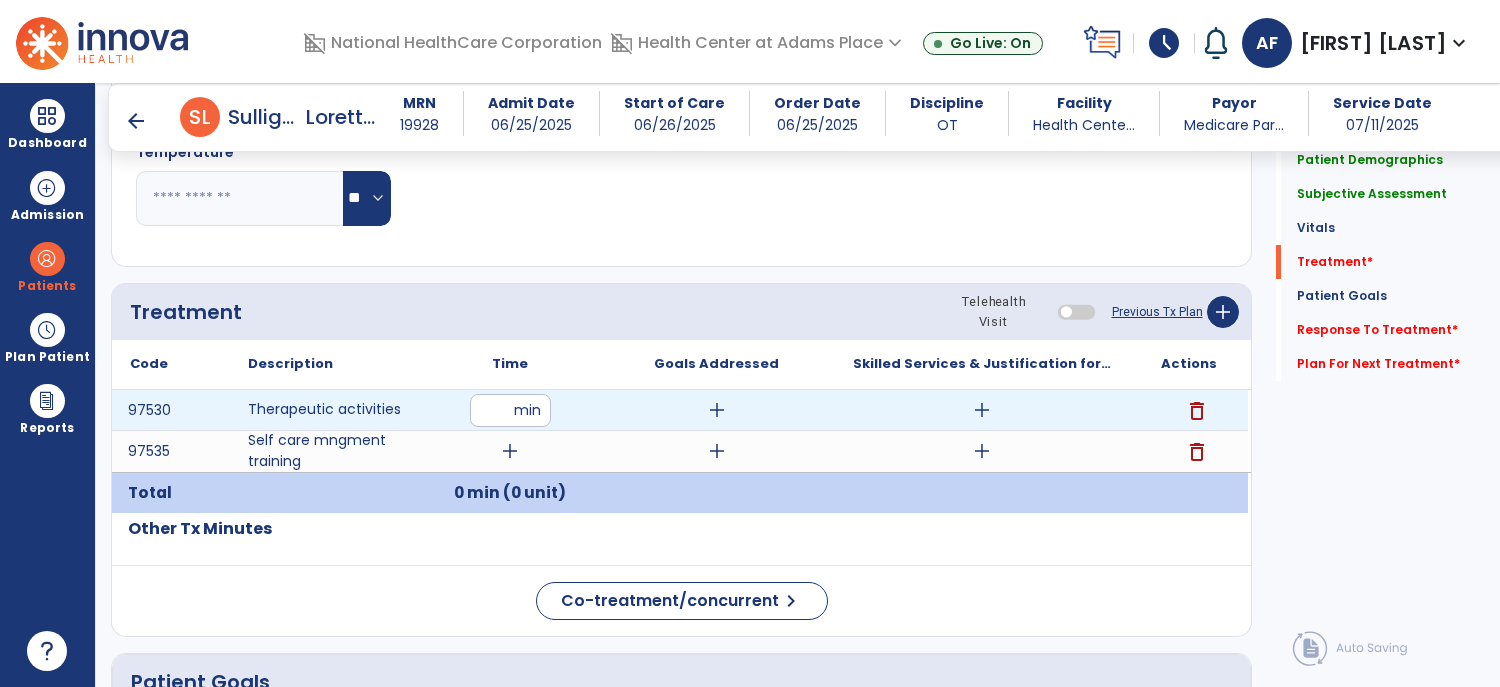 type on "**" 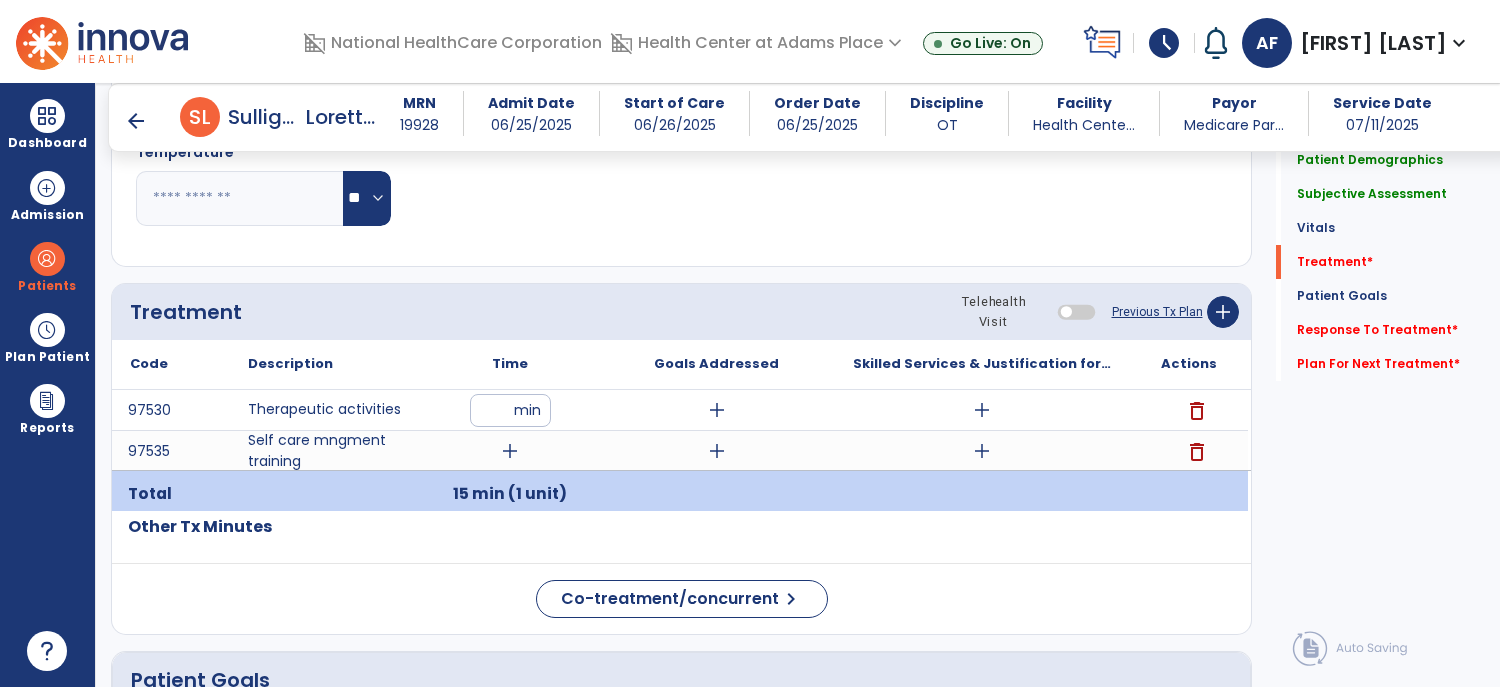 click on "add" at bounding box center (510, 451) 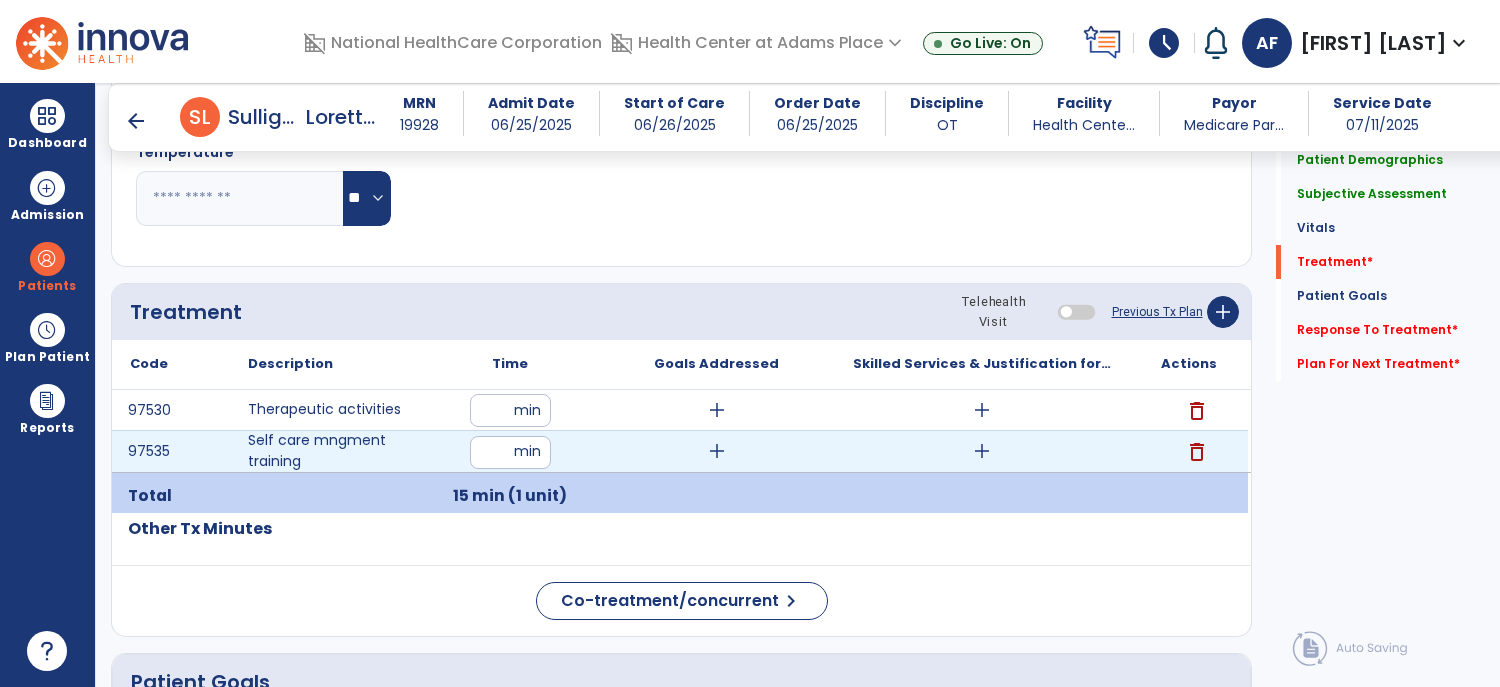 type on "**" 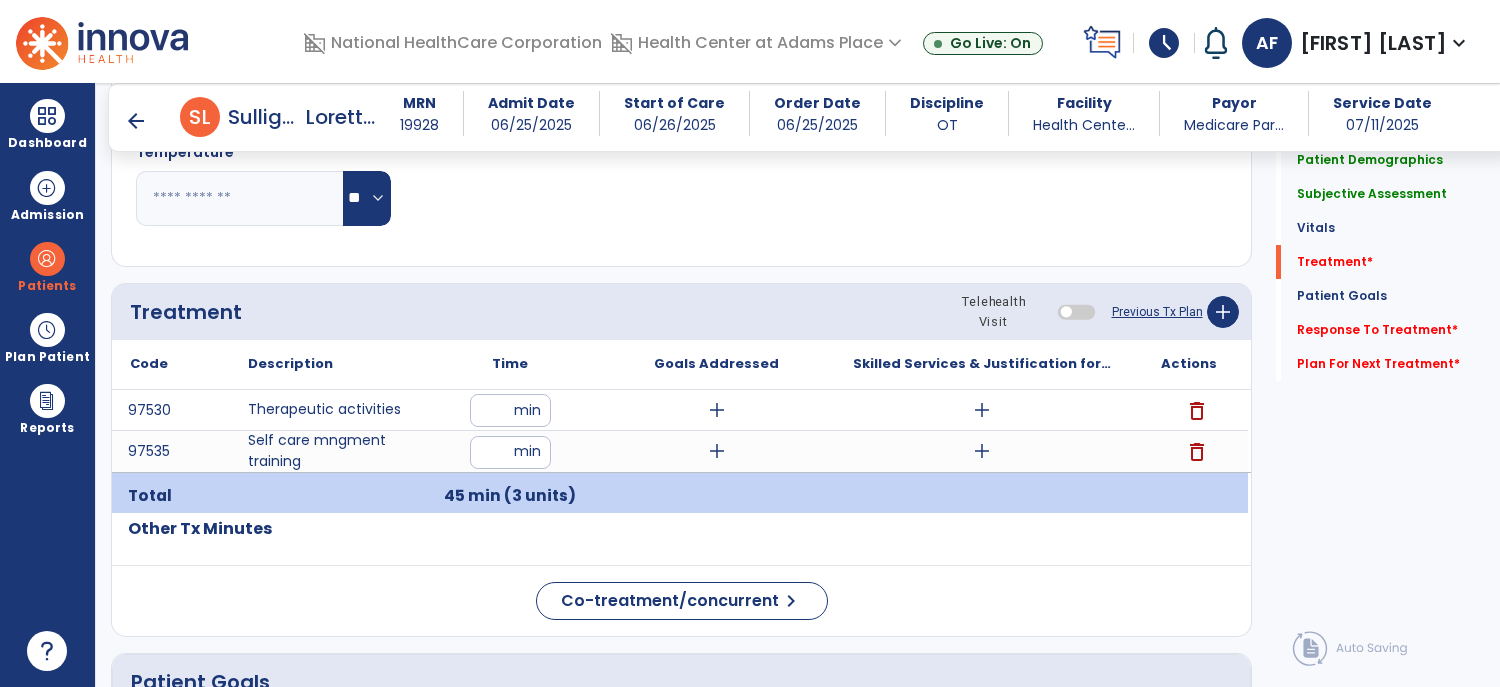 click on "add" at bounding box center [717, 410] 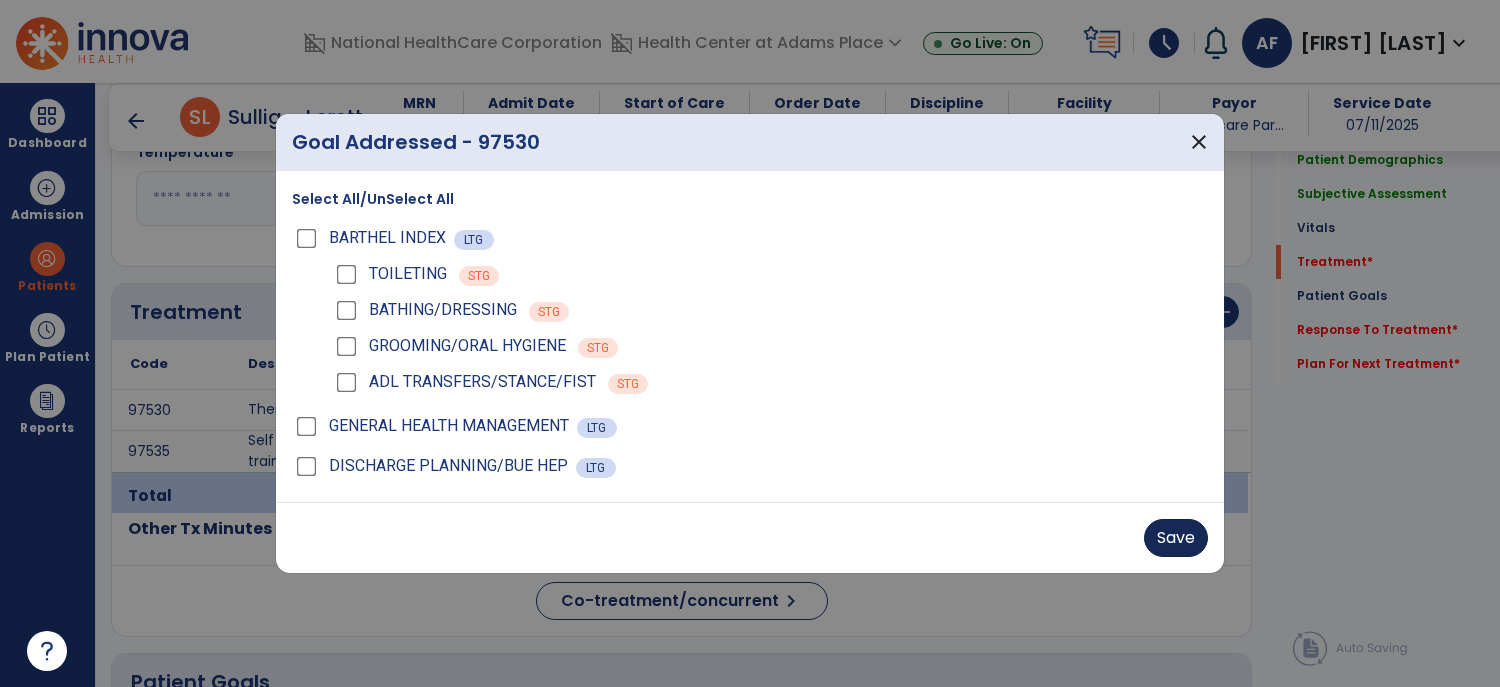 click on "Save" at bounding box center [1176, 538] 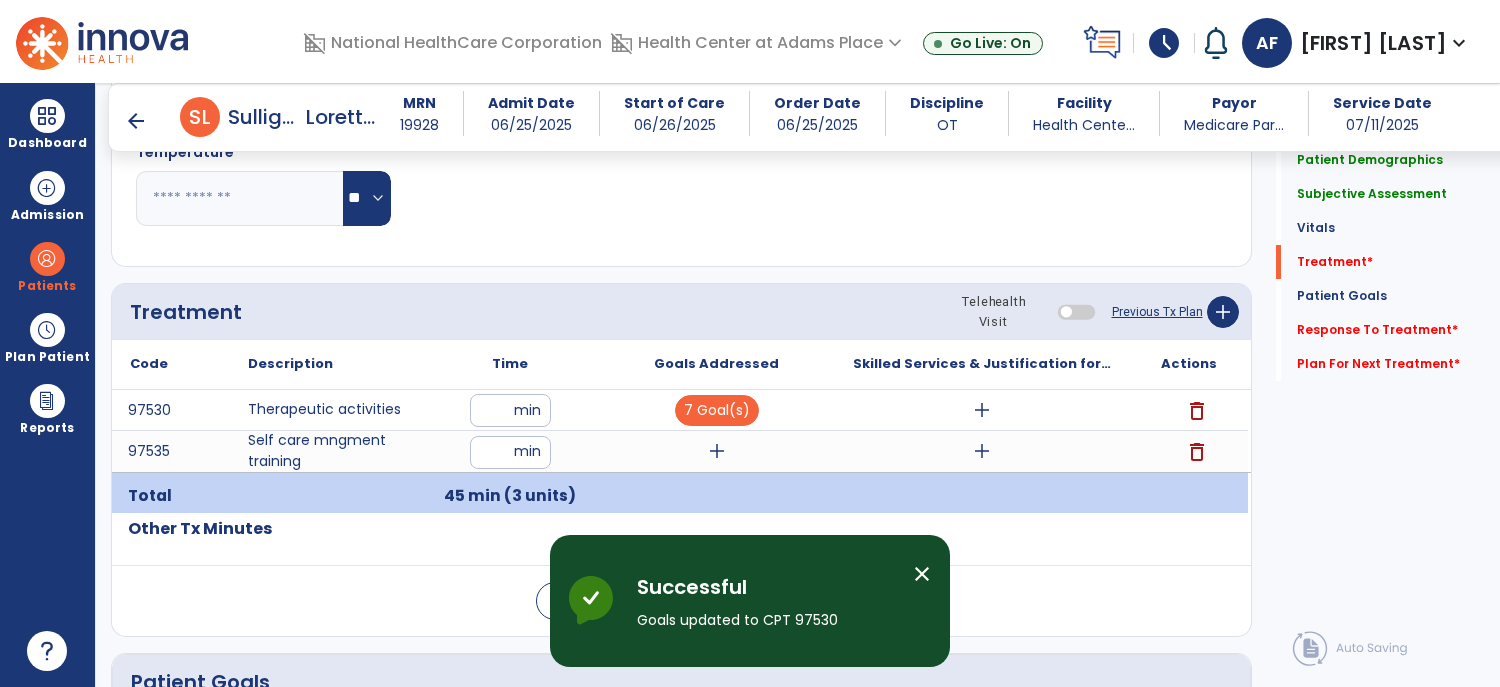 click on "add" at bounding box center [982, 410] 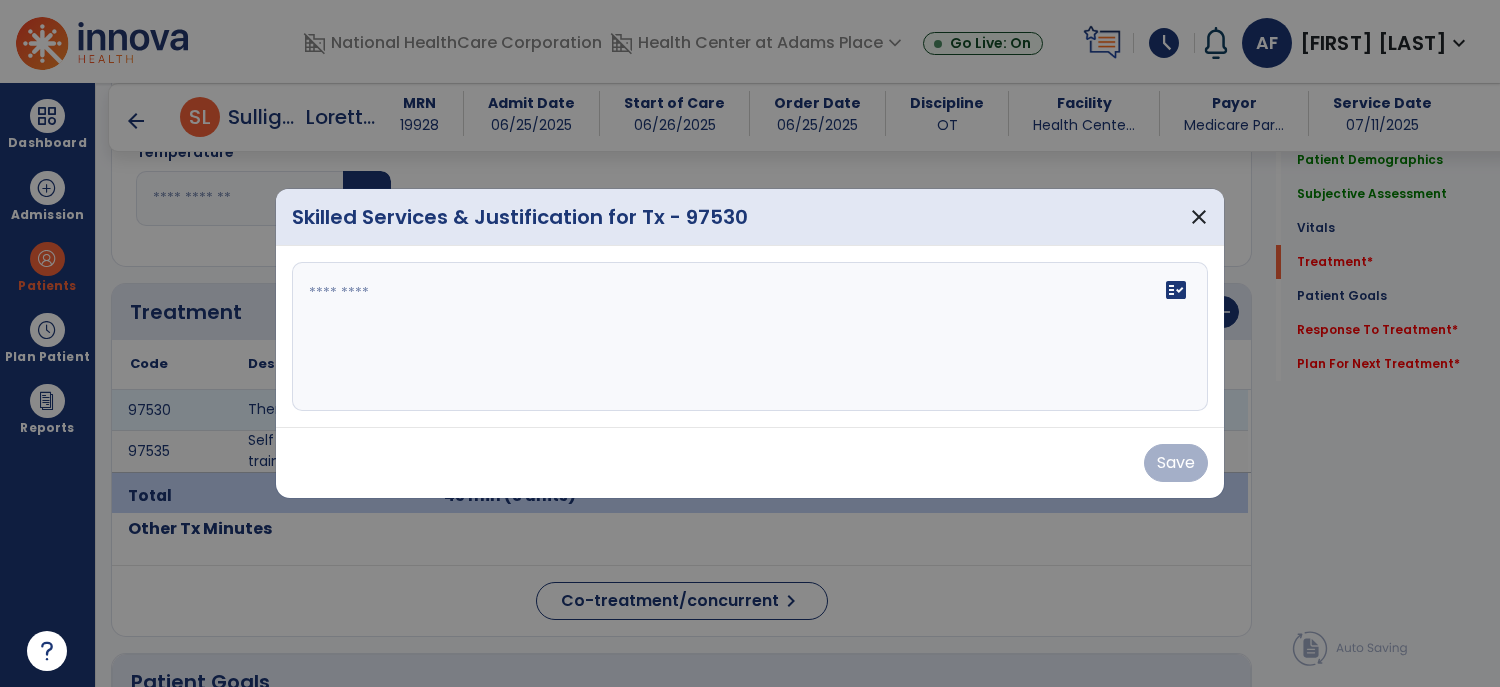 click at bounding box center (750, 337) 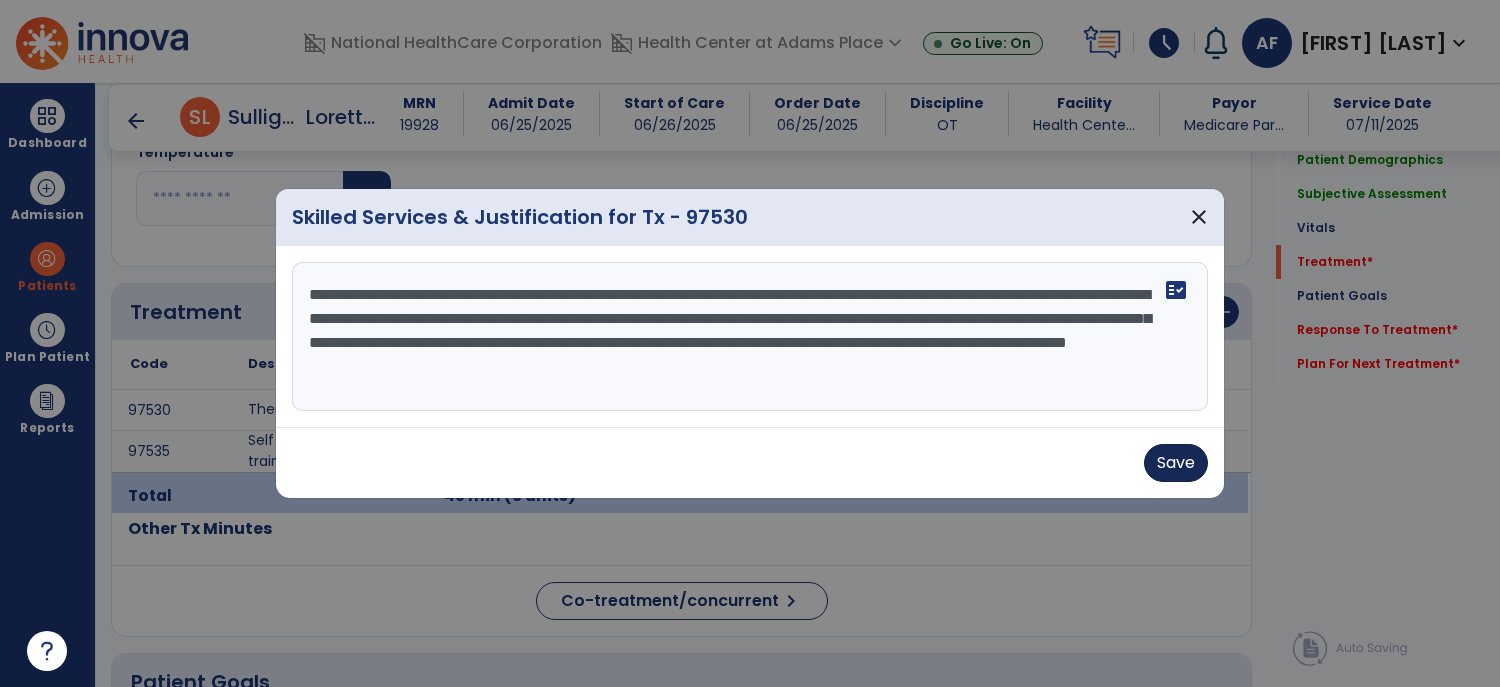 type on "**********" 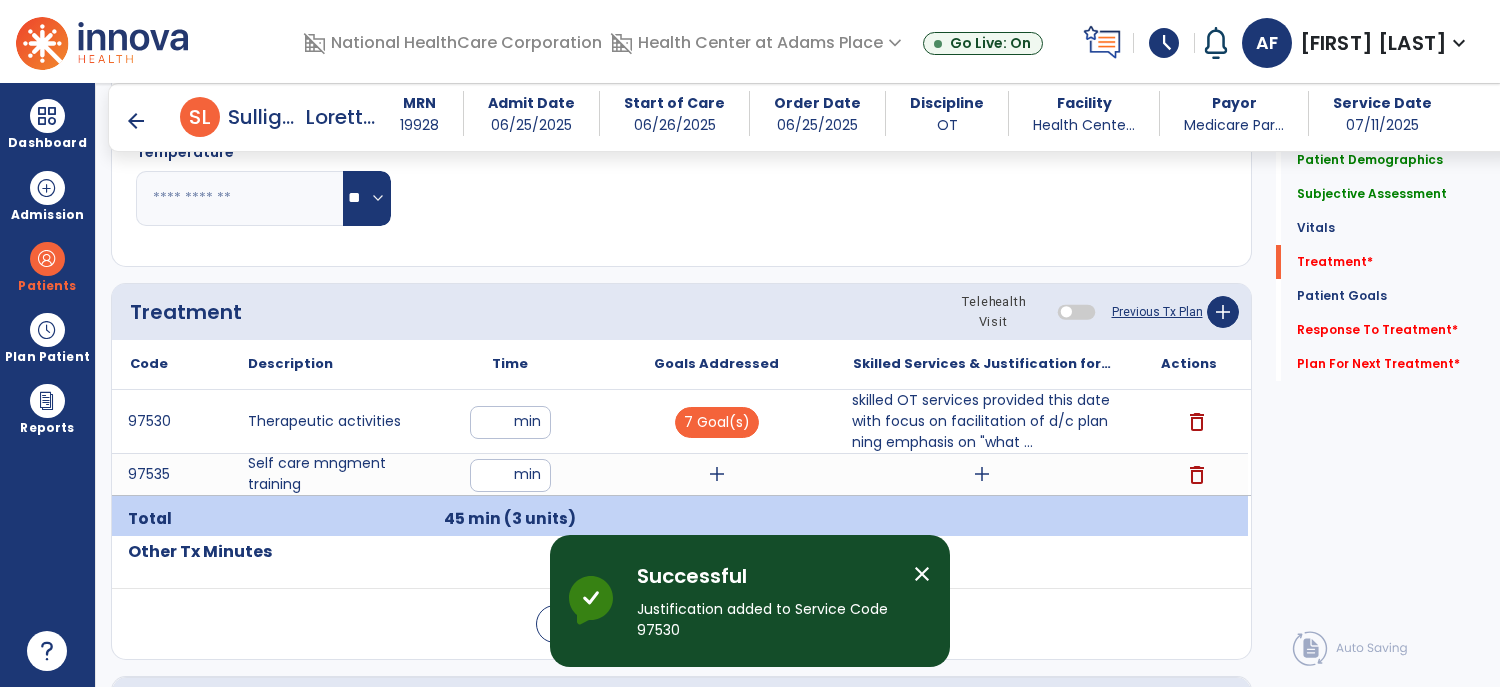 click on "add" at bounding box center [717, 474] 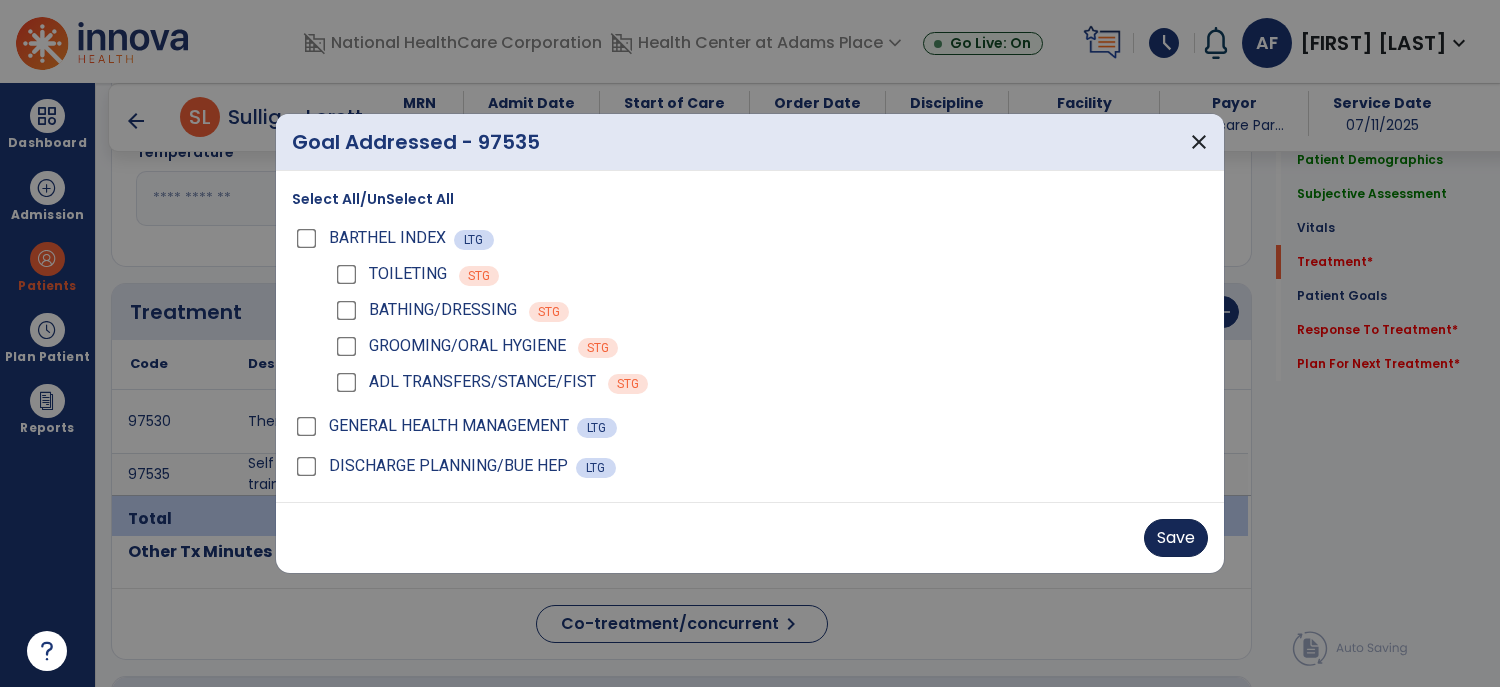 click on "Save" at bounding box center [1176, 538] 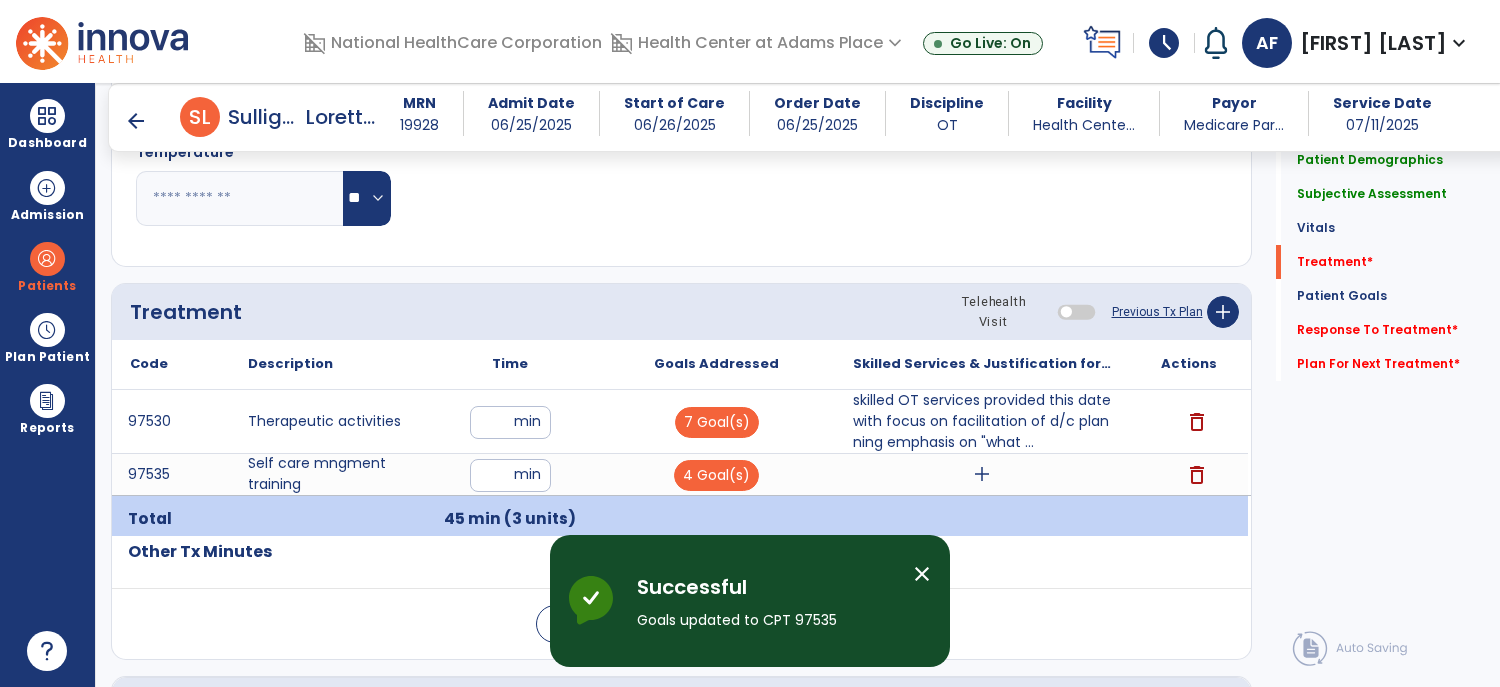 click on "add" at bounding box center [982, 474] 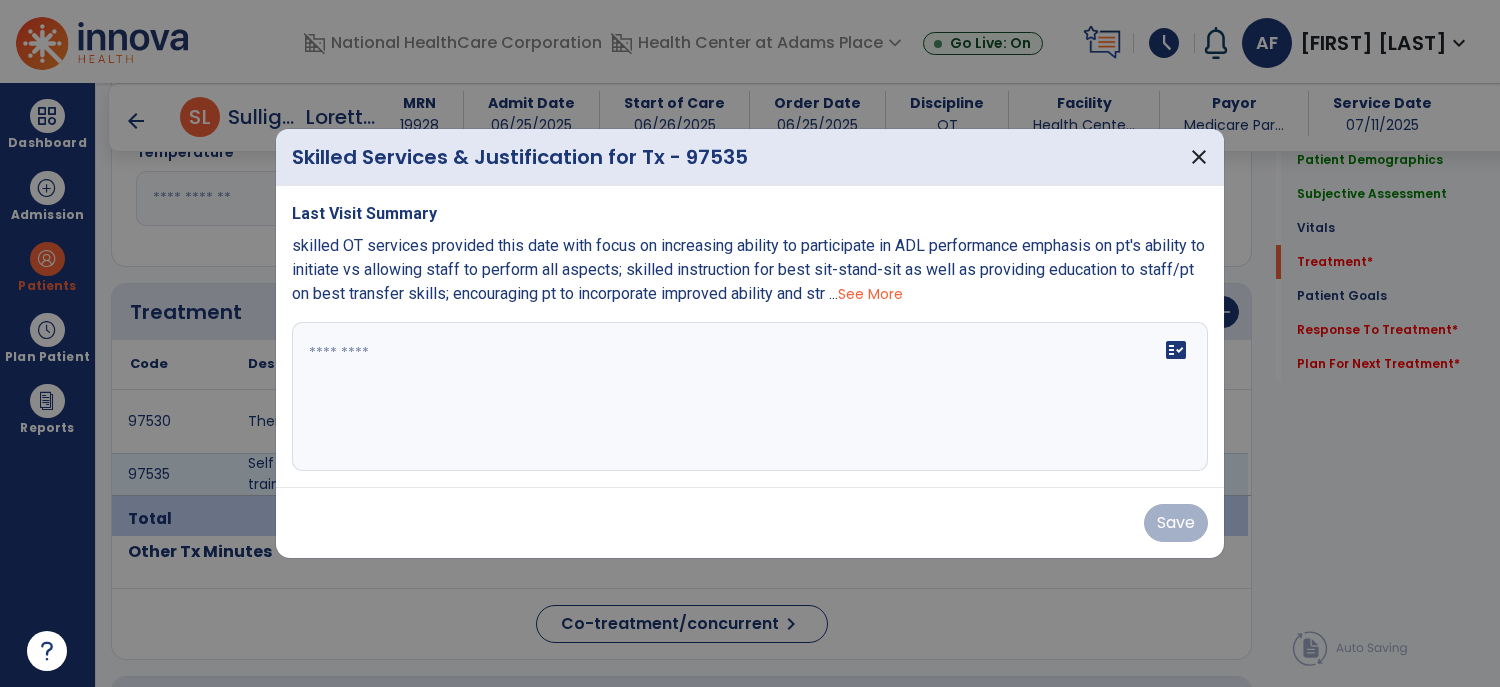 click at bounding box center [750, 397] 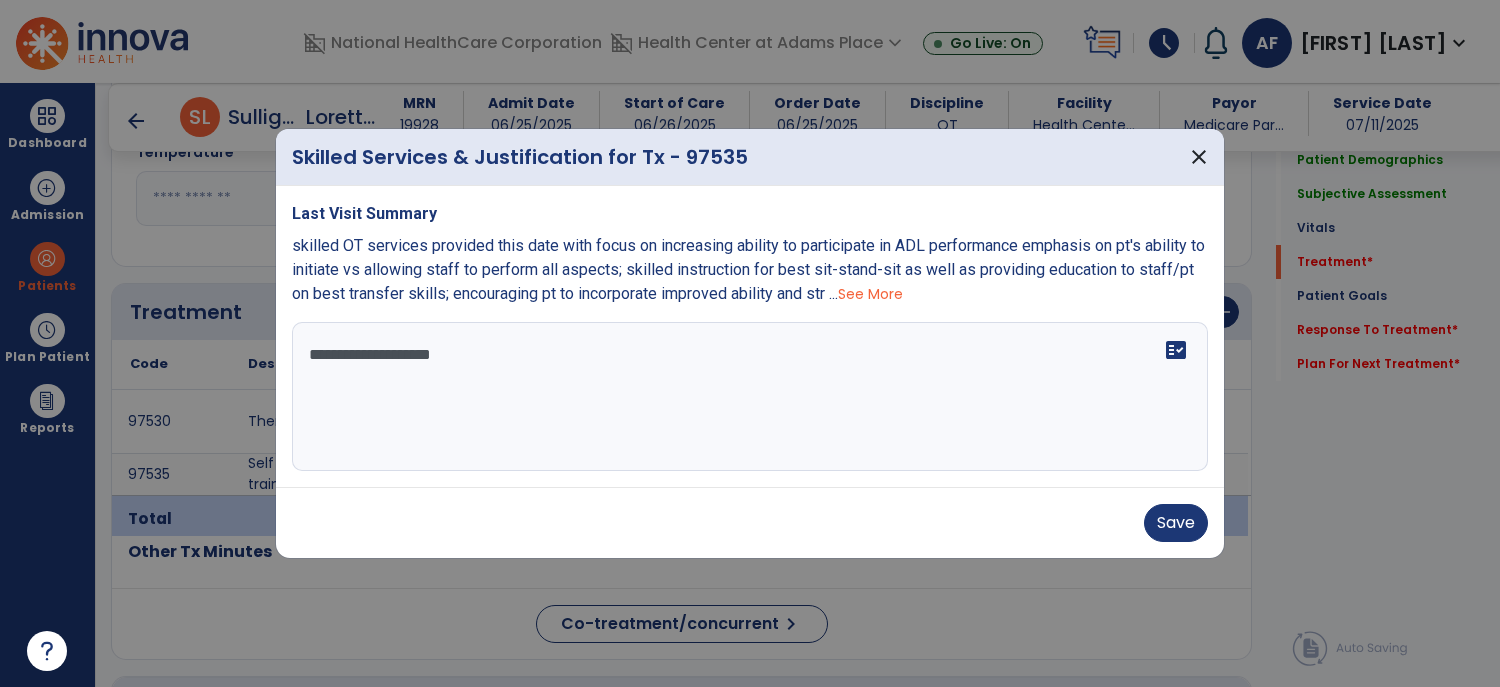click on "**********" at bounding box center (750, 397) 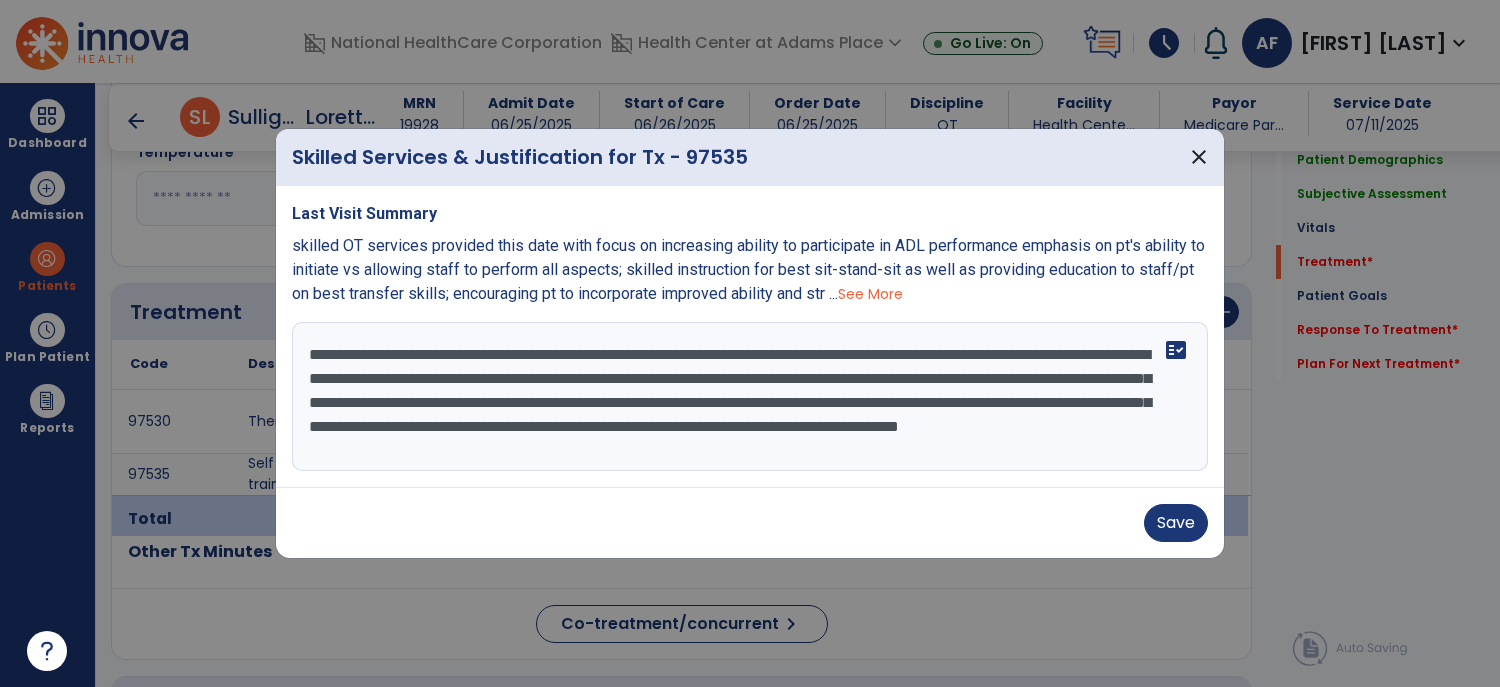 scroll, scrollTop: 14, scrollLeft: 0, axis: vertical 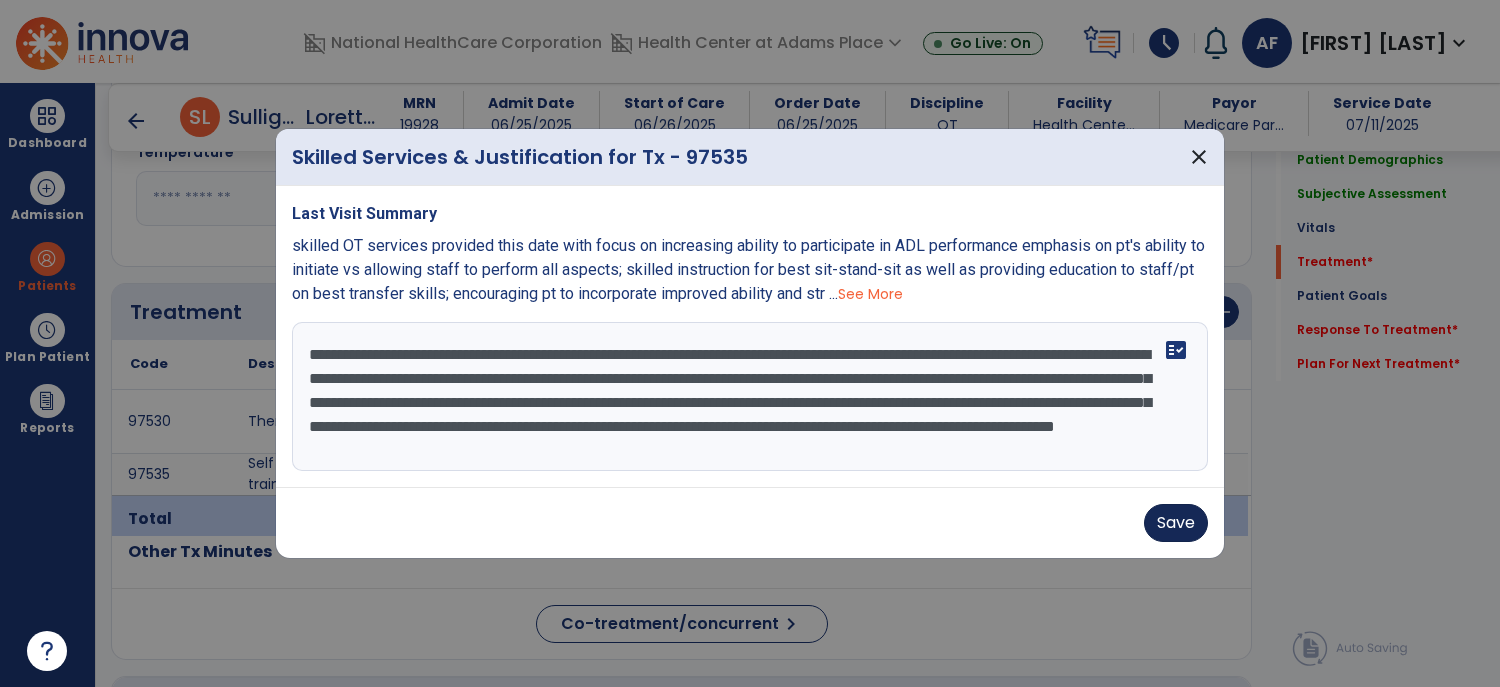 type on "**********" 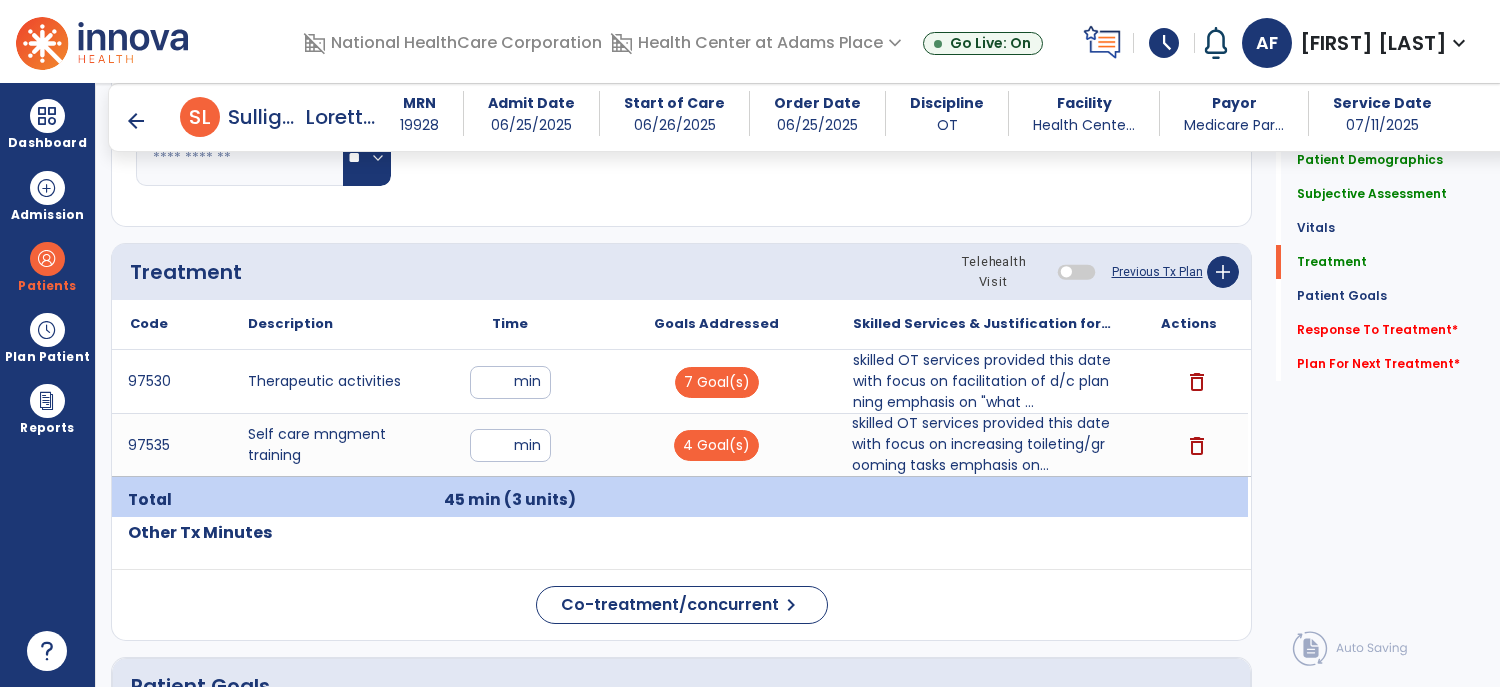 scroll, scrollTop: 1083, scrollLeft: 0, axis: vertical 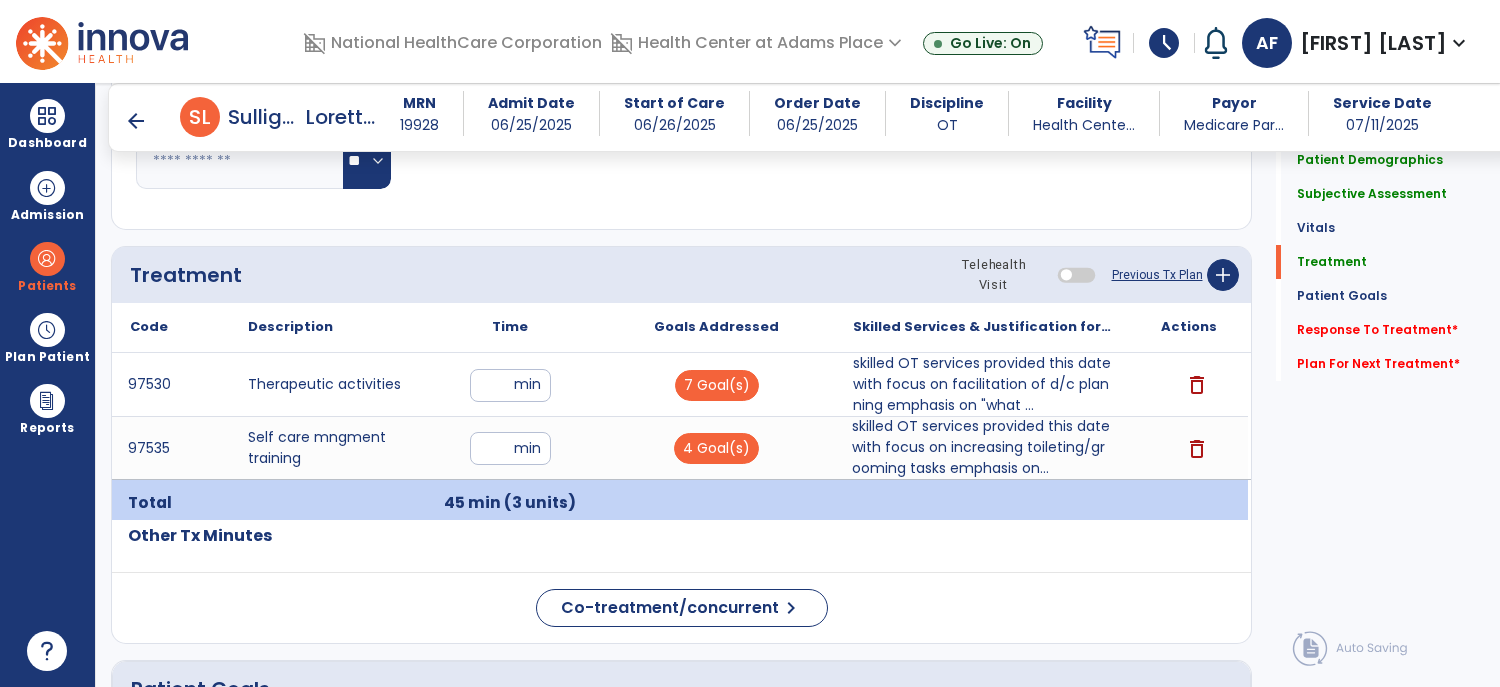 click on "**" at bounding box center (510, 448) 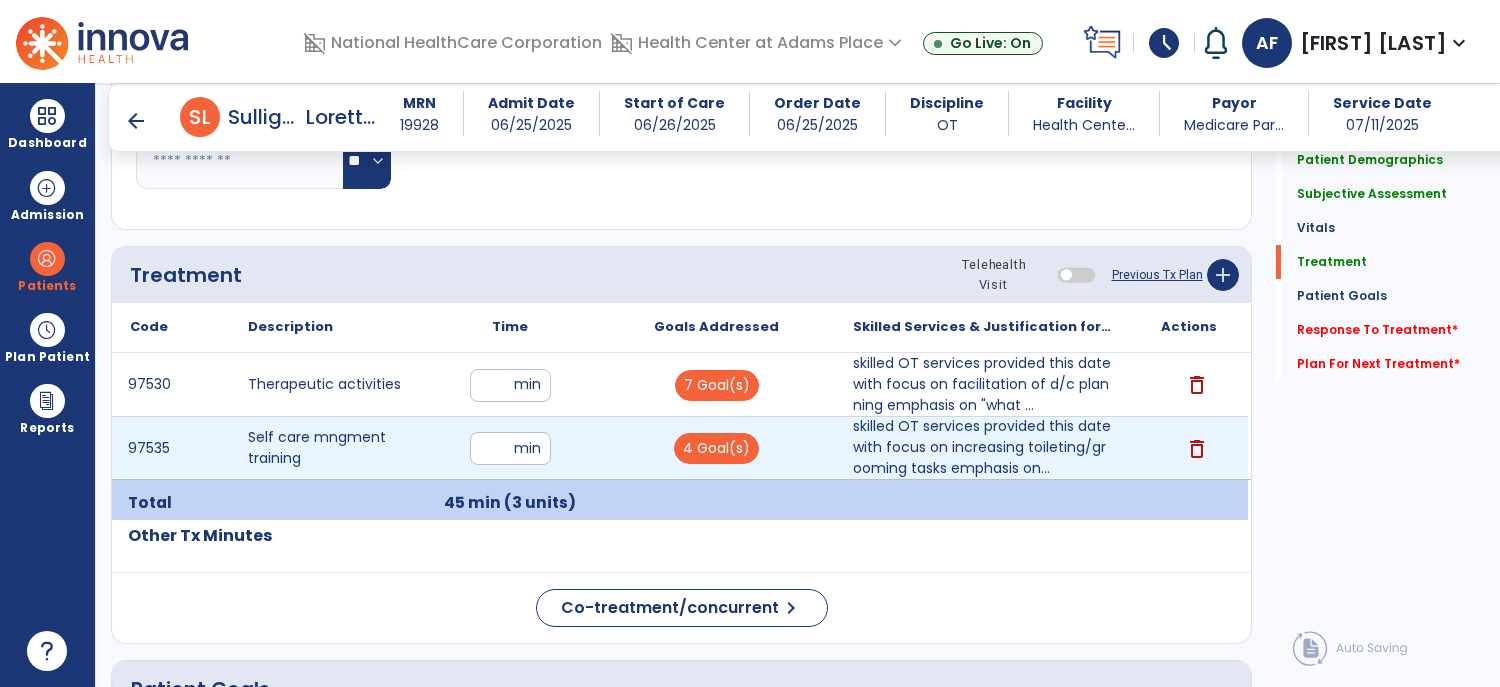 type on "**" 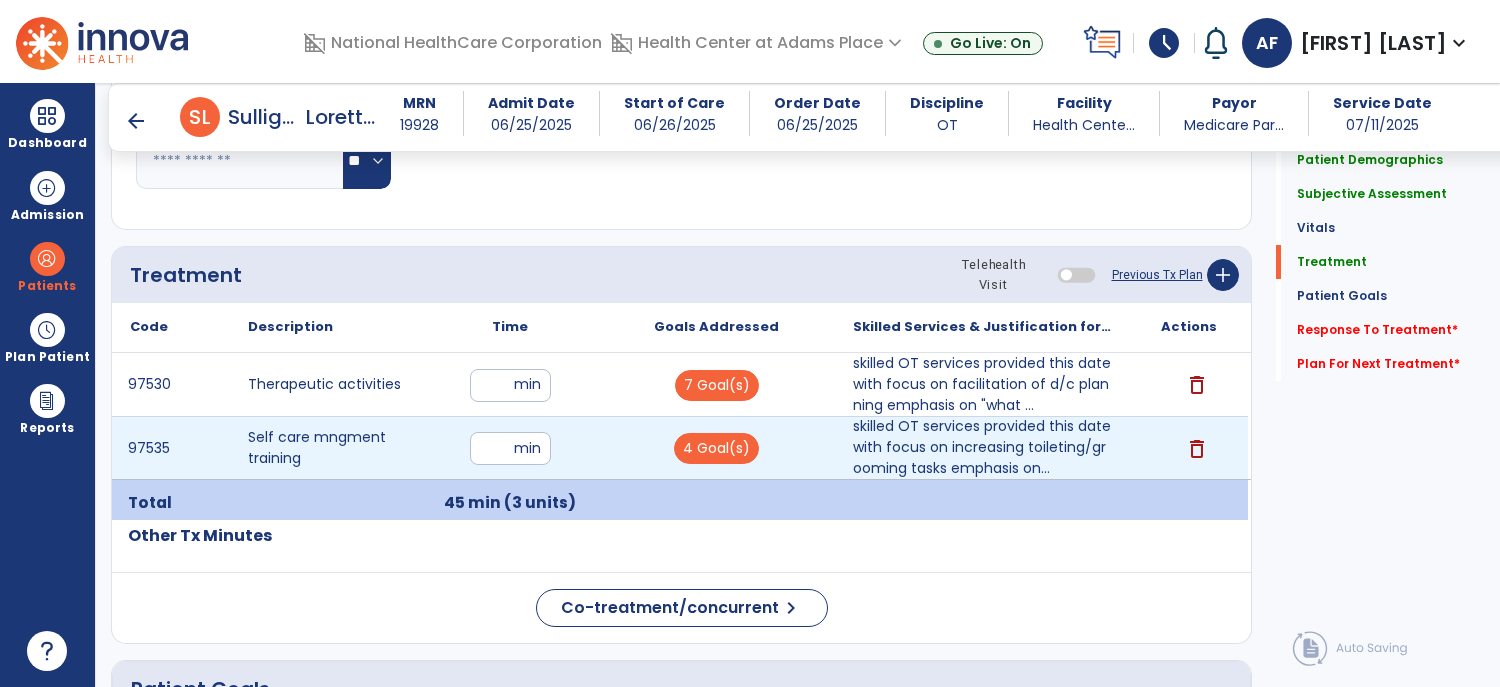 click on "Quick Links  Patient Demographics   Patient Demographics   Subjective Assessment   Subjective Assessment   Vitals   Vitals   Treatment   Treatment   Patient Goals   Patient Goals   Response To Treatment   *  Response To Treatment   *  Plan For Next Treatment   *  Plan For Next Treatment   *" 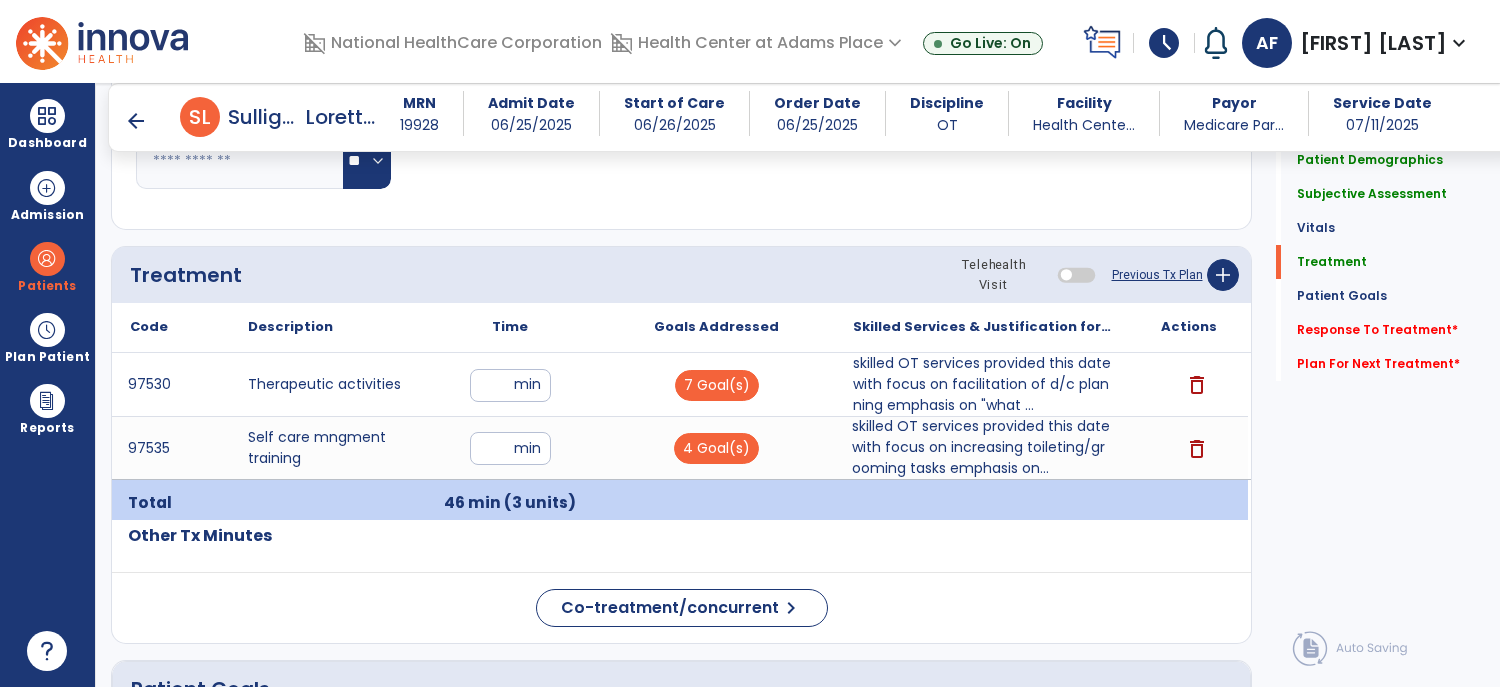click on "skilled OT services provided this date with focus on increasing toileting/grooming tasks emphasis on..." at bounding box center (982, 447) 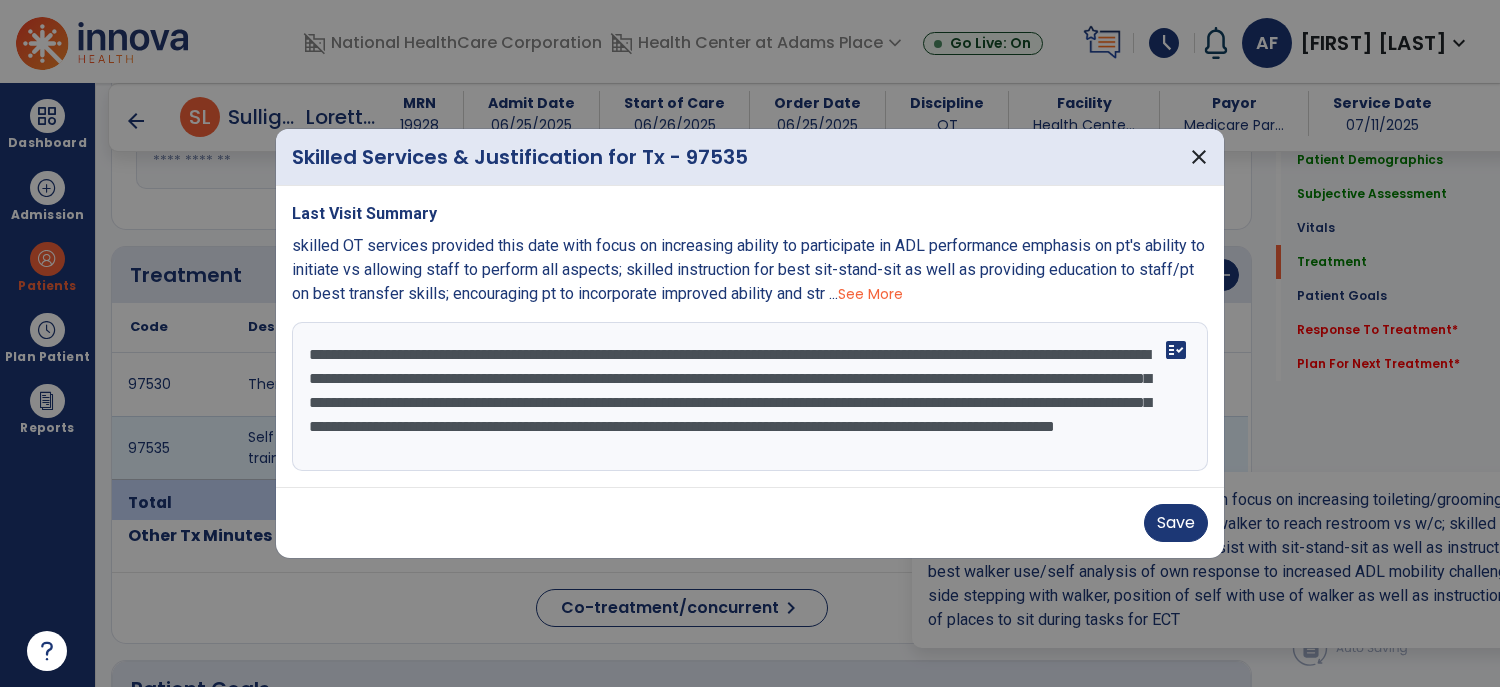 scroll, scrollTop: 23, scrollLeft: 0, axis: vertical 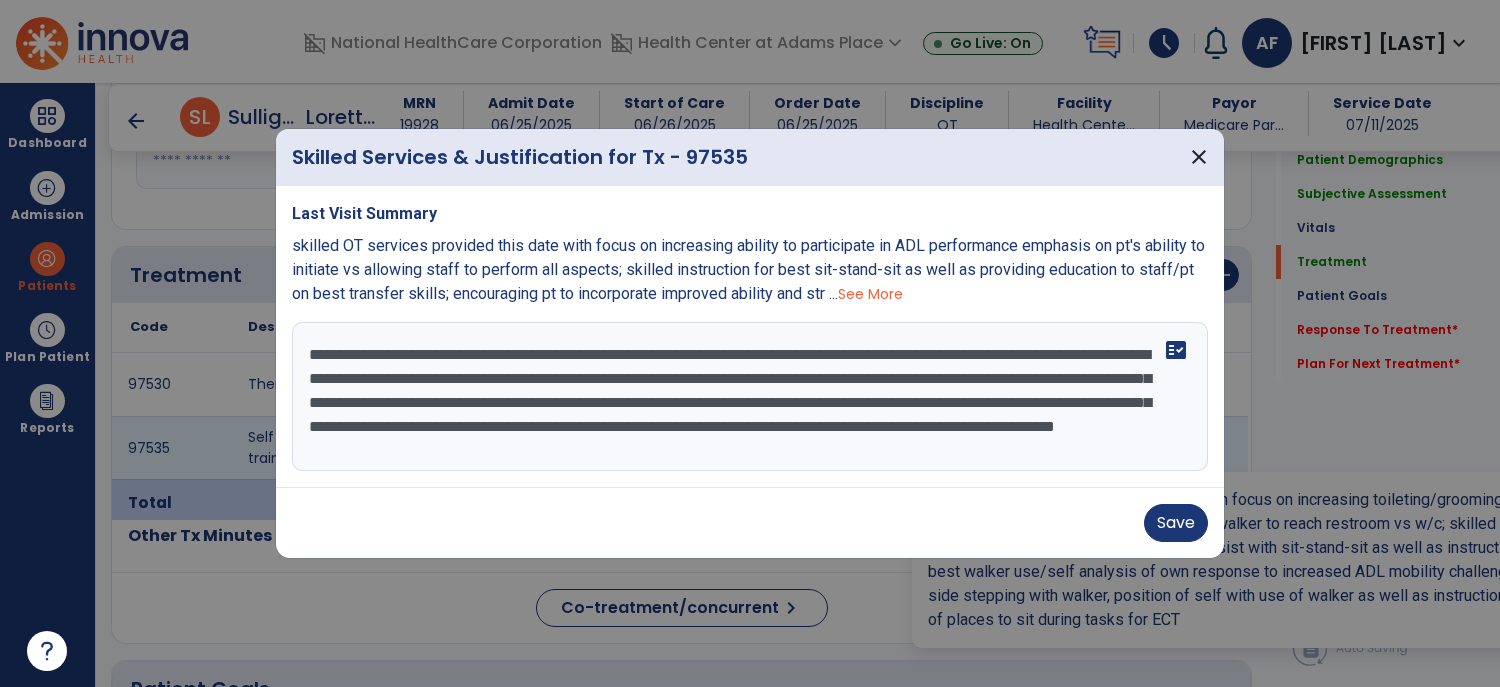 click on "**********" at bounding box center [750, 397] 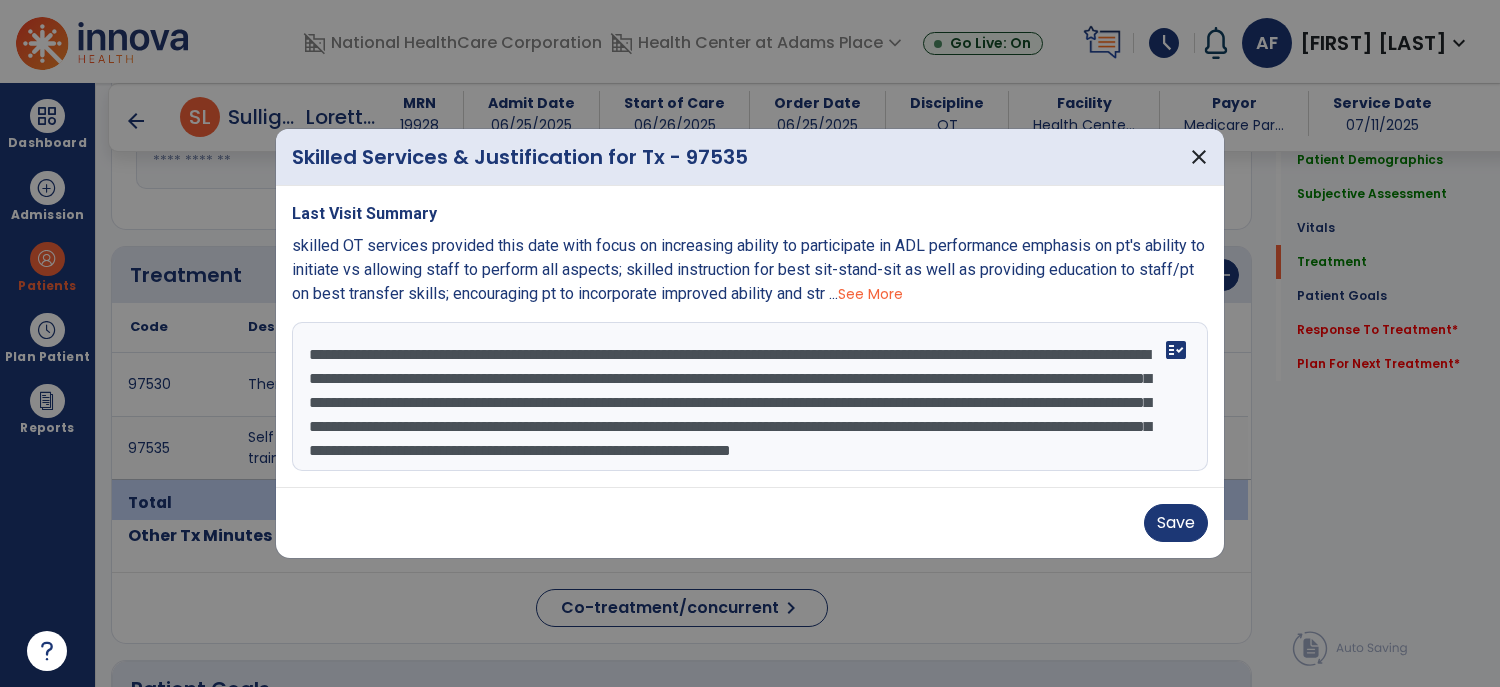 scroll, scrollTop: 39, scrollLeft: 0, axis: vertical 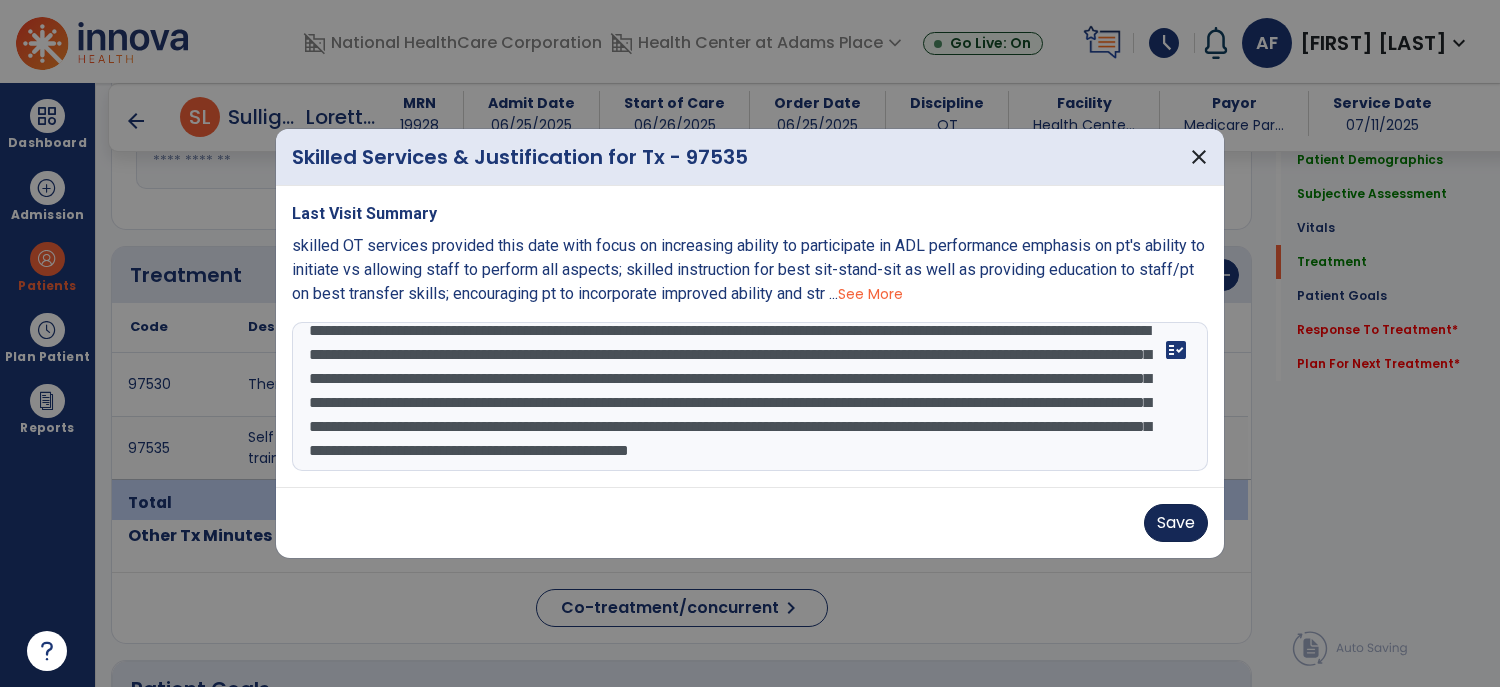 type on "**********" 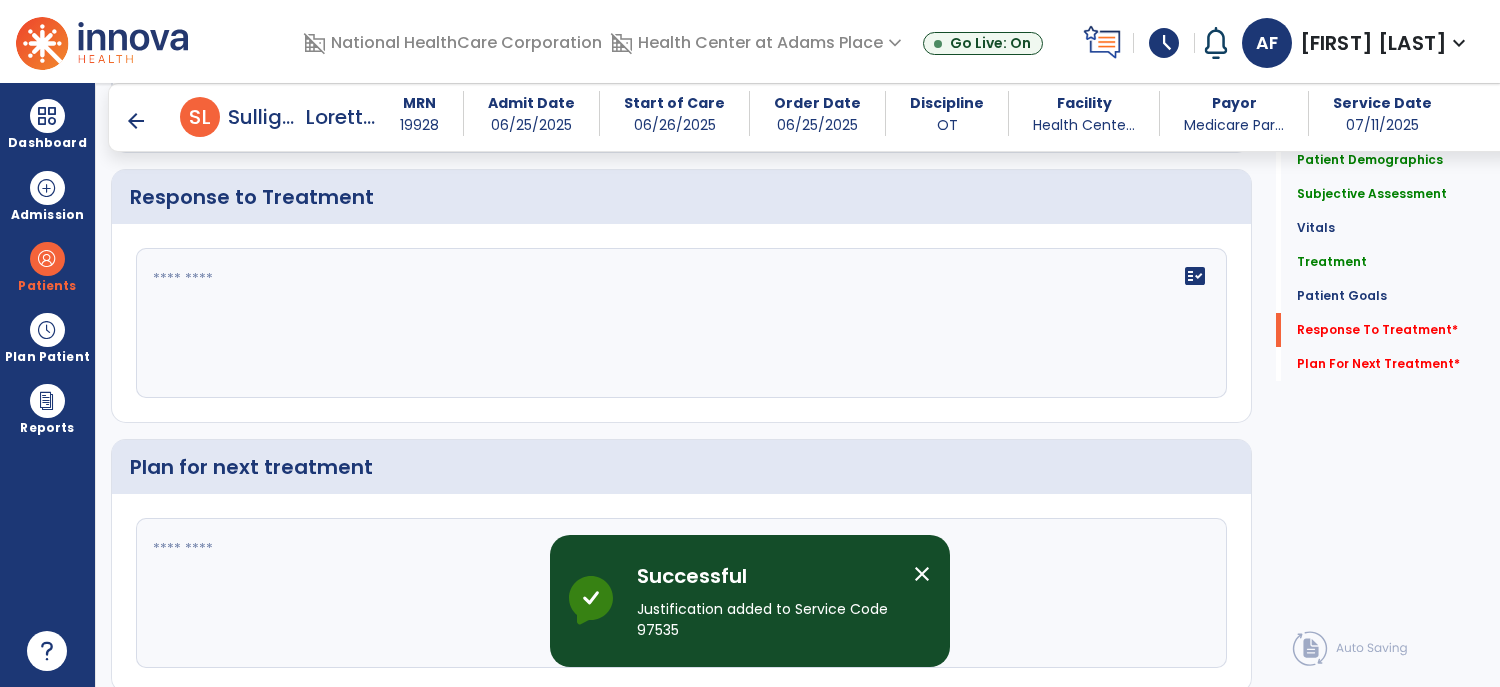 scroll, scrollTop: 3239, scrollLeft: 0, axis: vertical 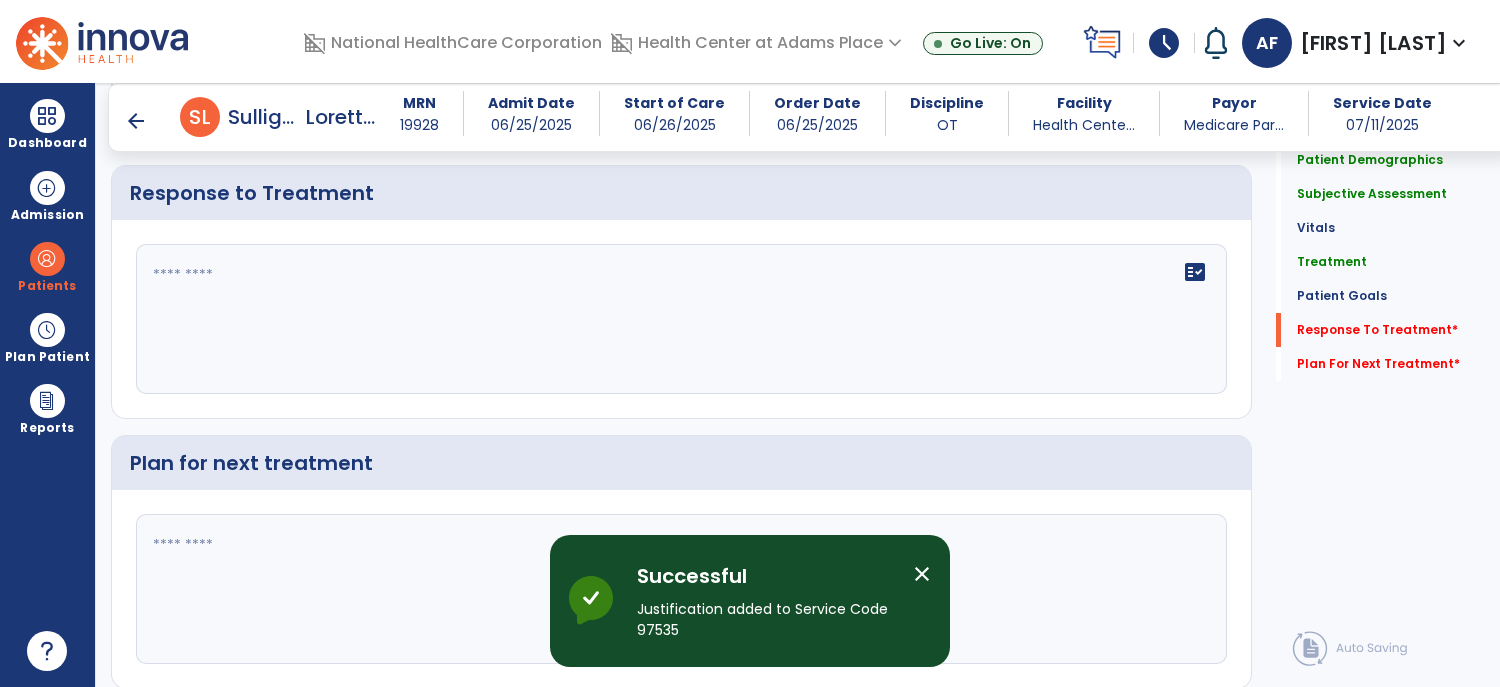 click on "fact_check" 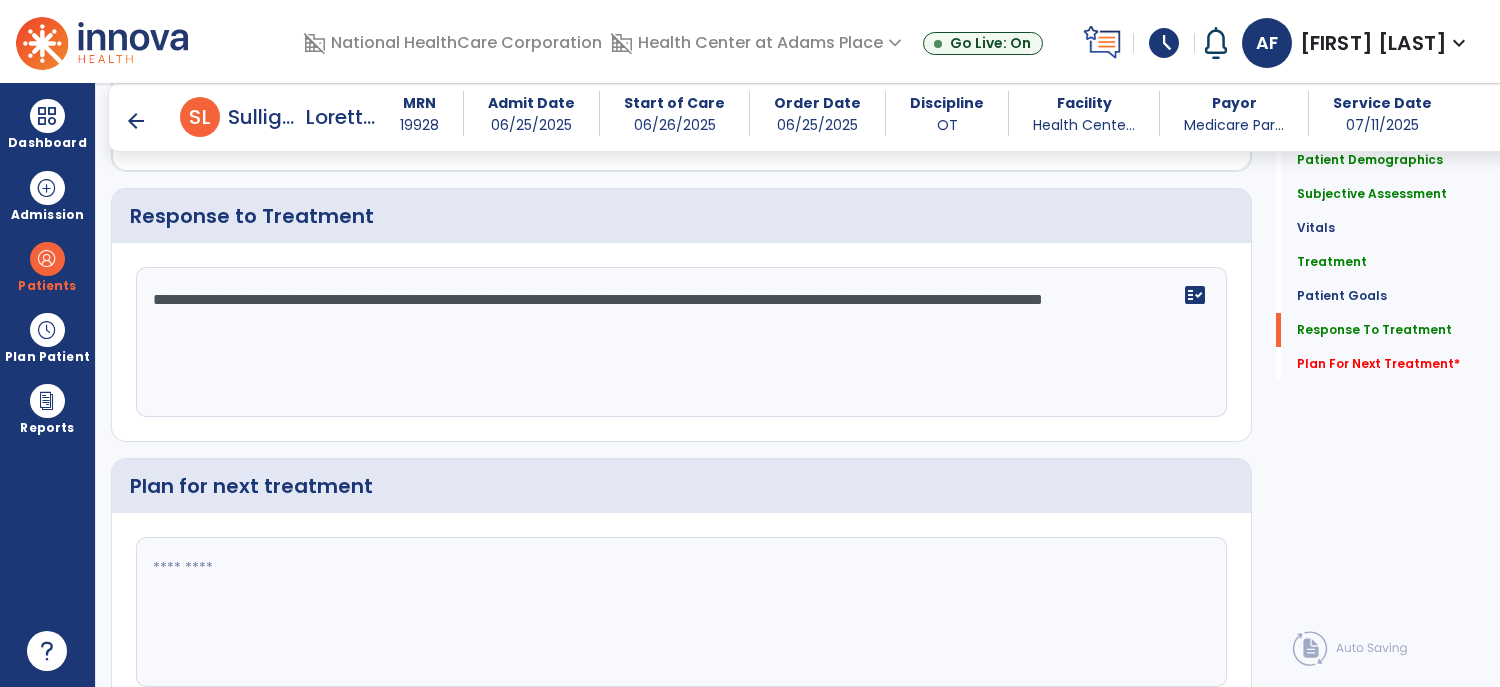 scroll, scrollTop: 3239, scrollLeft: 0, axis: vertical 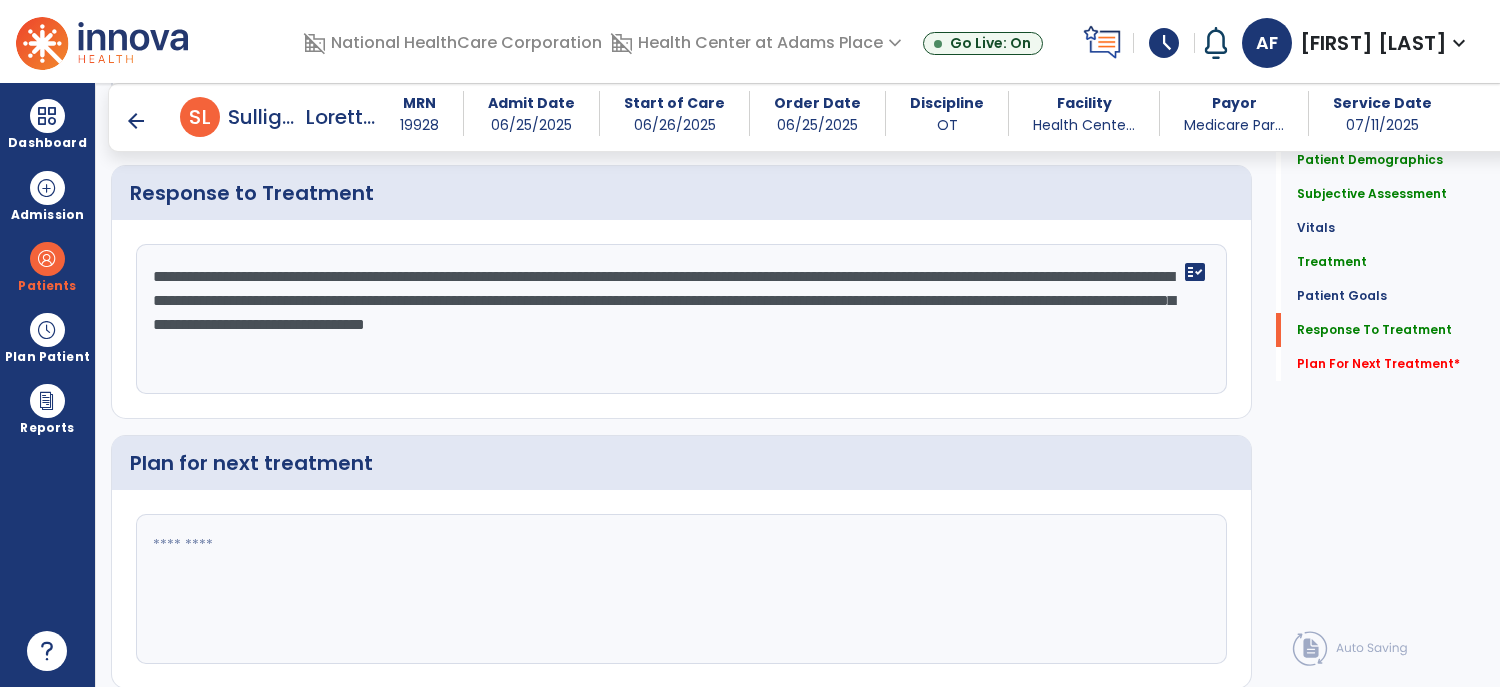 type on "**********" 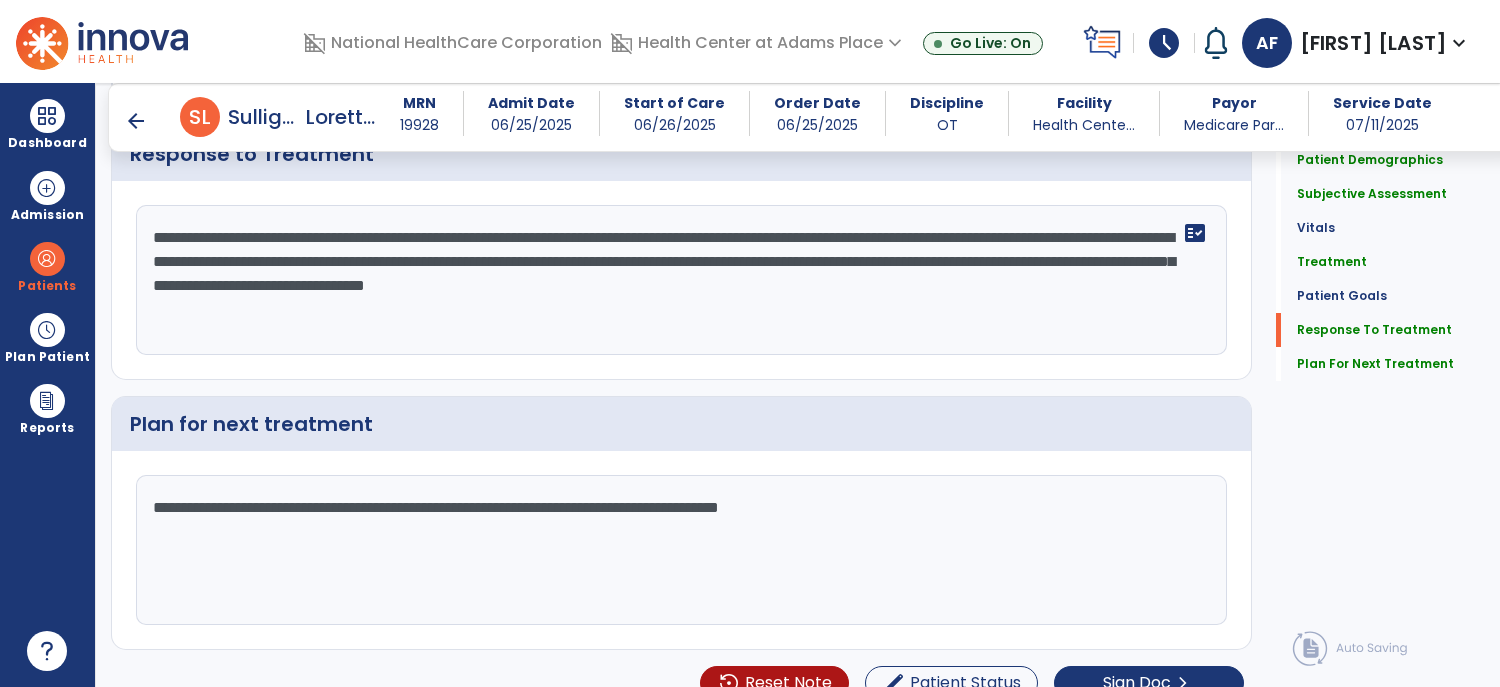 scroll, scrollTop: 3278, scrollLeft: 0, axis: vertical 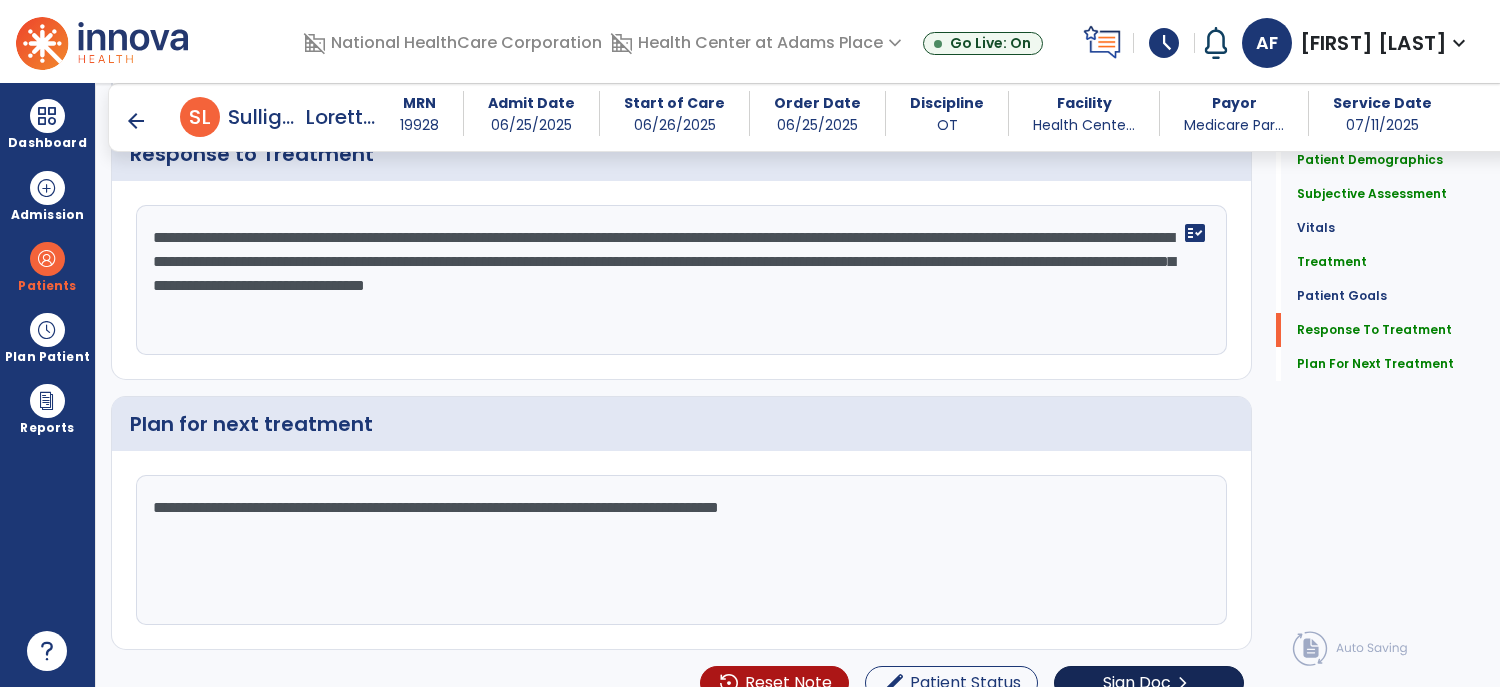 type on "**********" 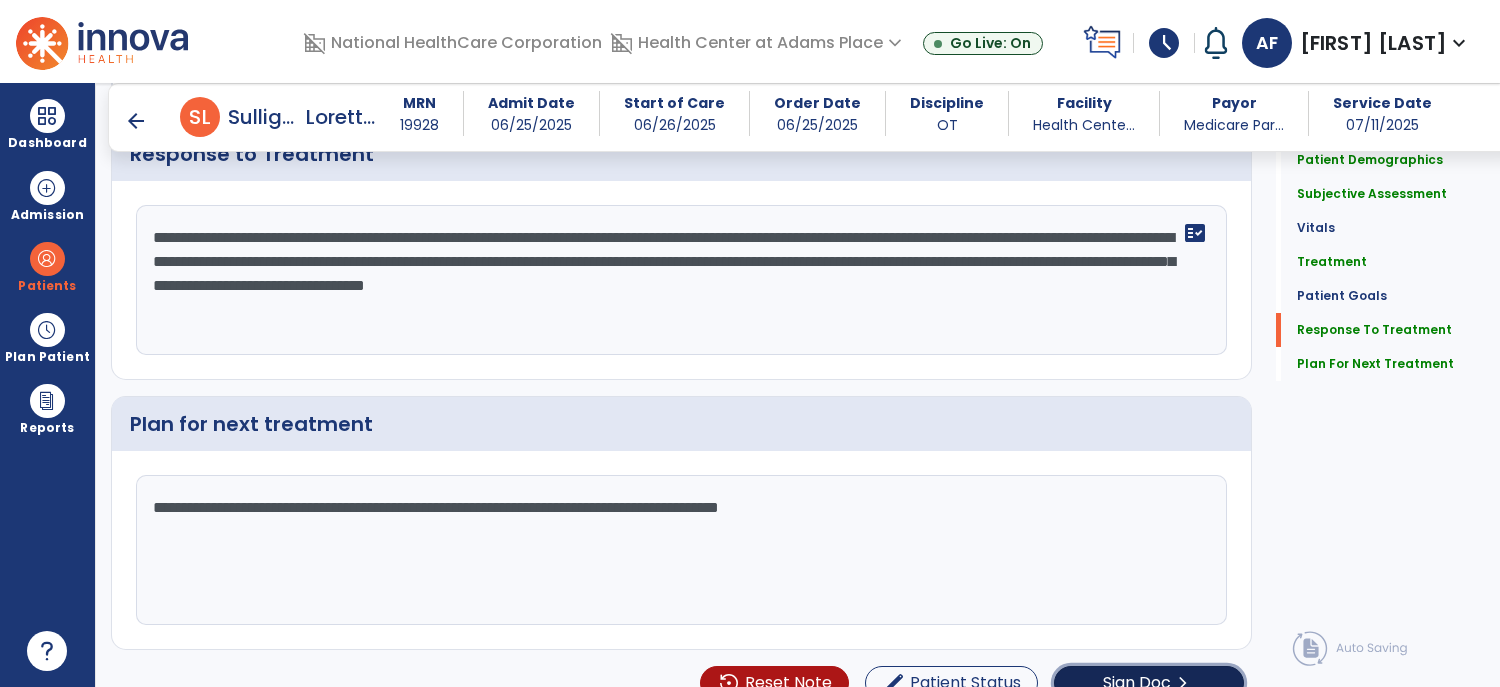 click on "chevron_right" 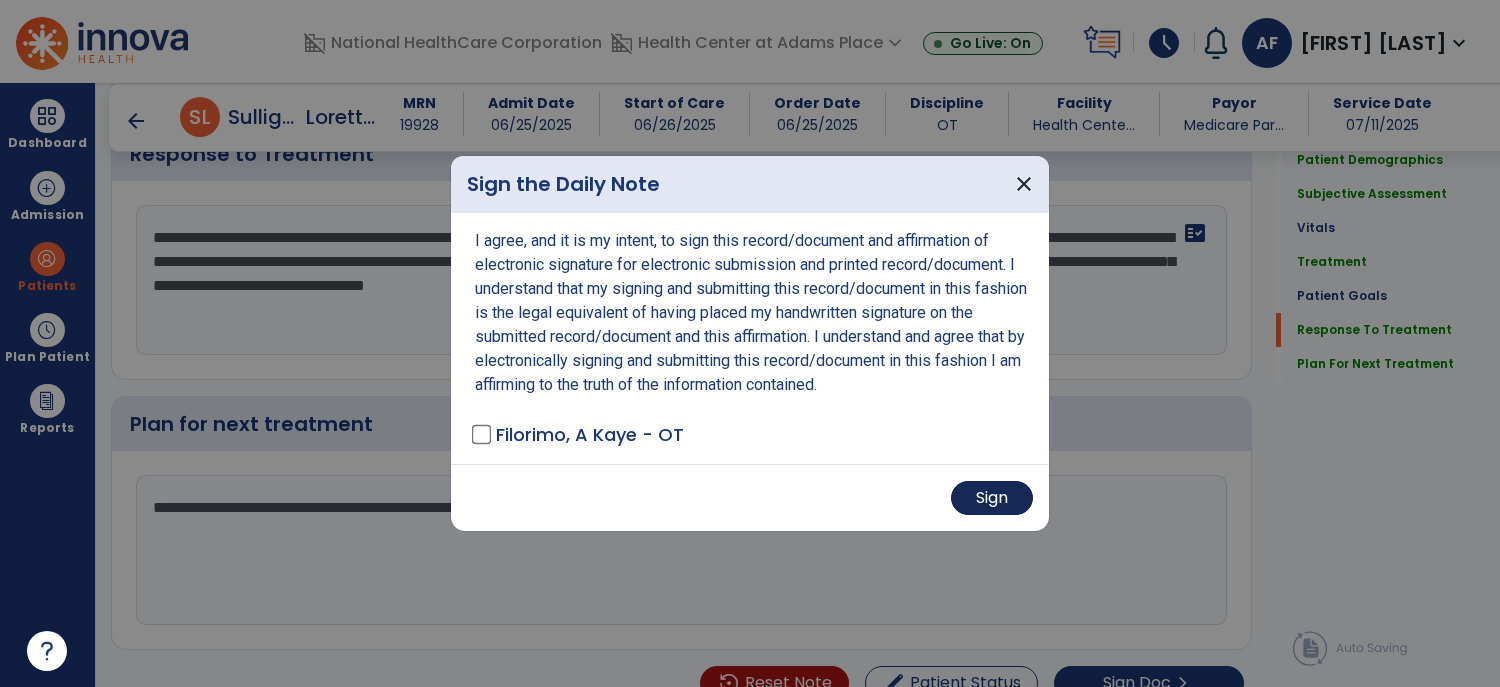 click on "Sign" at bounding box center (992, 498) 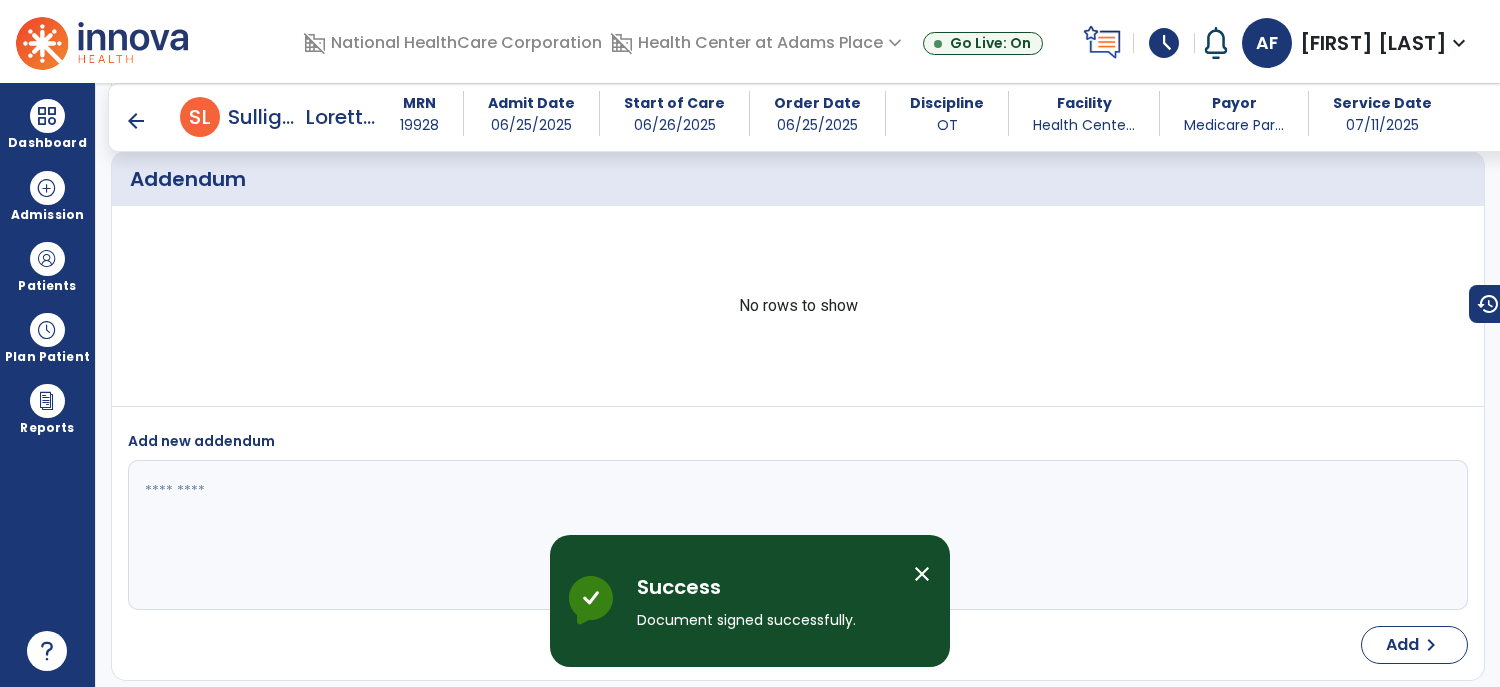 scroll, scrollTop: 4880, scrollLeft: 0, axis: vertical 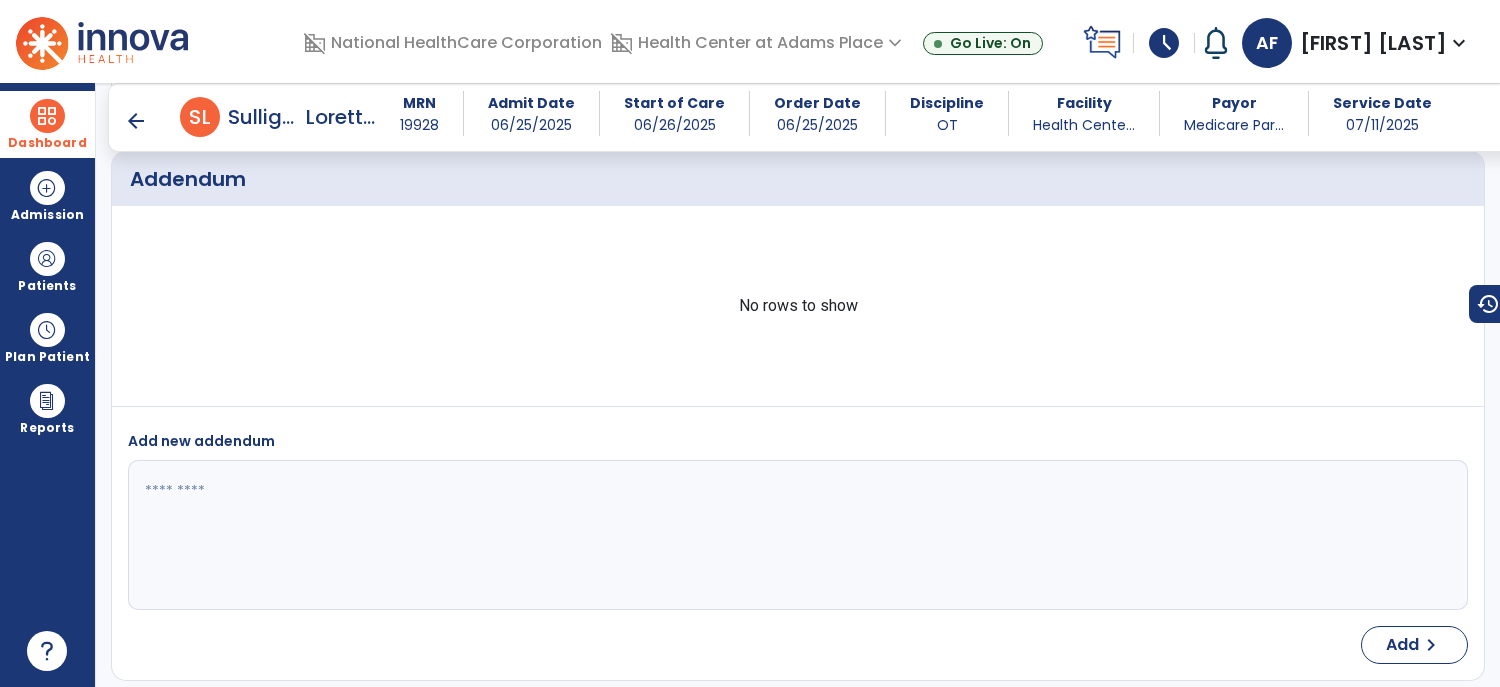 click at bounding box center (47, 116) 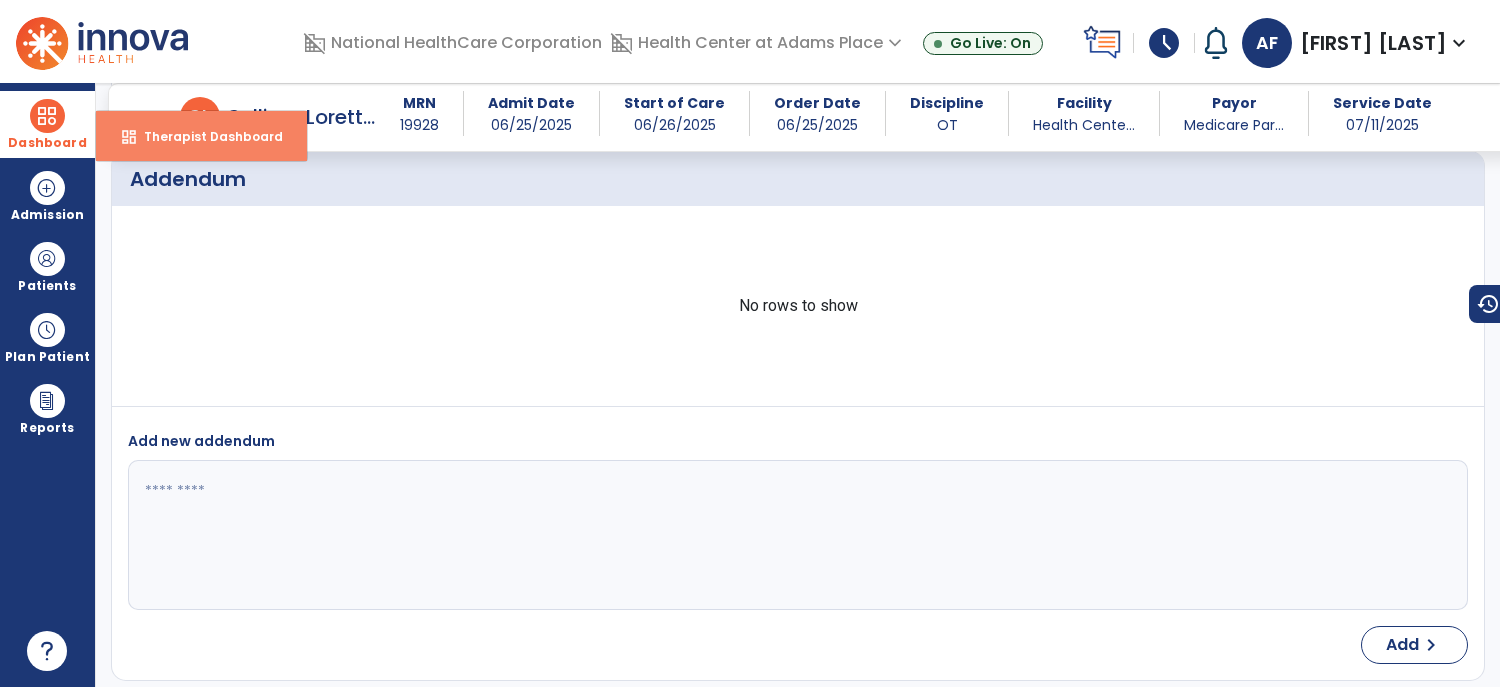 click on "dashboard  Therapist Dashboard" at bounding box center (201, 136) 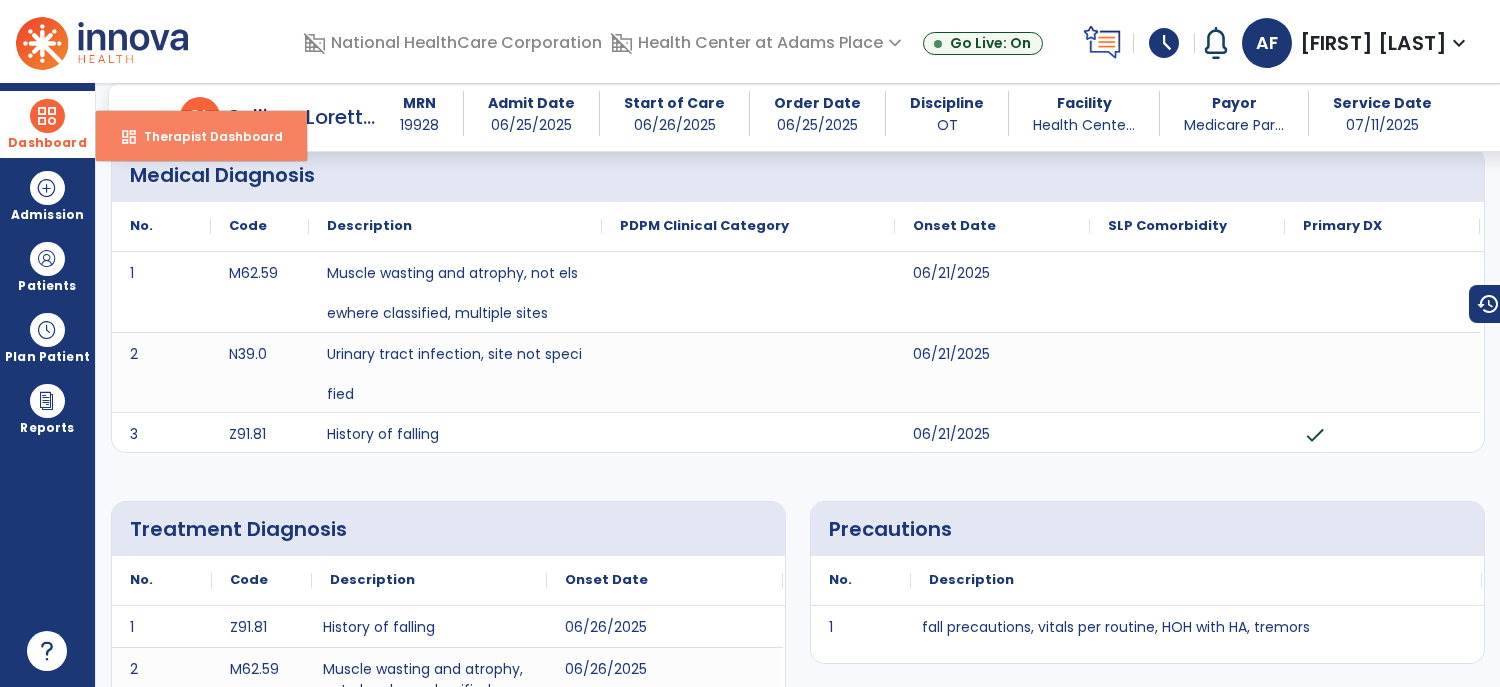 select on "****" 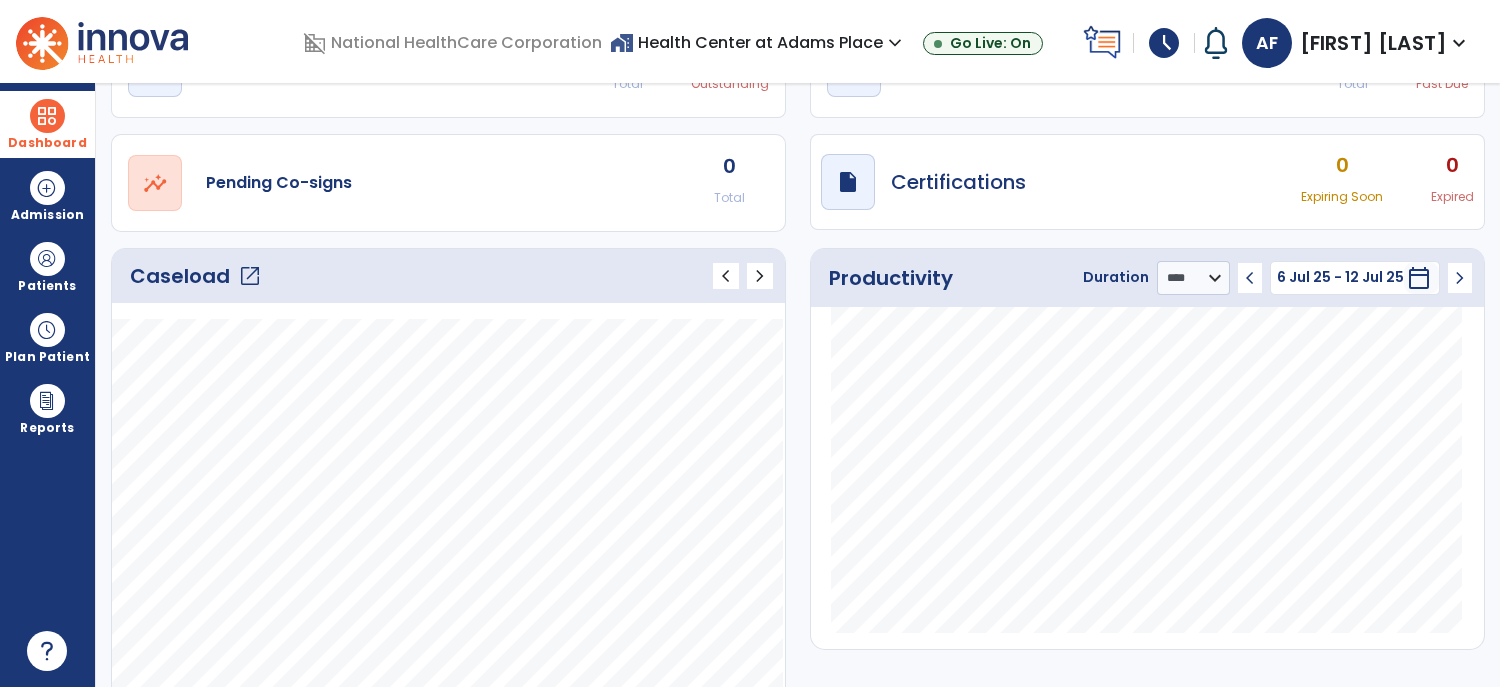 click on "open_in_new" 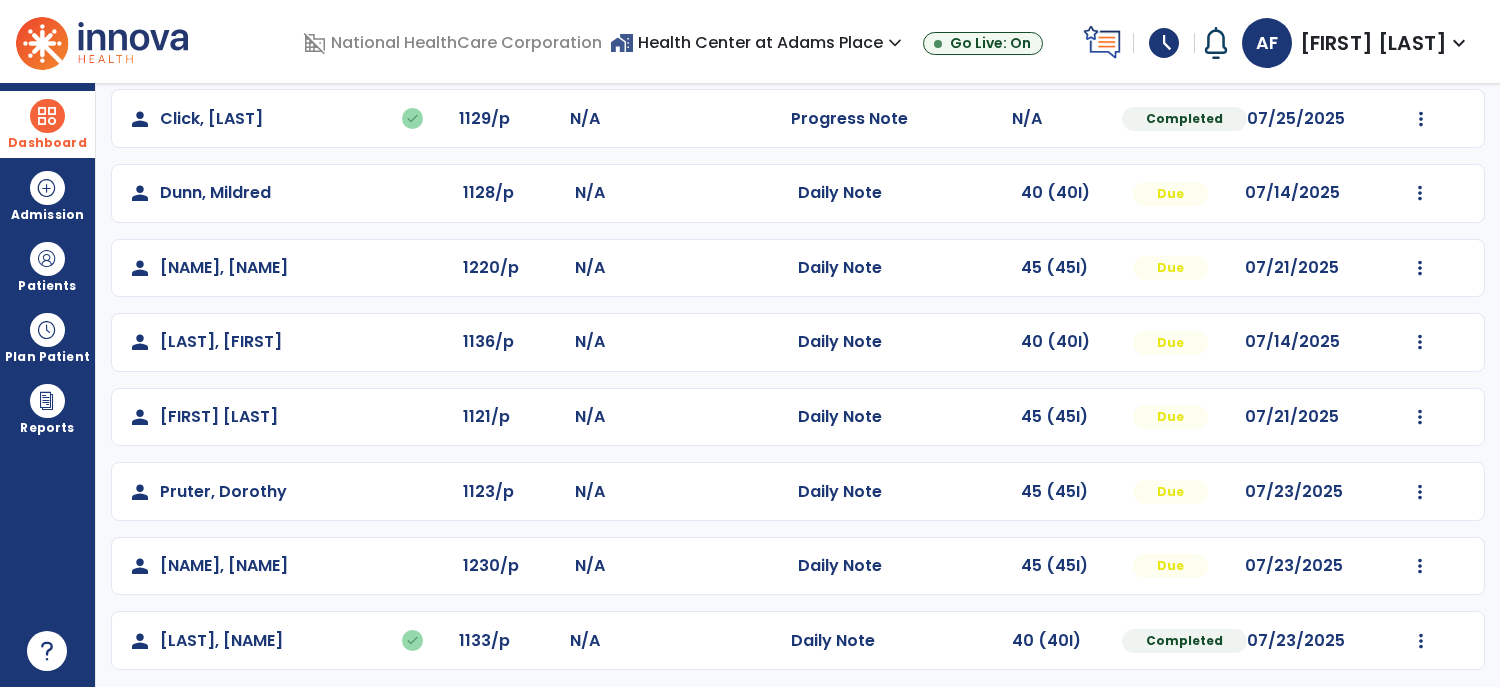 scroll, scrollTop: 470, scrollLeft: 0, axis: vertical 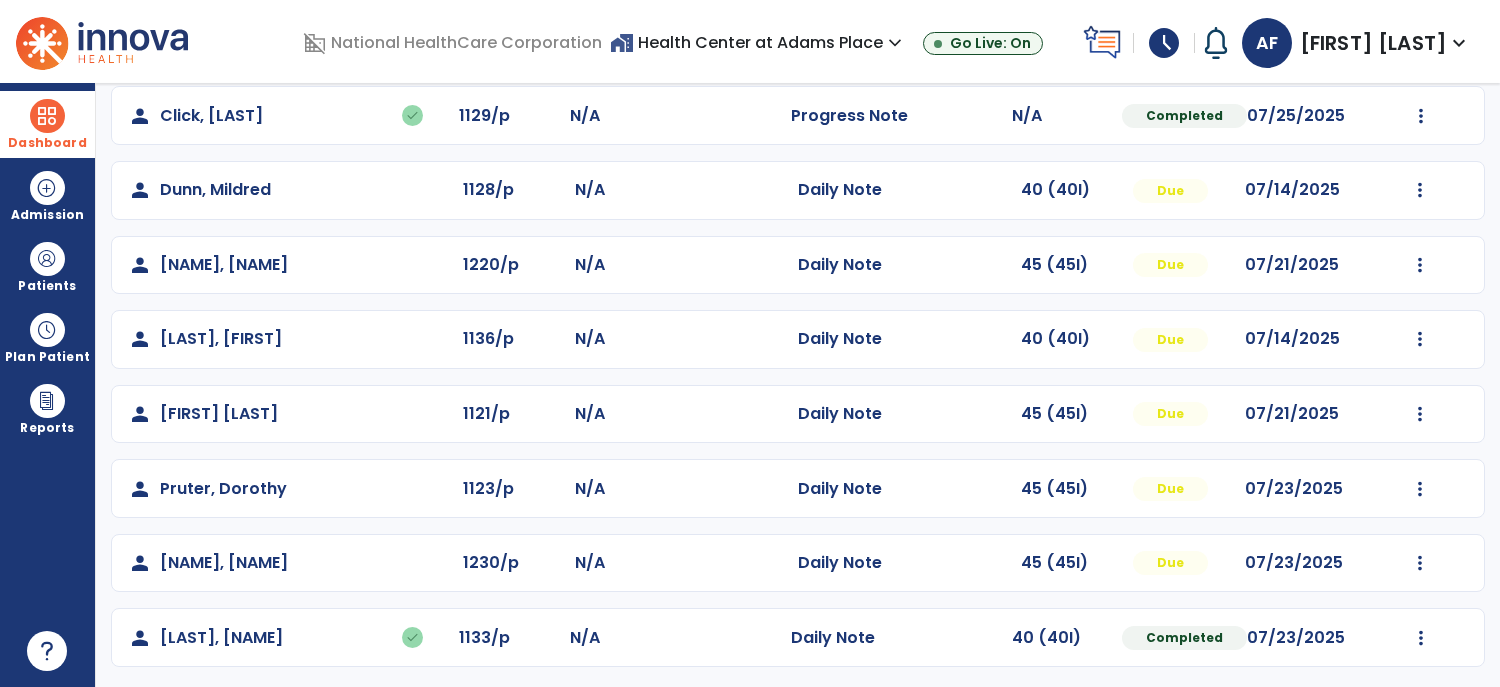 click at bounding box center (47, 116) 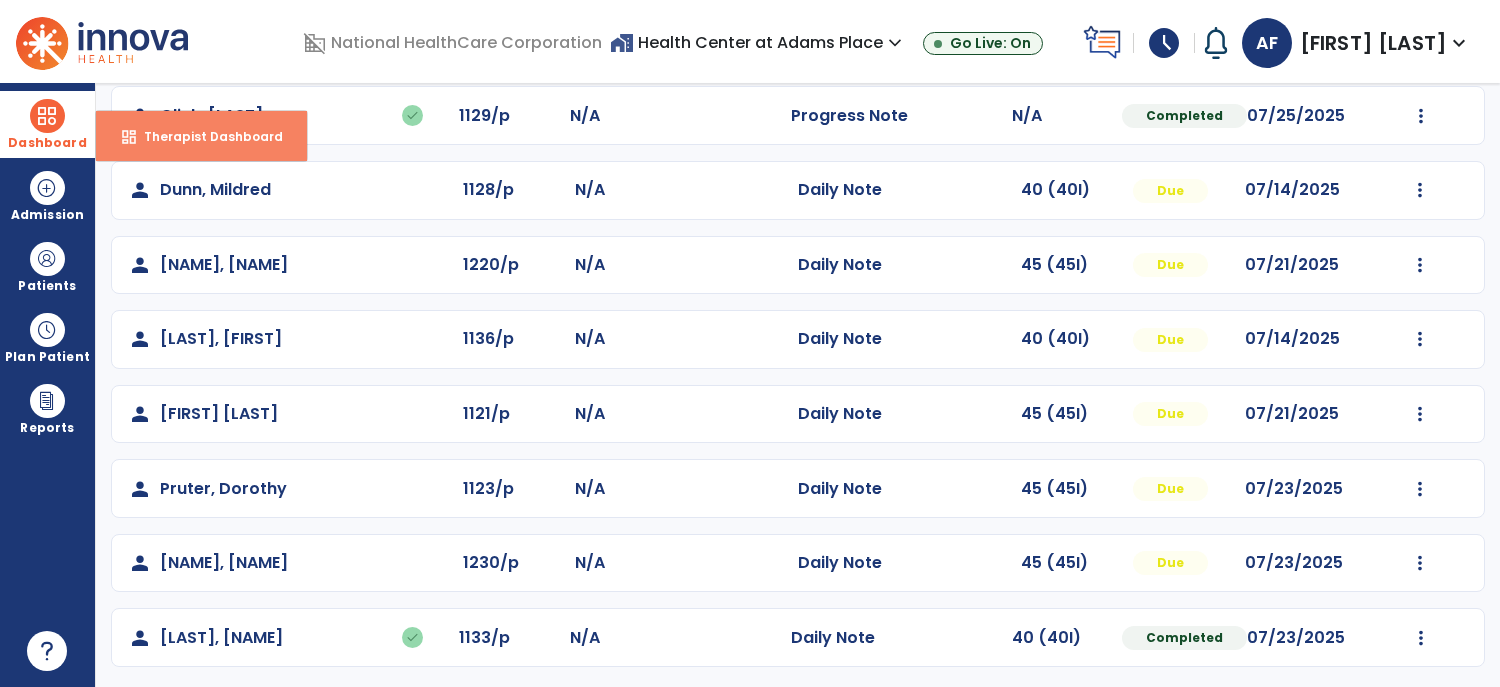 click on "Therapist Dashboard" at bounding box center (205, 136) 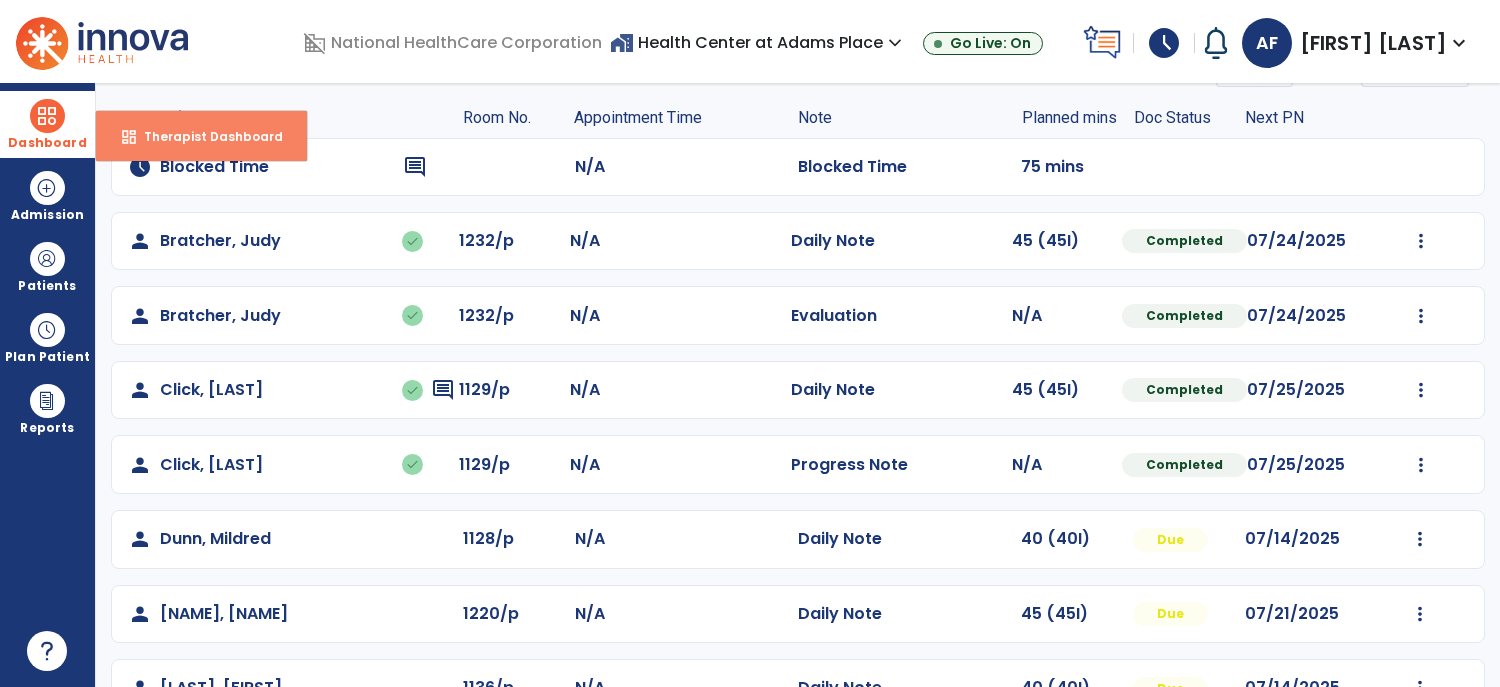 select on "****" 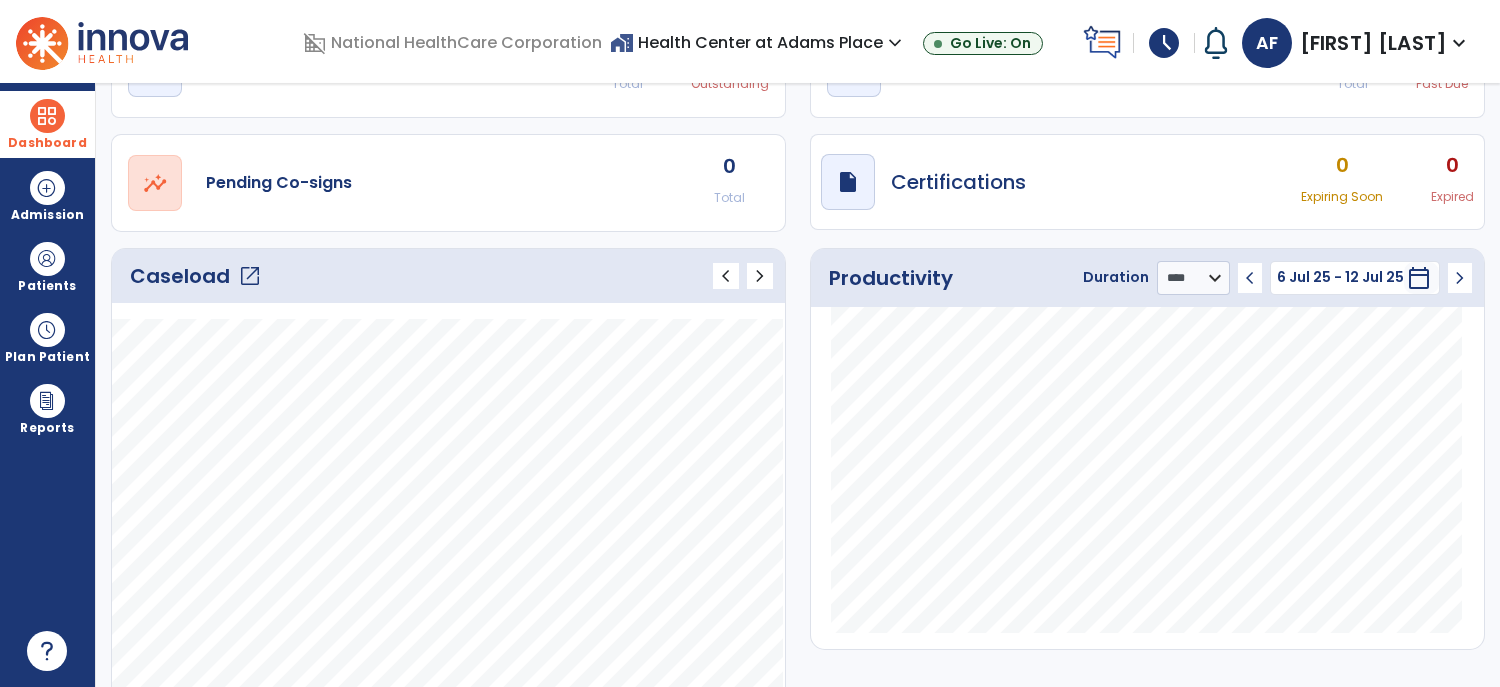 click on "open_in_new" 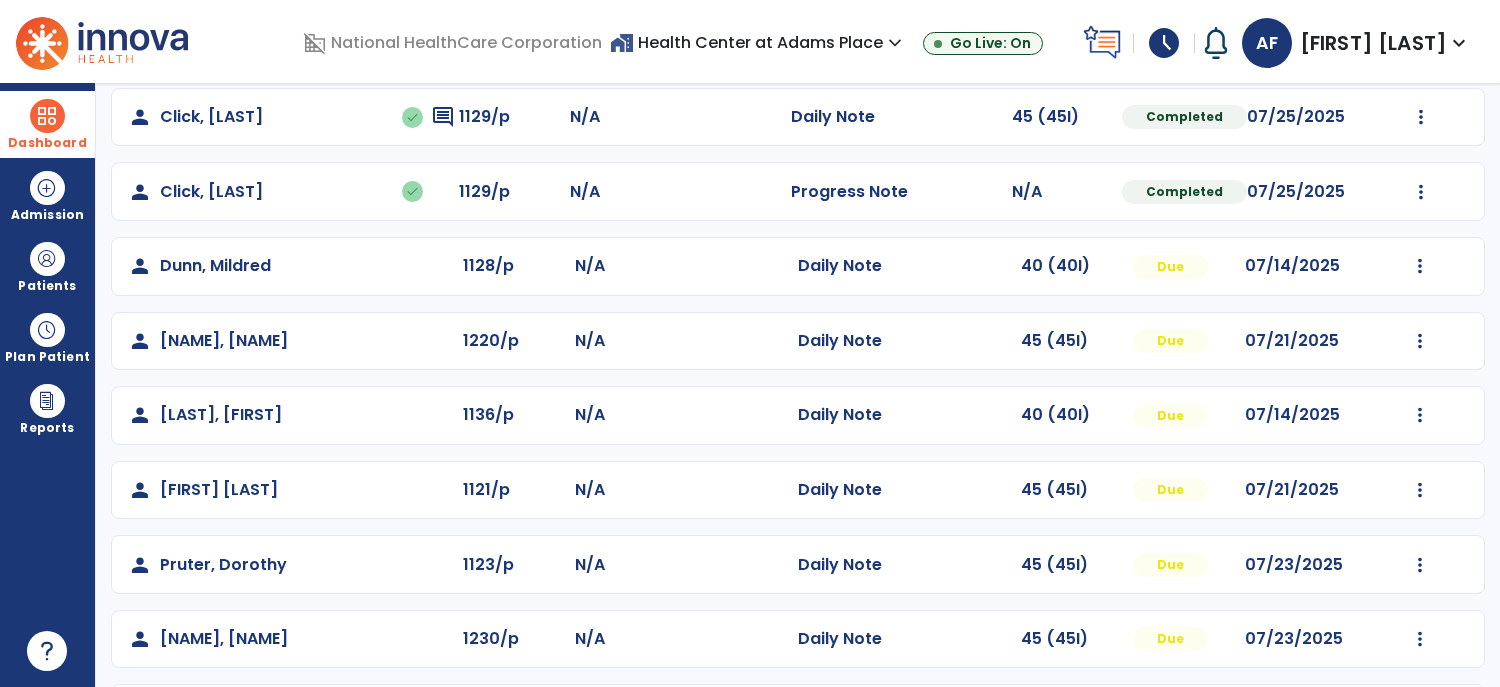 scroll, scrollTop: 470, scrollLeft: 0, axis: vertical 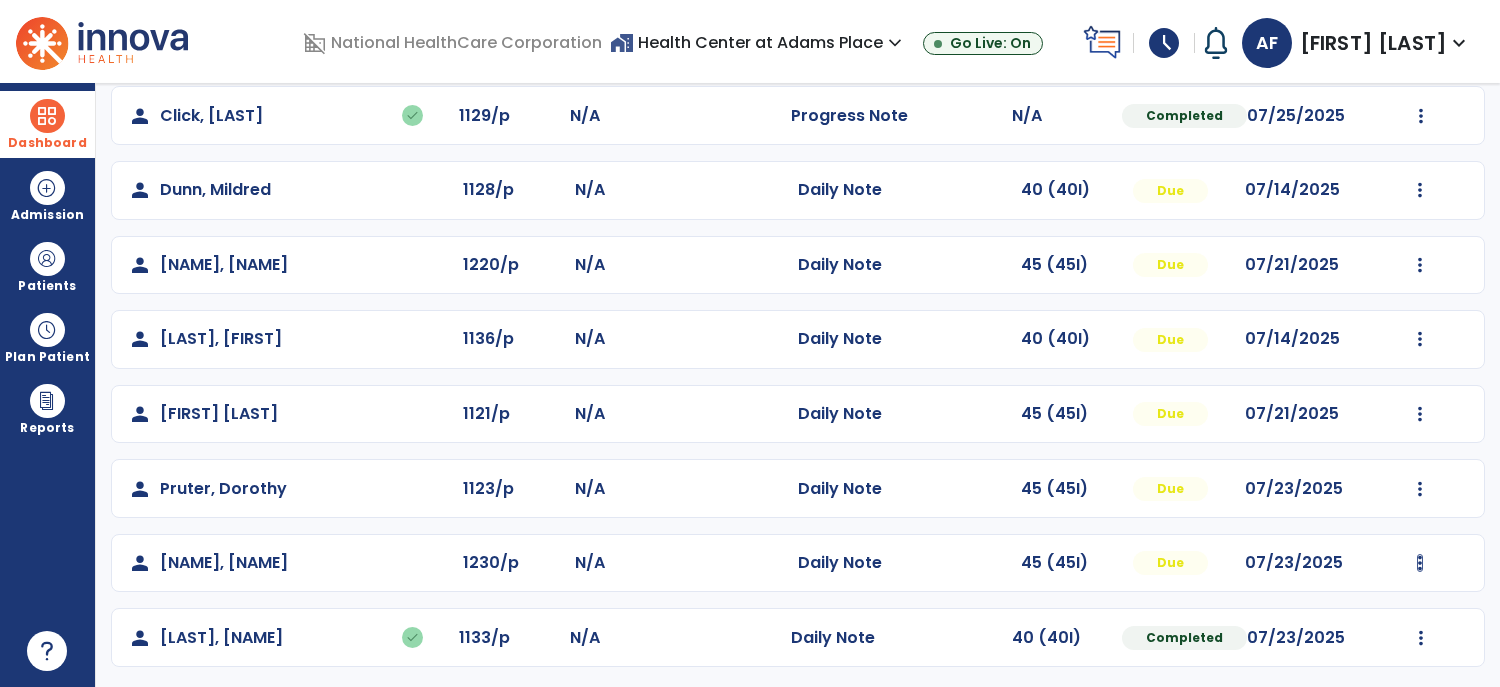 click at bounding box center (1421, -108) 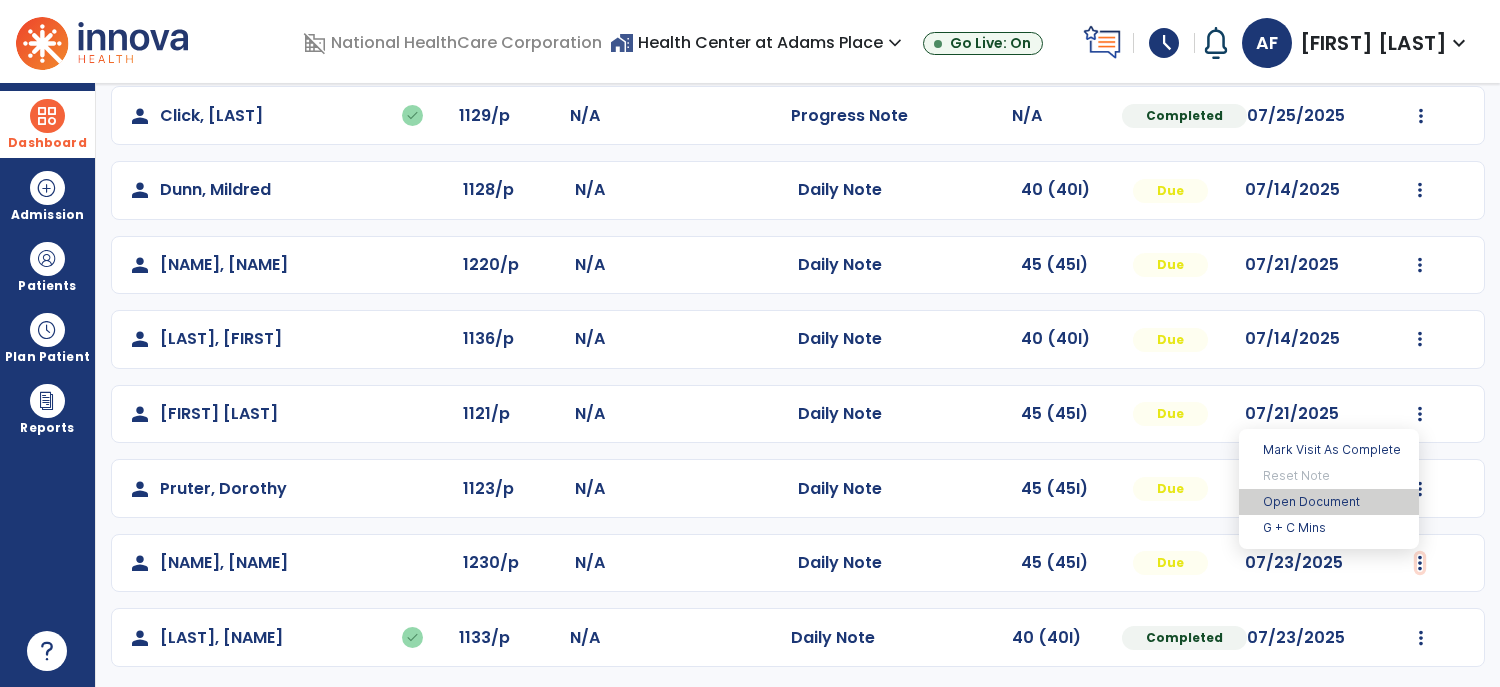 click on "Open Document" at bounding box center (1329, 502) 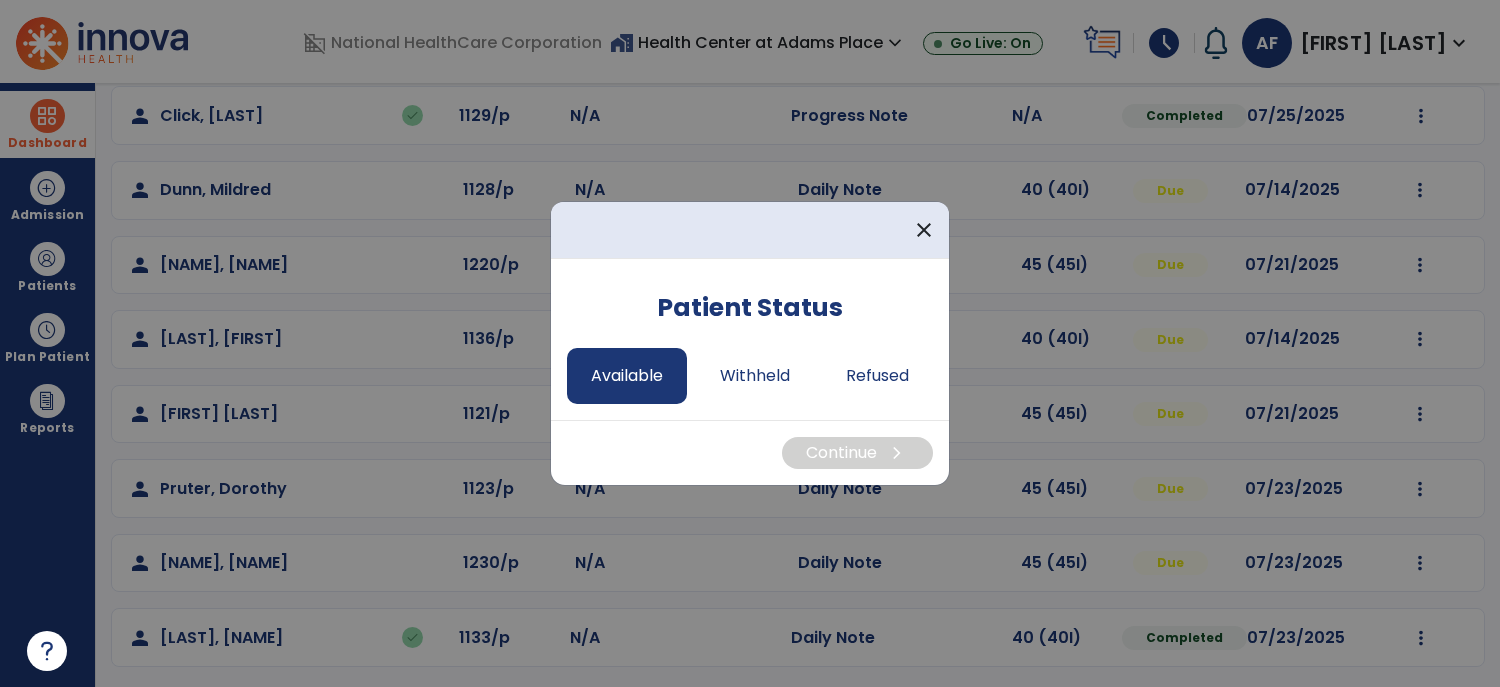 click on "Available" at bounding box center (627, 376) 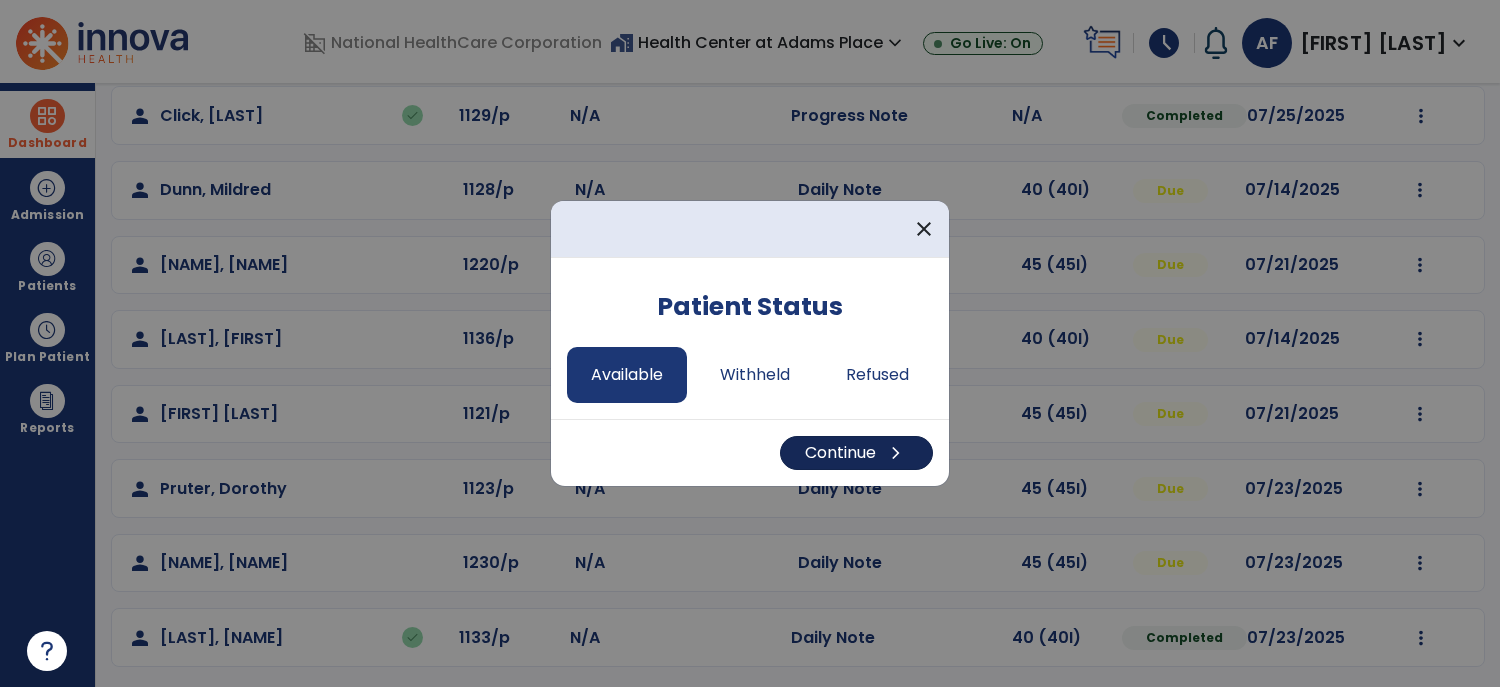 click on "Continue   chevron_right" at bounding box center (856, 453) 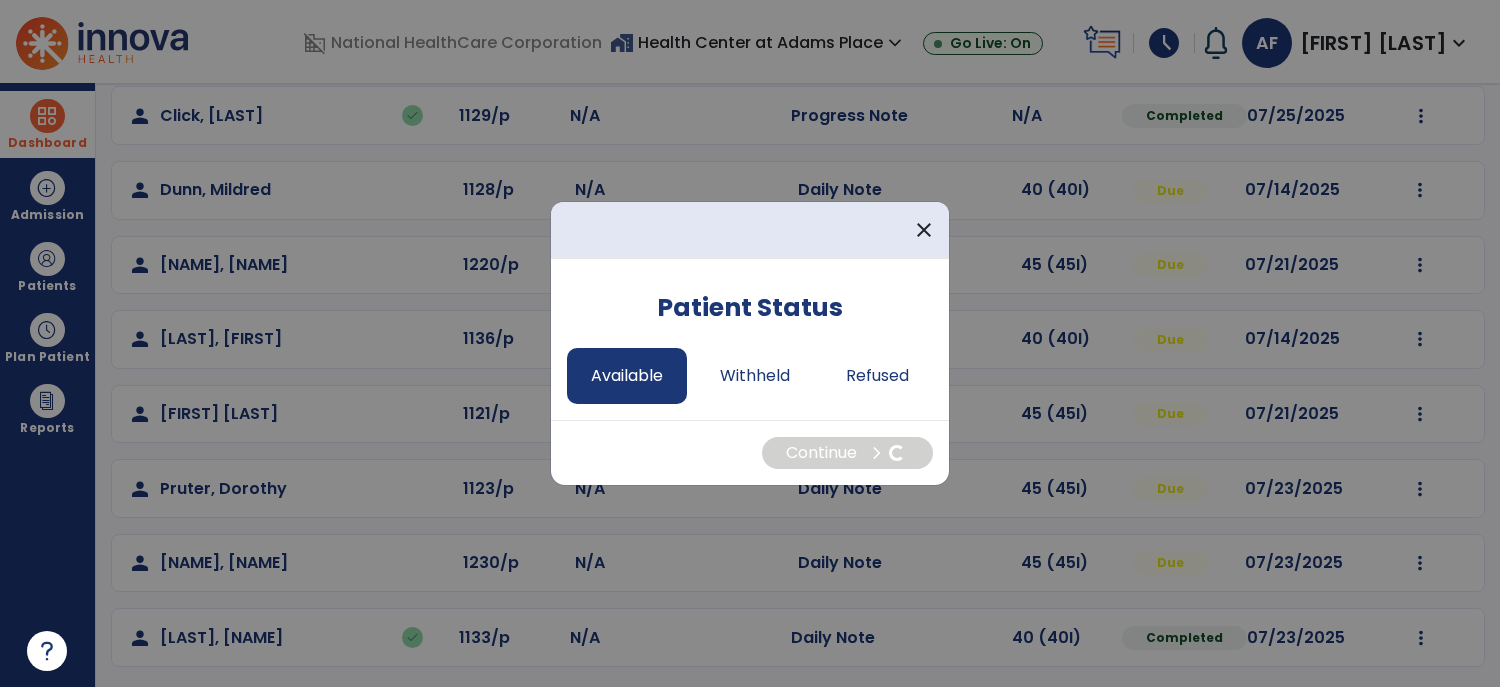 select on "*" 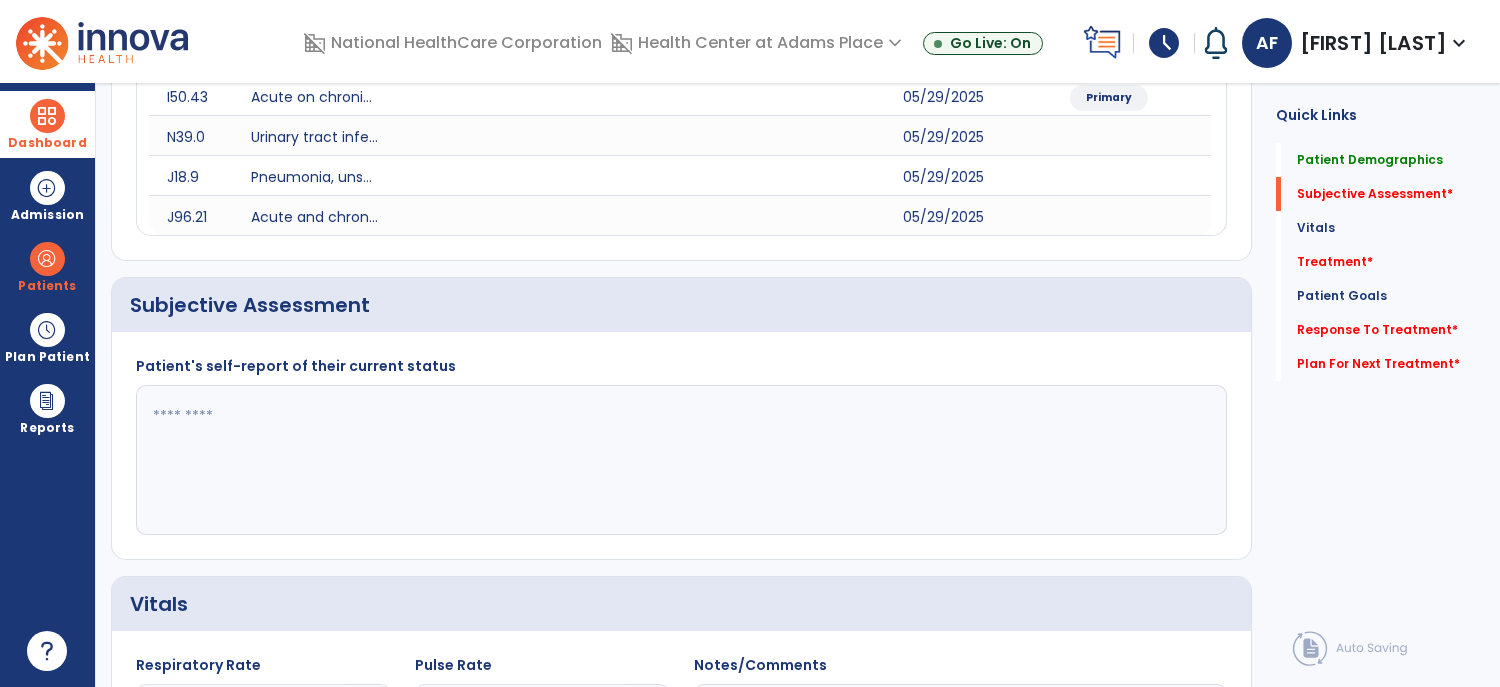 click 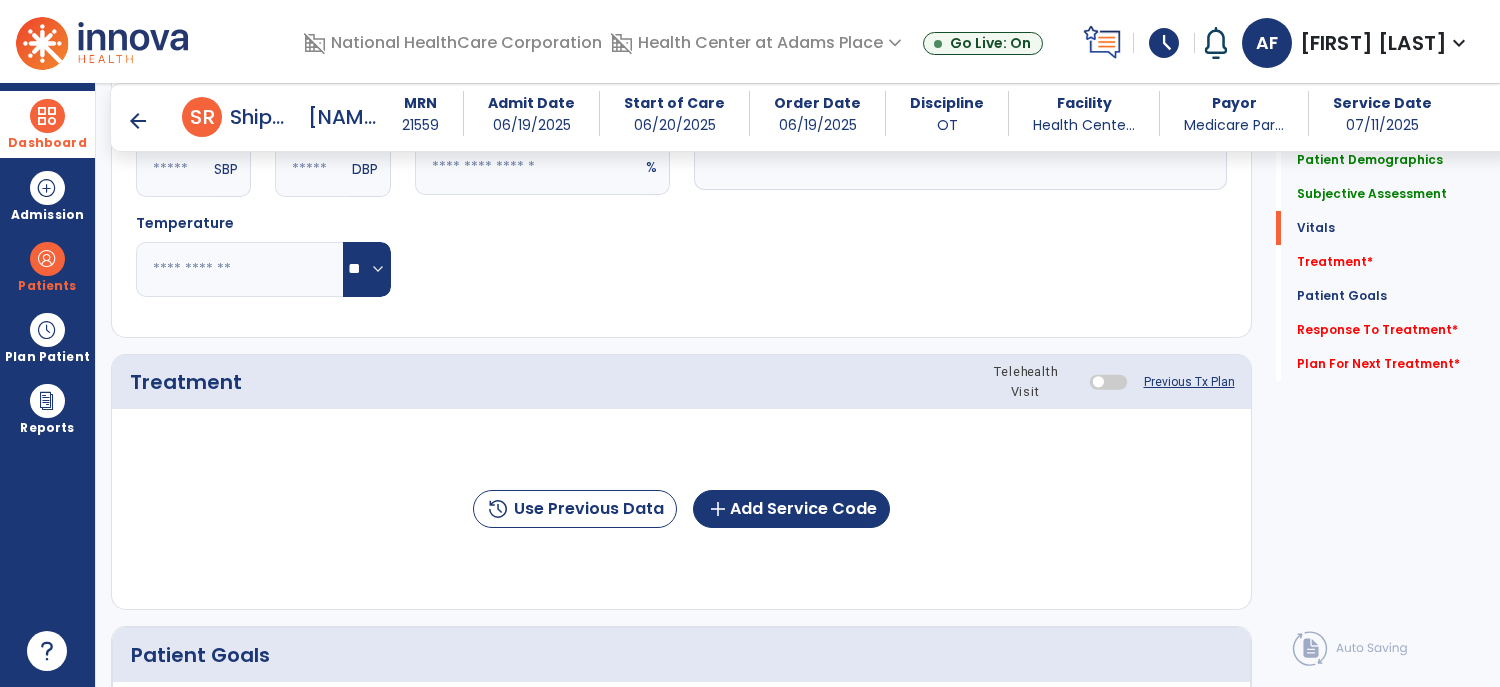 scroll, scrollTop: 1100, scrollLeft: 0, axis: vertical 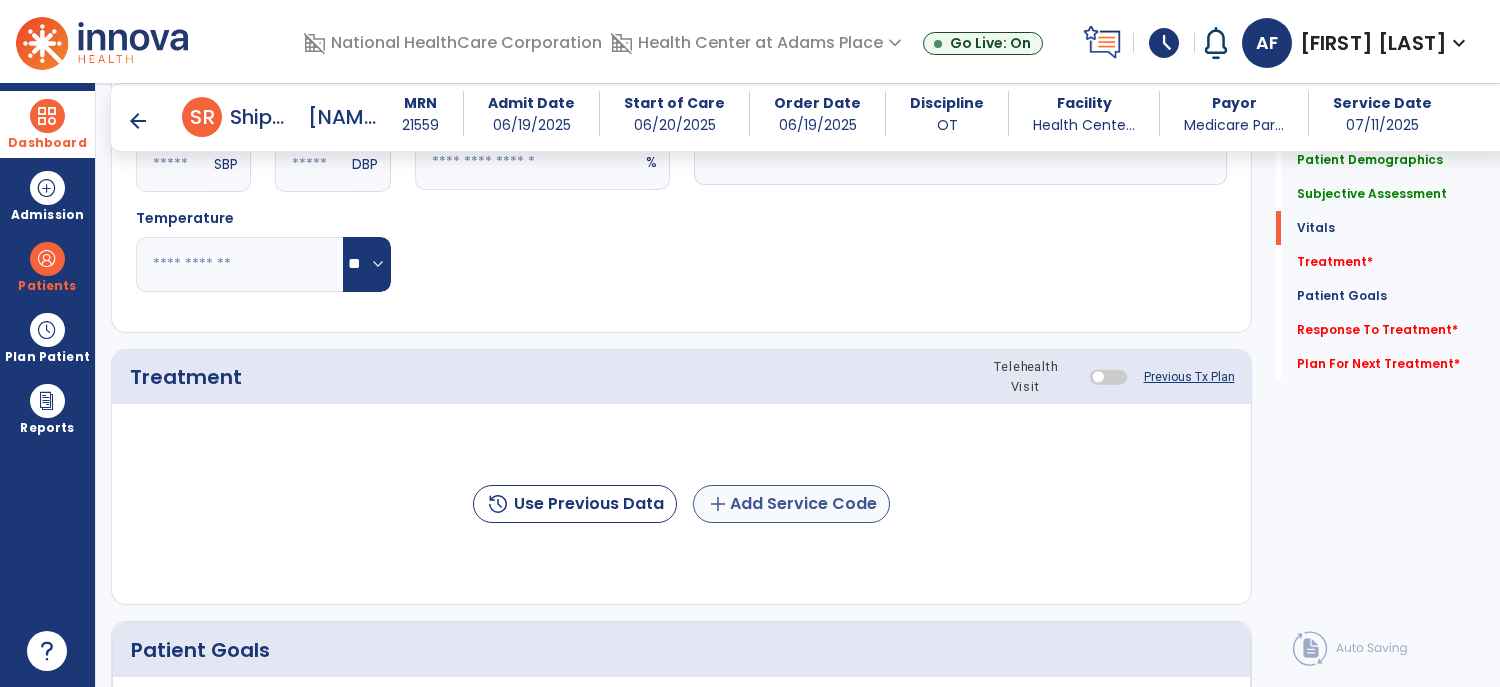 type on "**********" 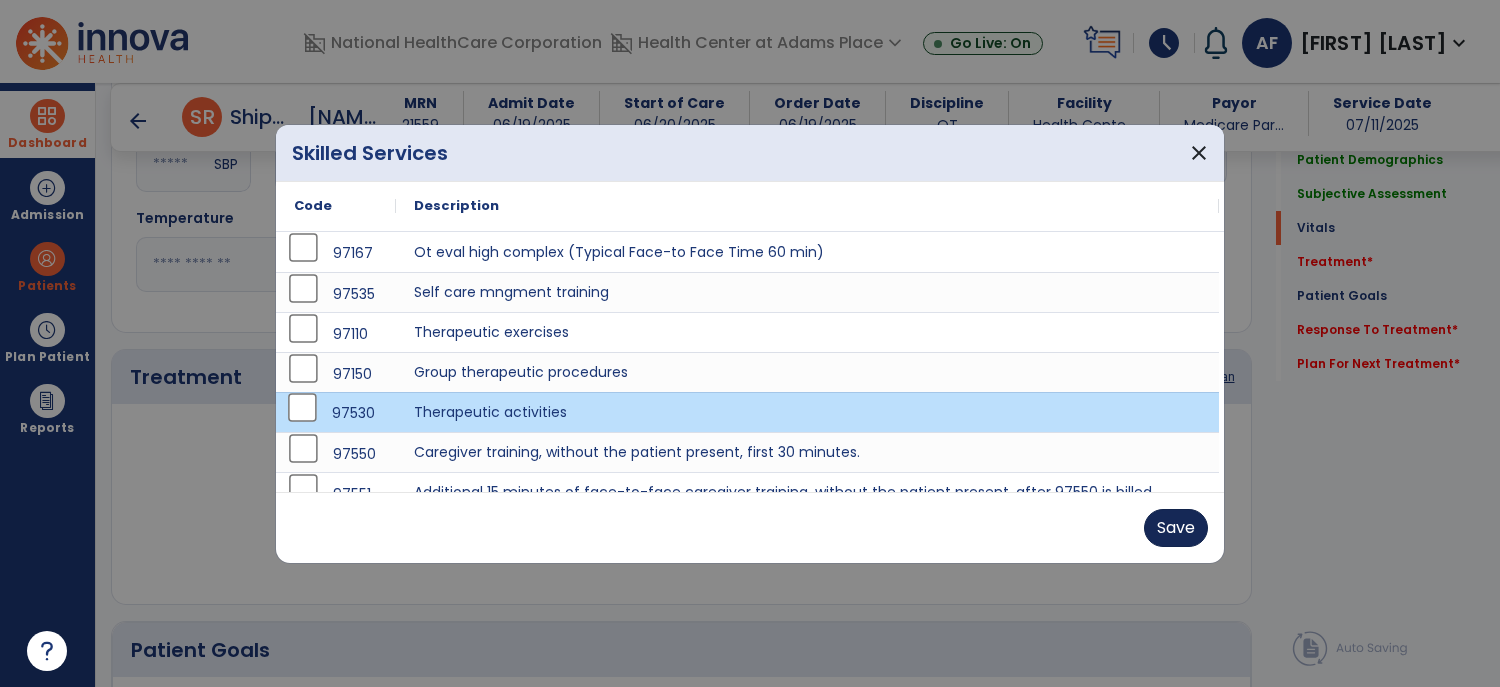 click on "Save" at bounding box center [1176, 528] 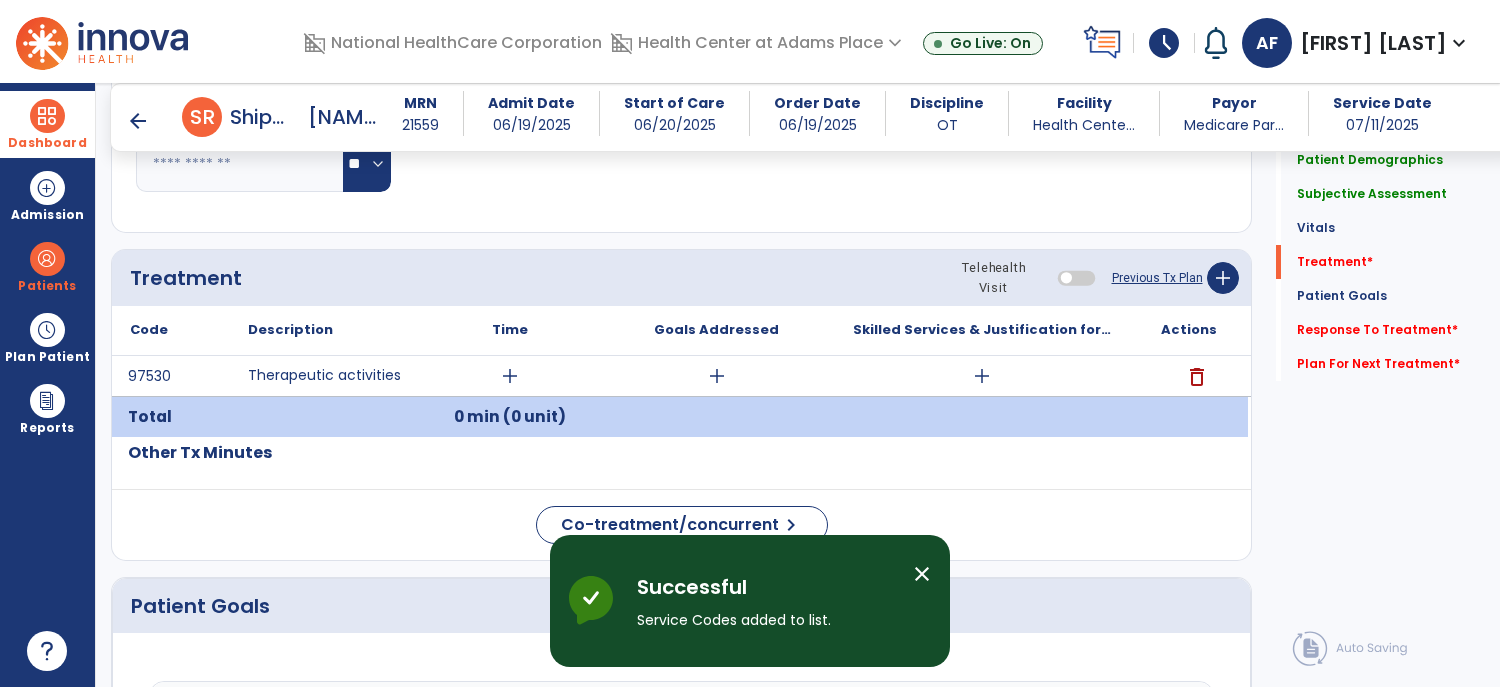 scroll, scrollTop: 1225, scrollLeft: 0, axis: vertical 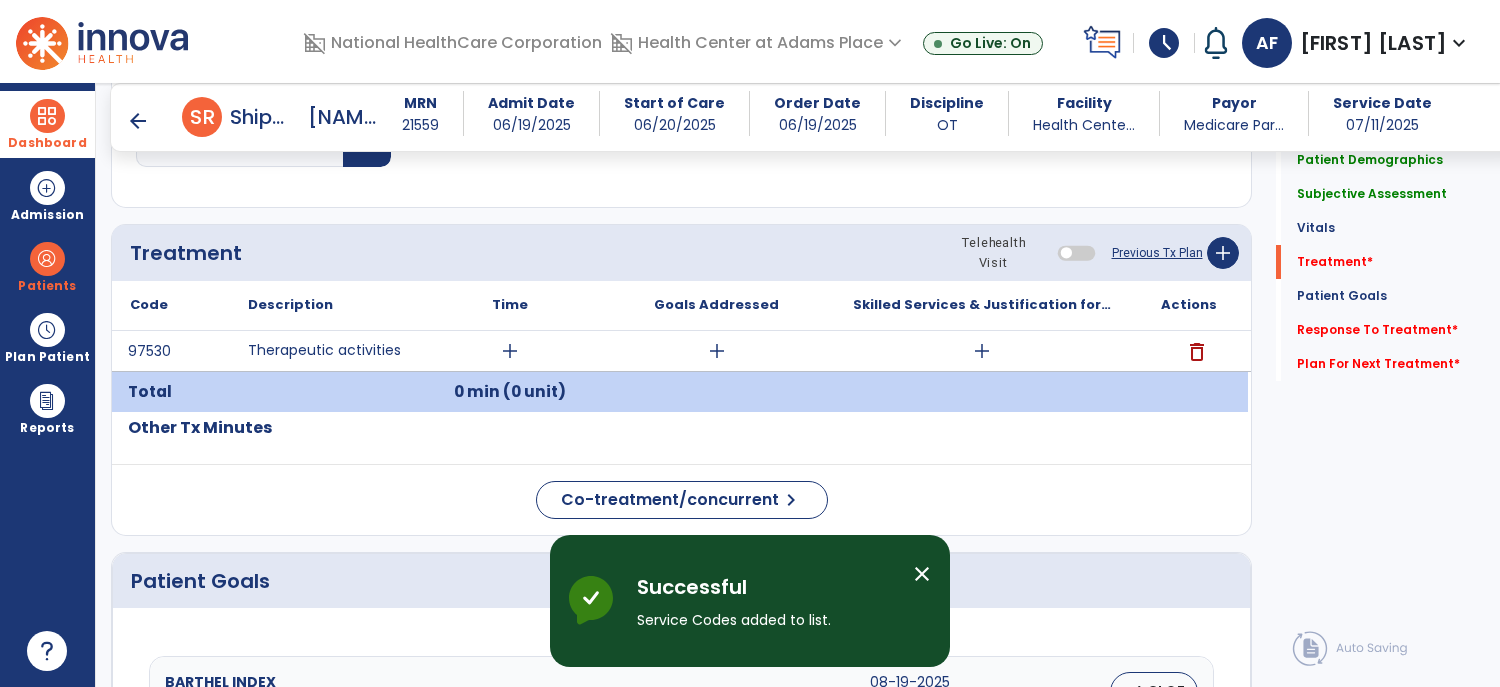 click on "add" at bounding box center [510, 351] 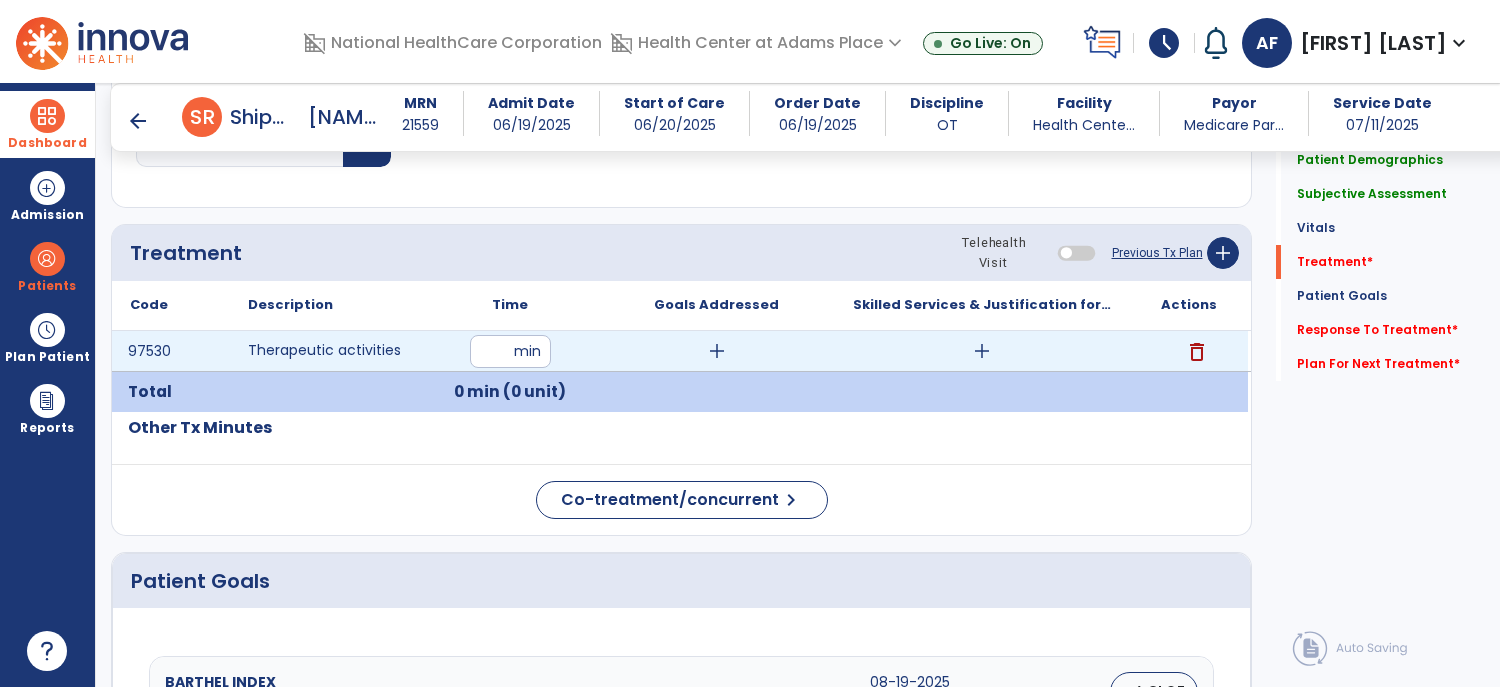 type on "**" 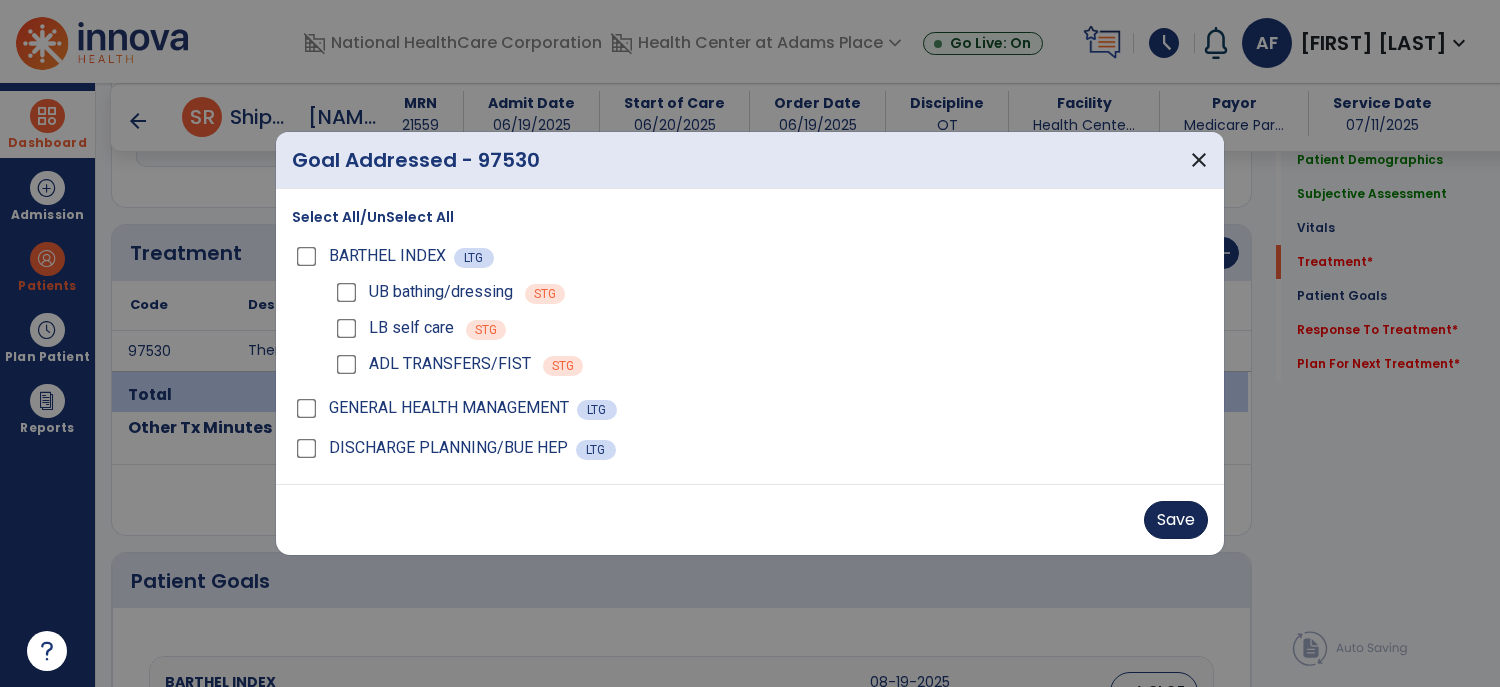 click on "Save" at bounding box center [1176, 520] 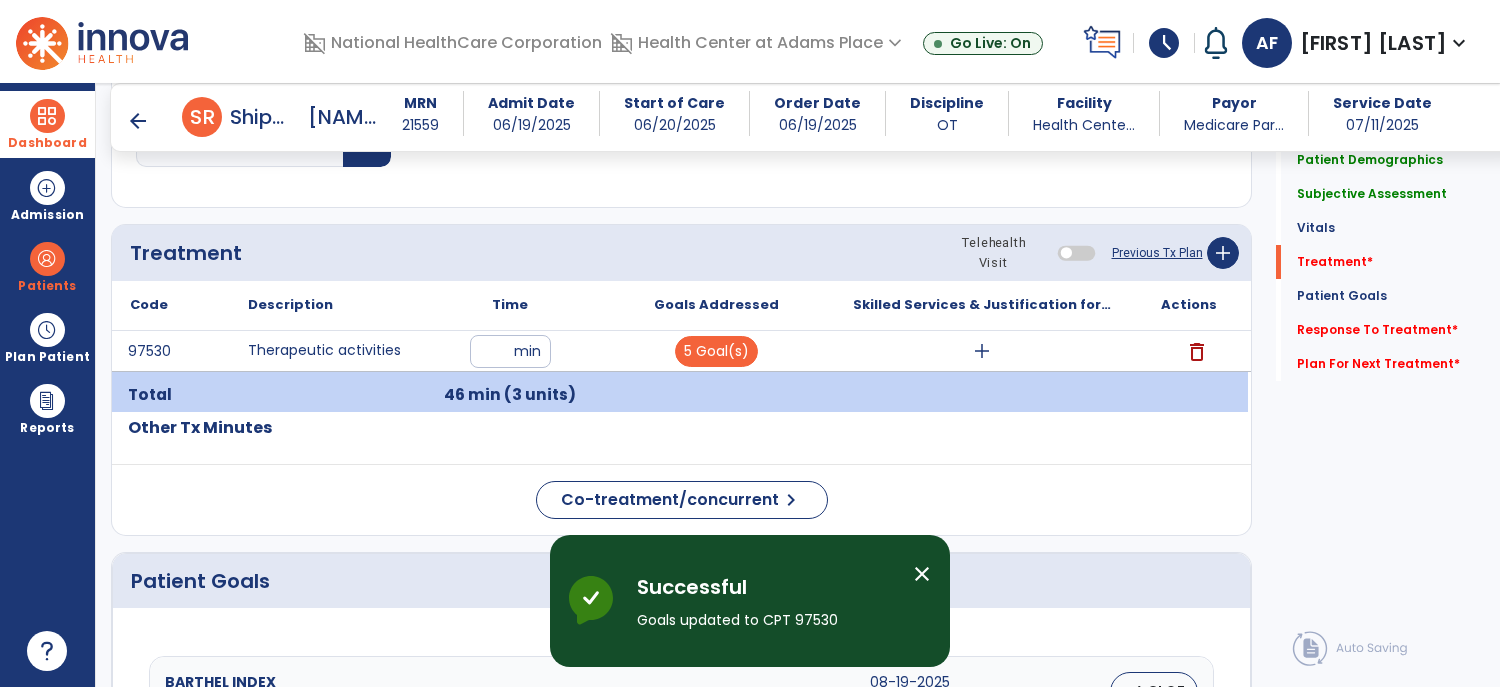 click on "add" at bounding box center [982, 351] 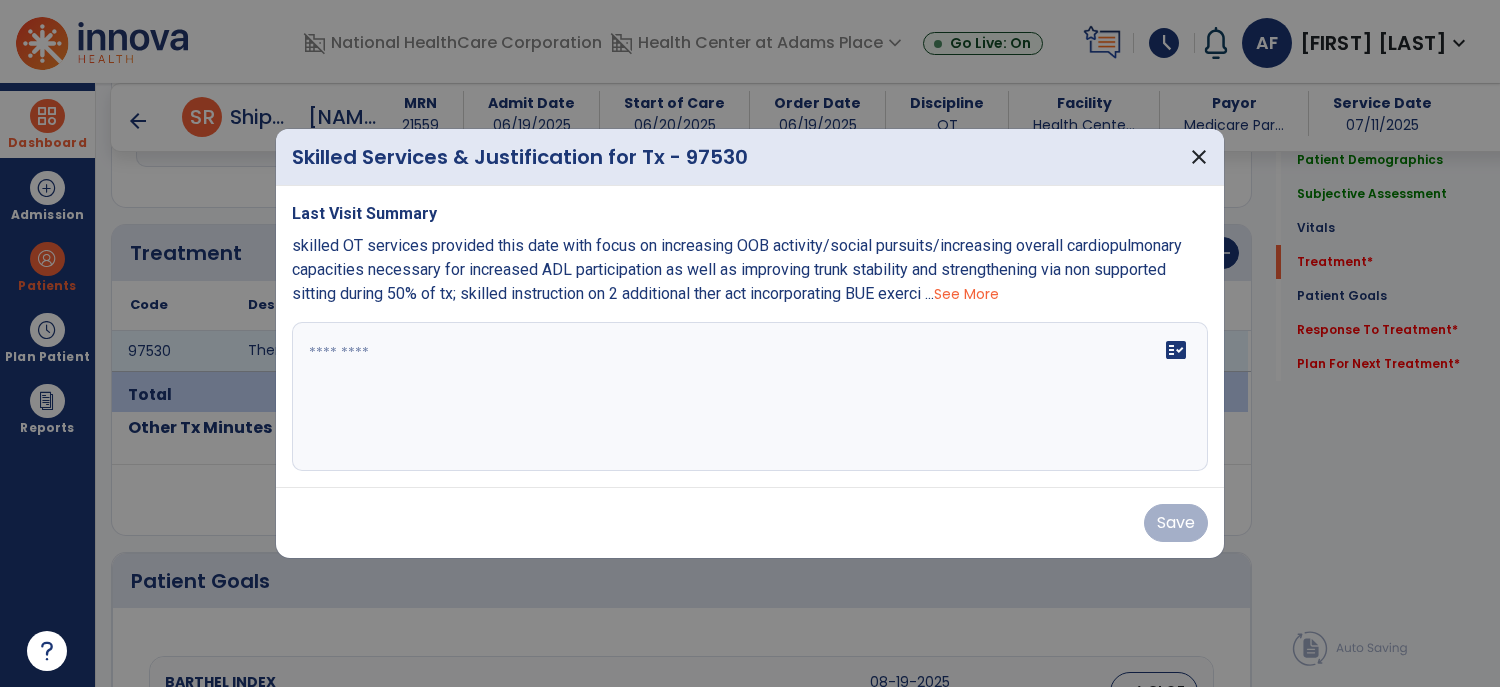 click at bounding box center (750, 397) 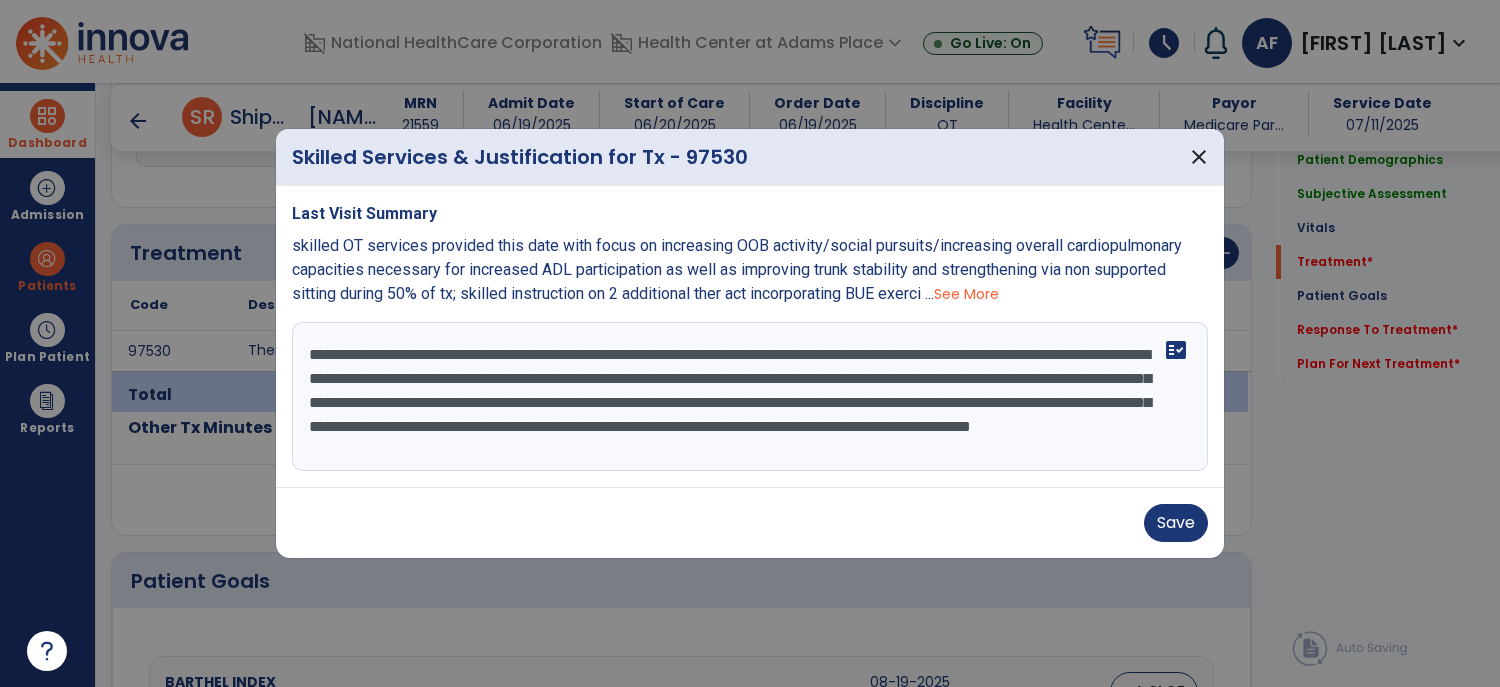scroll, scrollTop: 14, scrollLeft: 0, axis: vertical 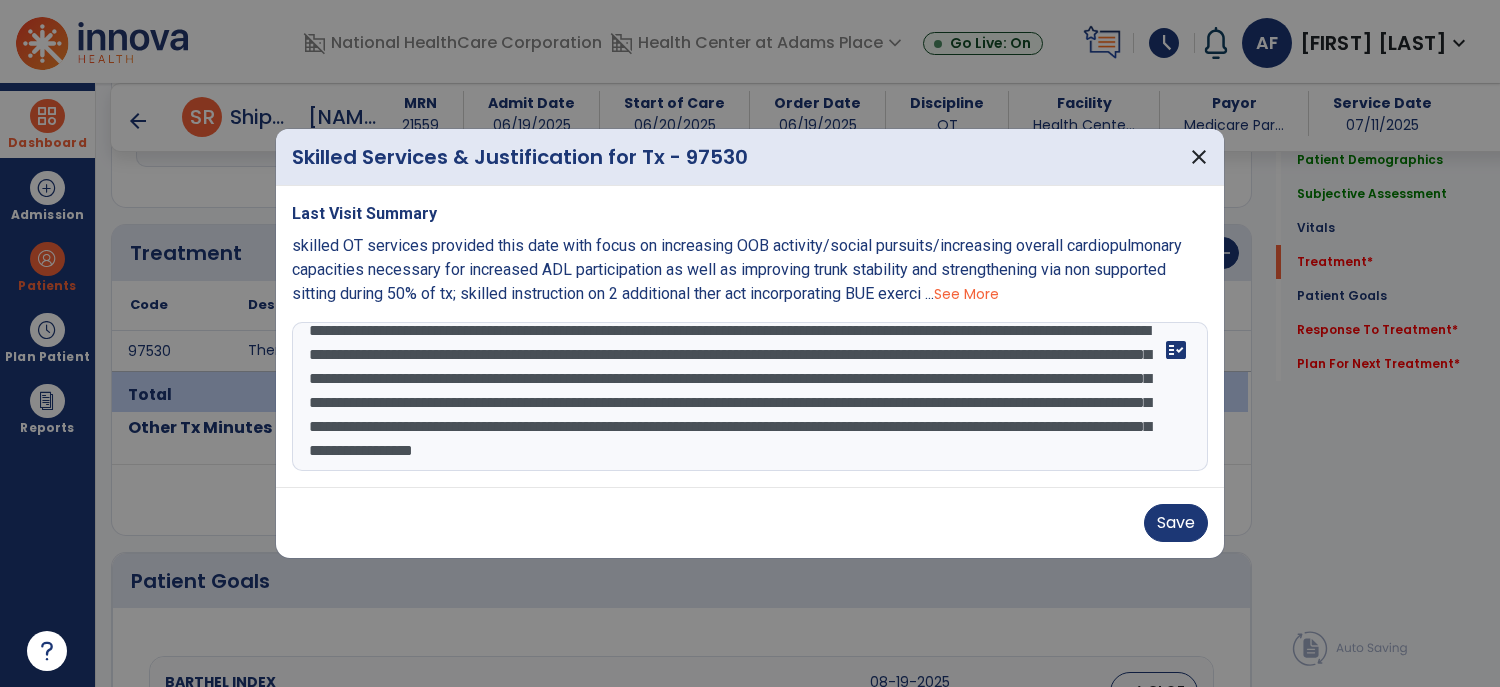 click on "**********" at bounding box center [750, 397] 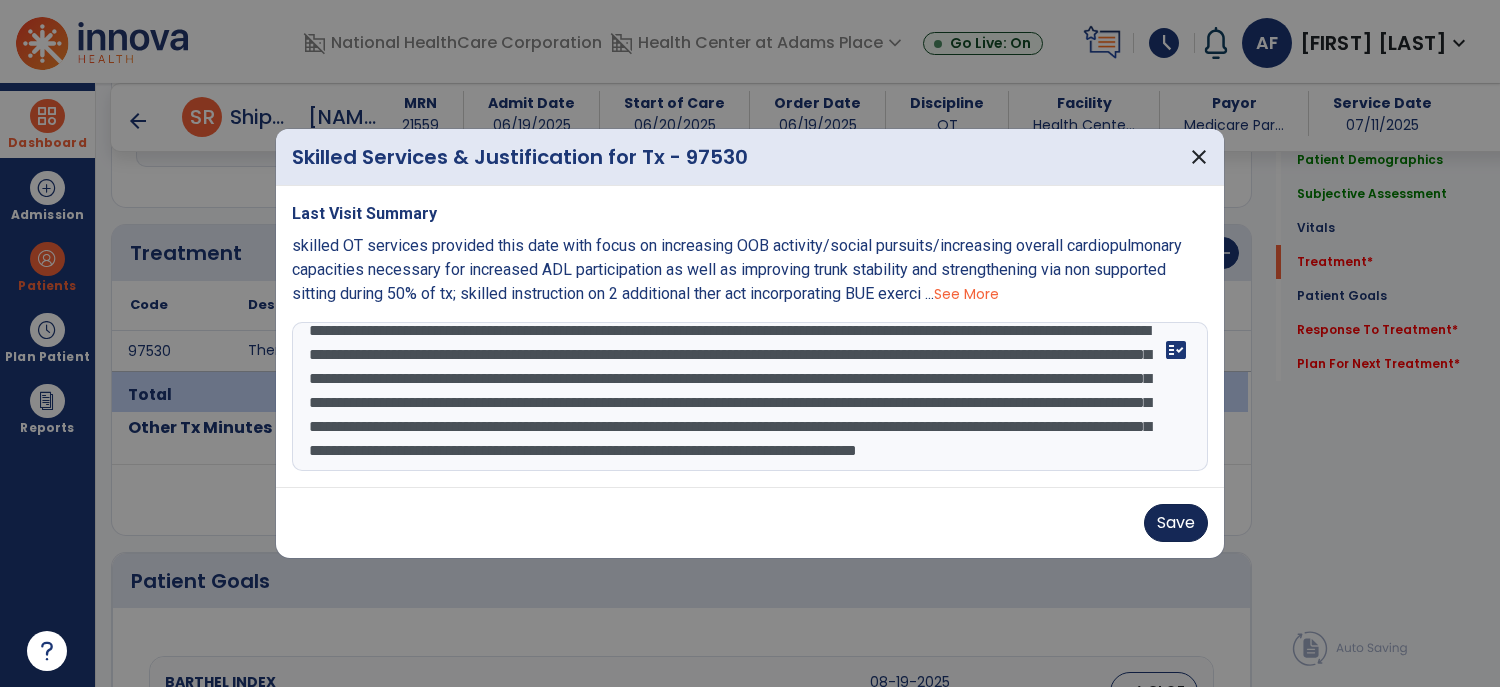 type on "**********" 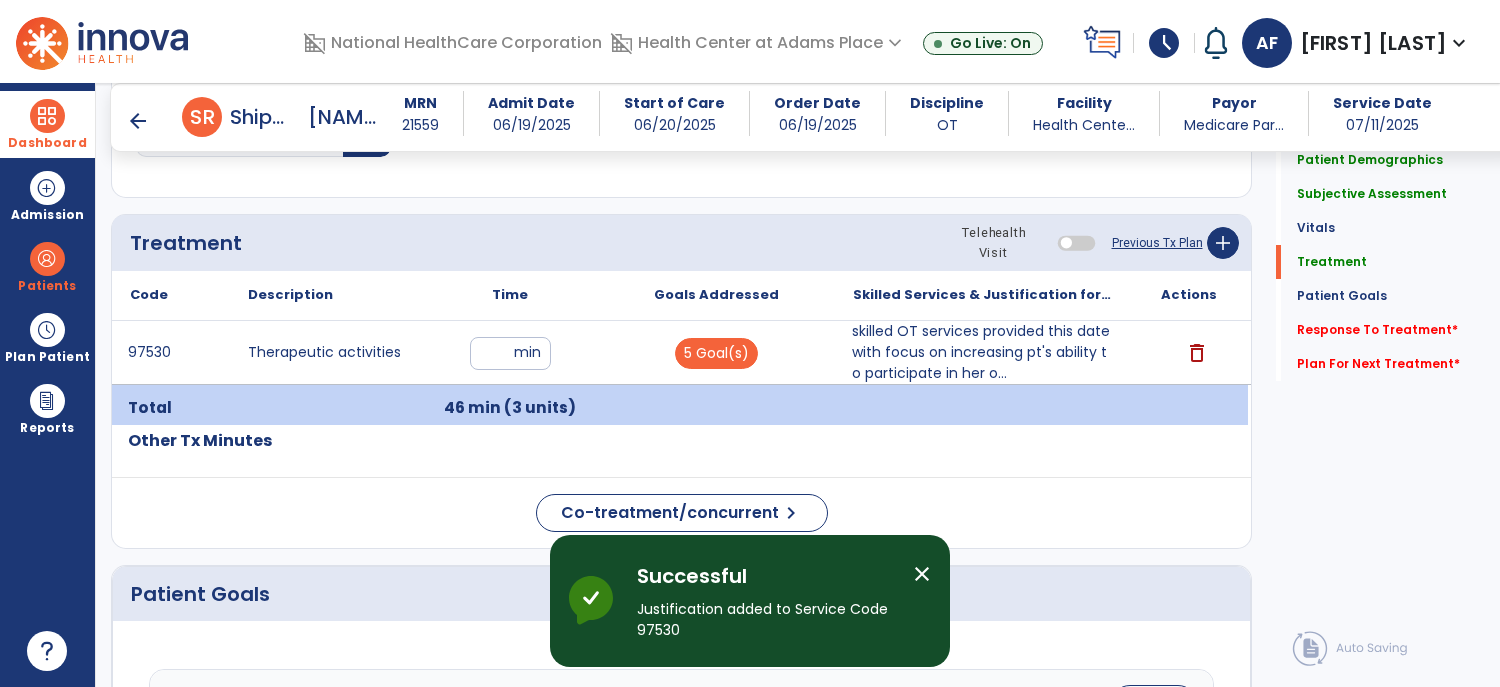 scroll, scrollTop: 1236, scrollLeft: 0, axis: vertical 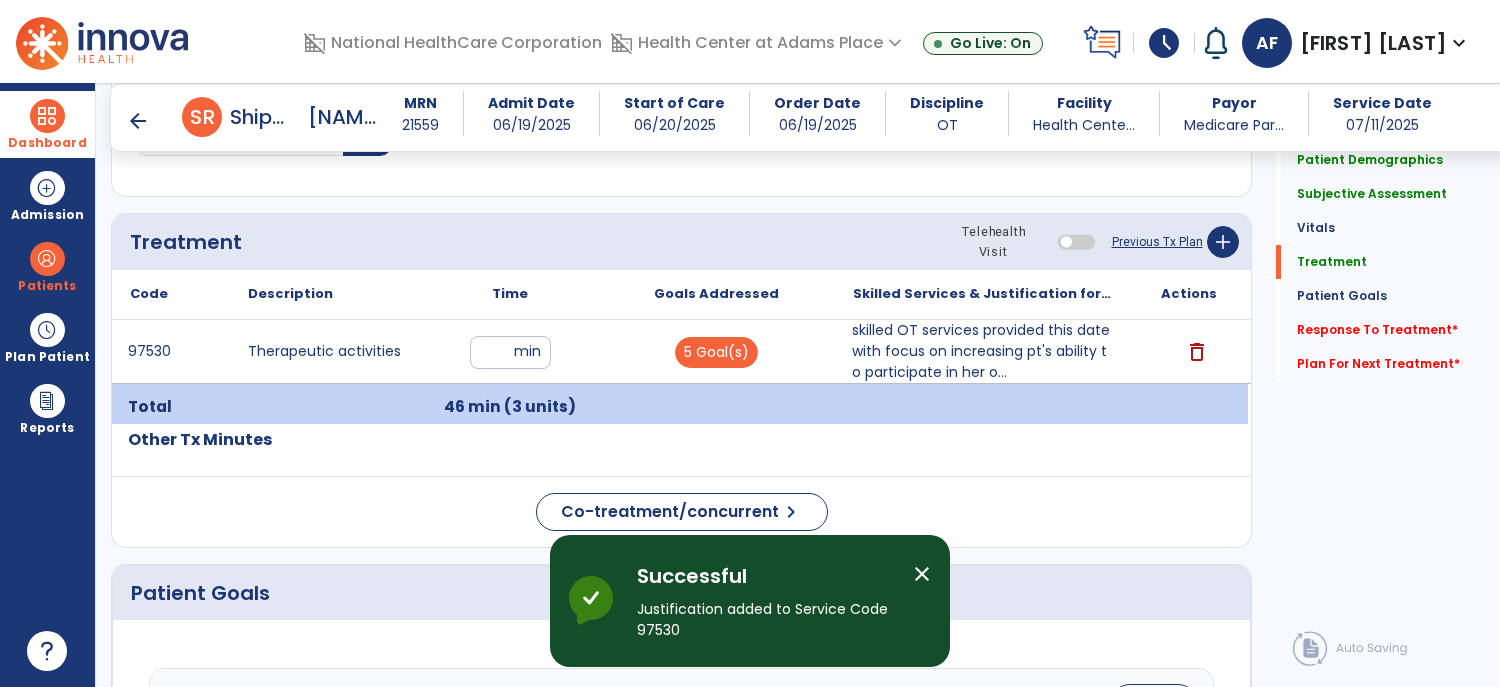 click on "skilled OT services provided this date with focus on increasing pt's ability to participate in her o..." at bounding box center [982, 351] 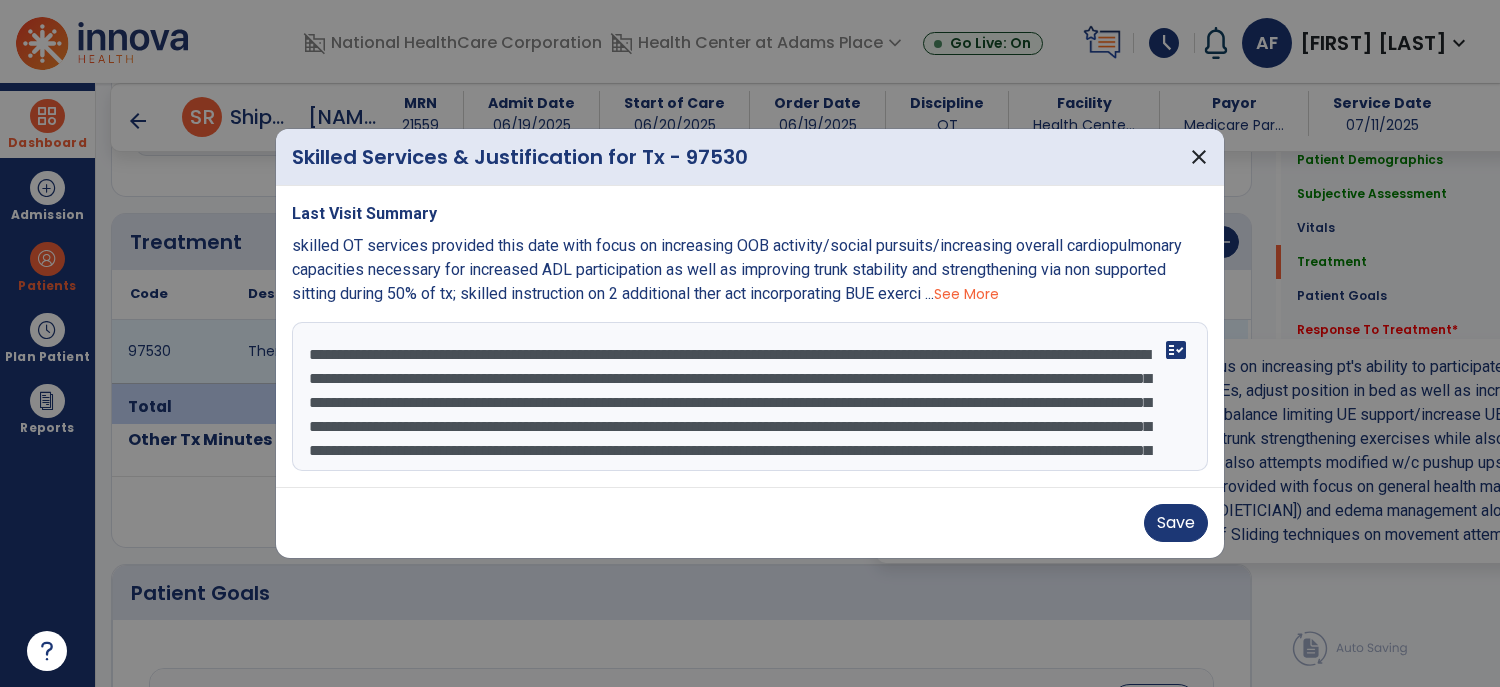 scroll, scrollTop: 71, scrollLeft: 0, axis: vertical 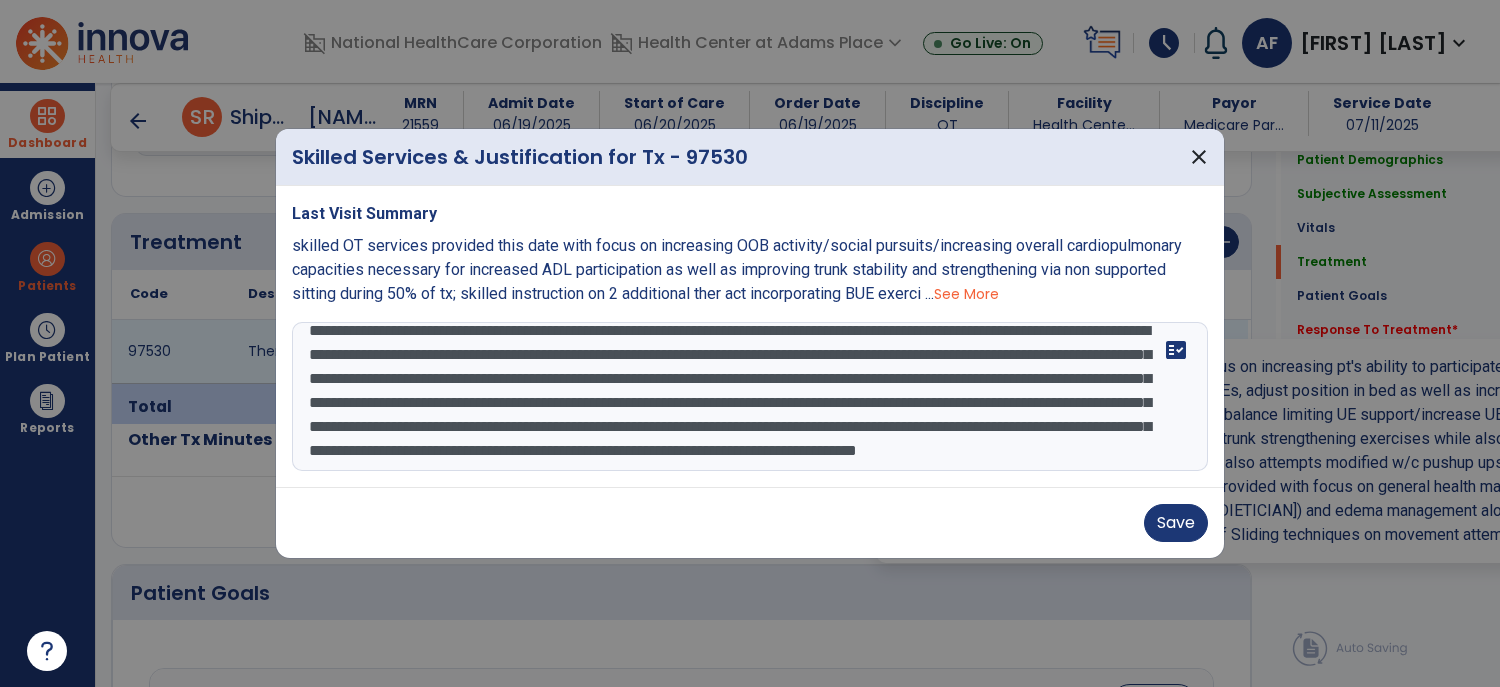 click on "**********" at bounding box center [750, 397] 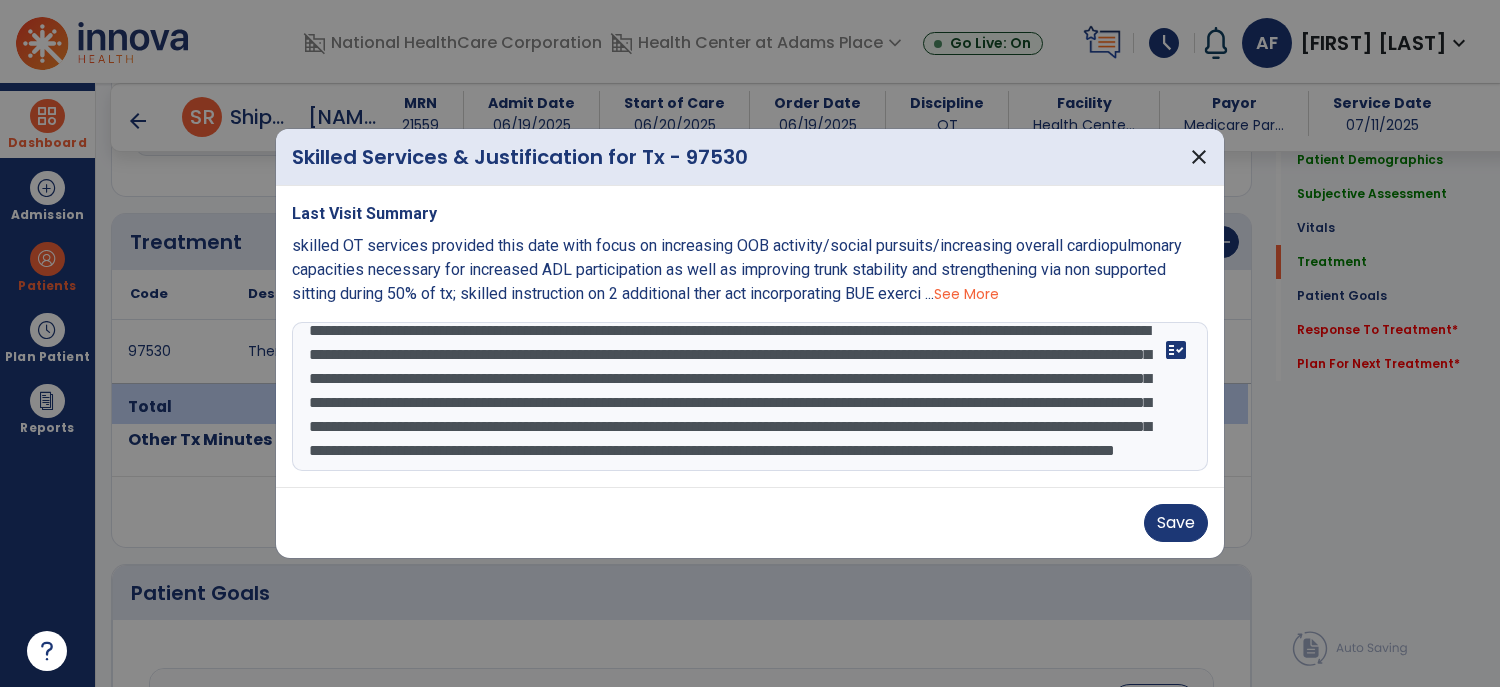 scroll, scrollTop: 86, scrollLeft: 0, axis: vertical 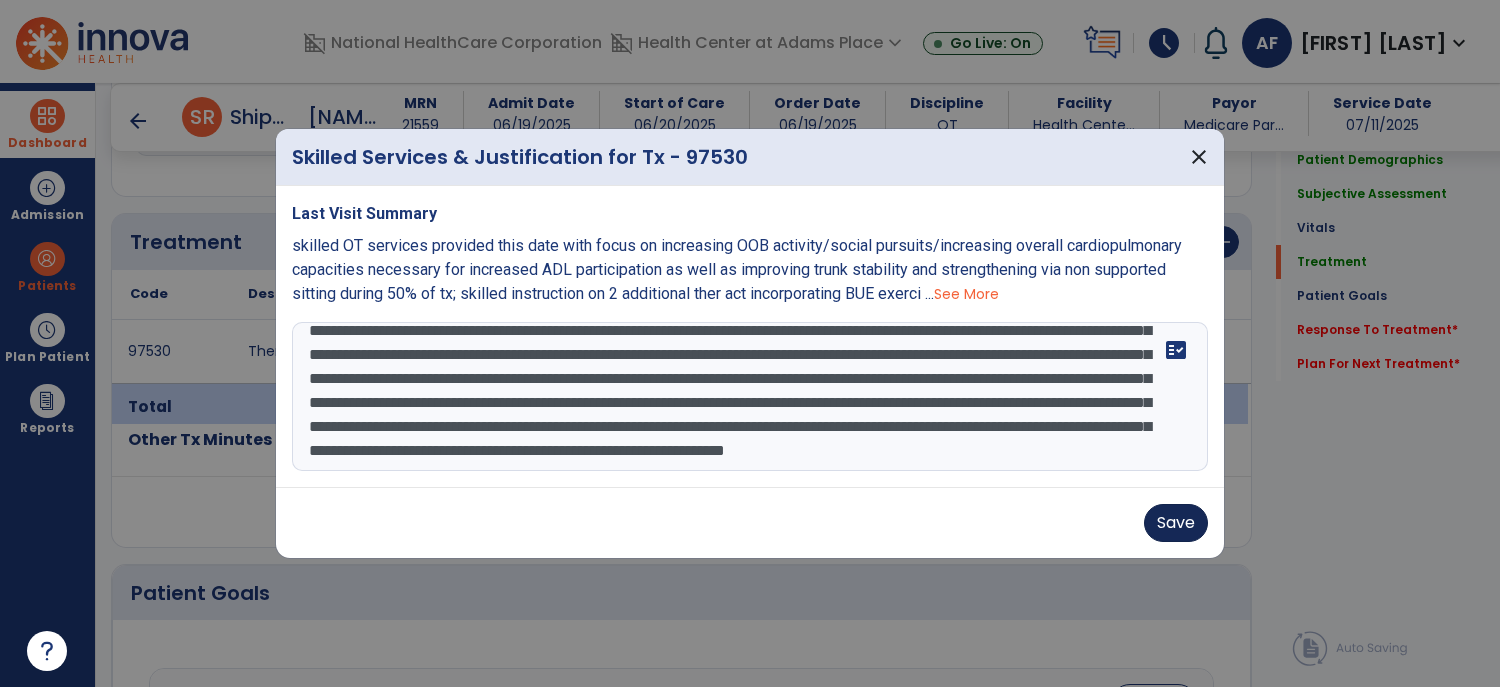 type on "**********" 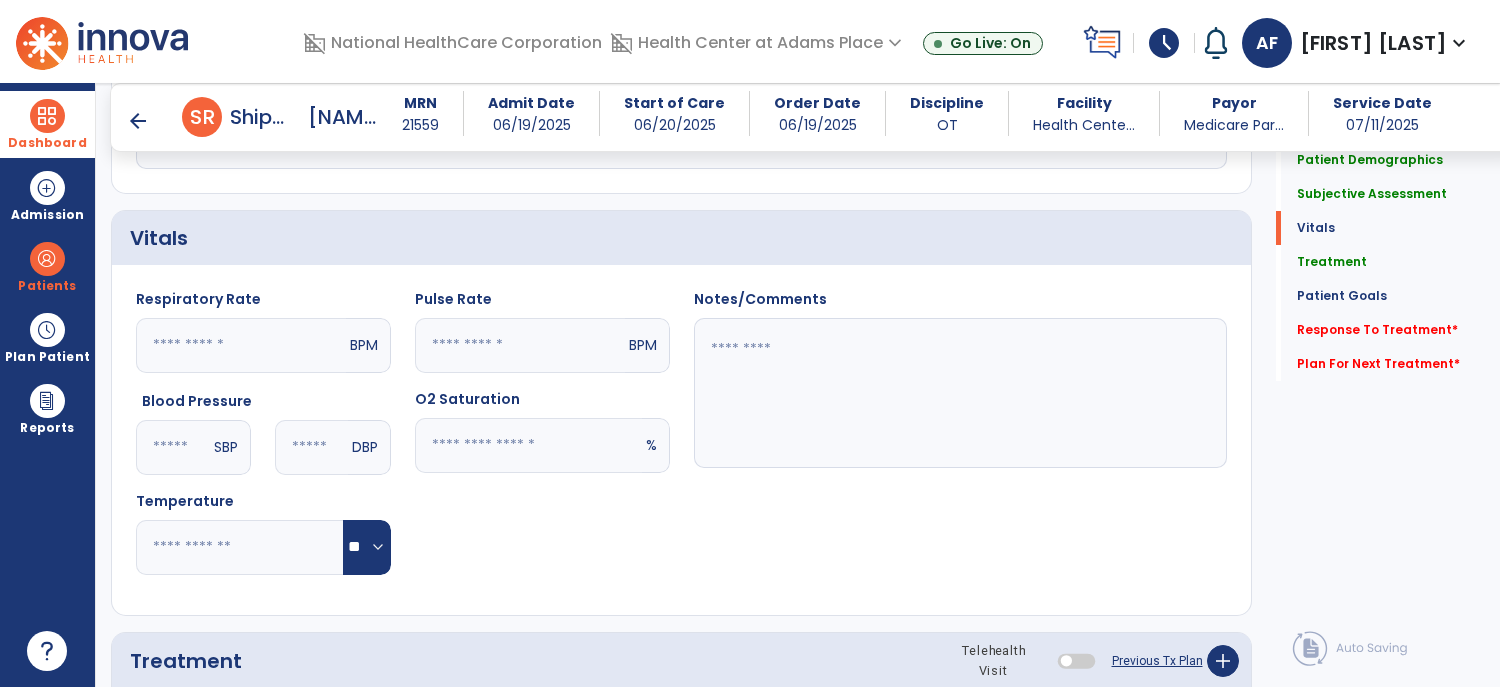 scroll, scrollTop: 817, scrollLeft: 0, axis: vertical 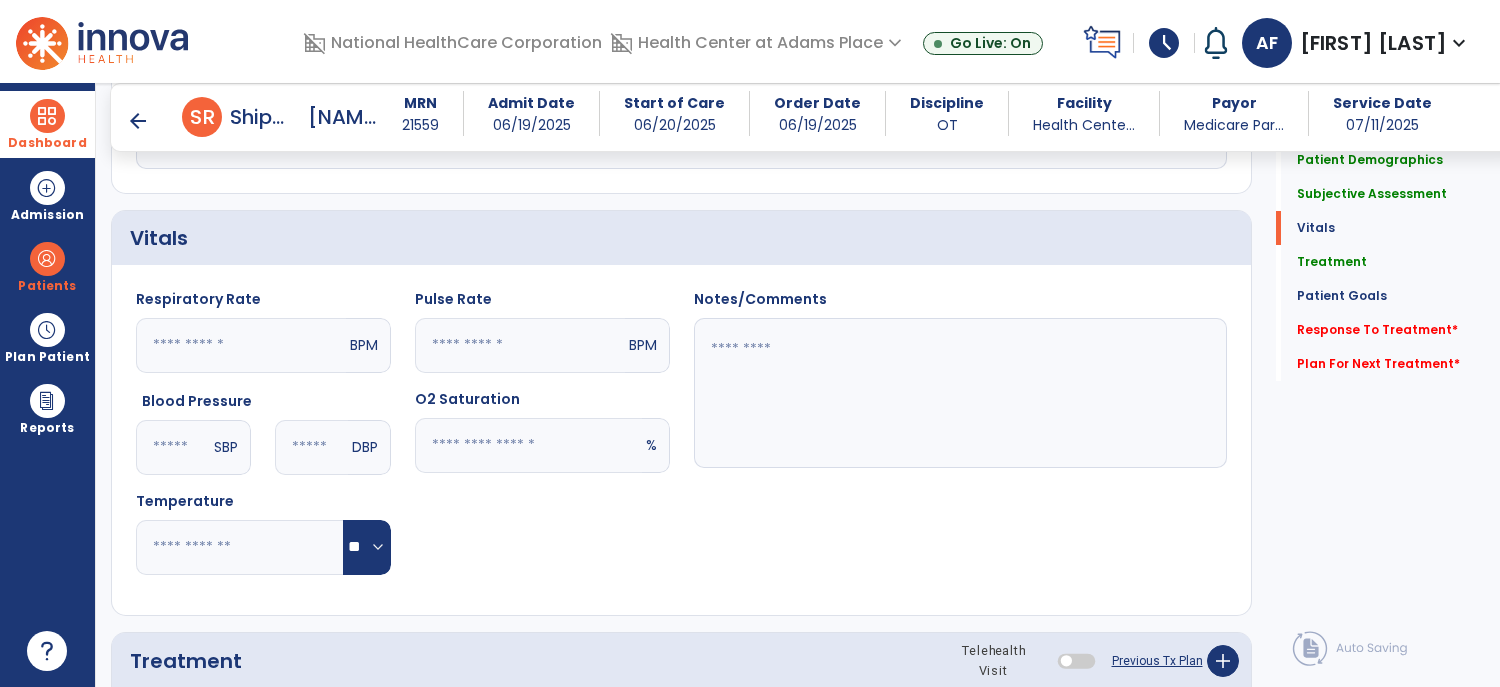 click 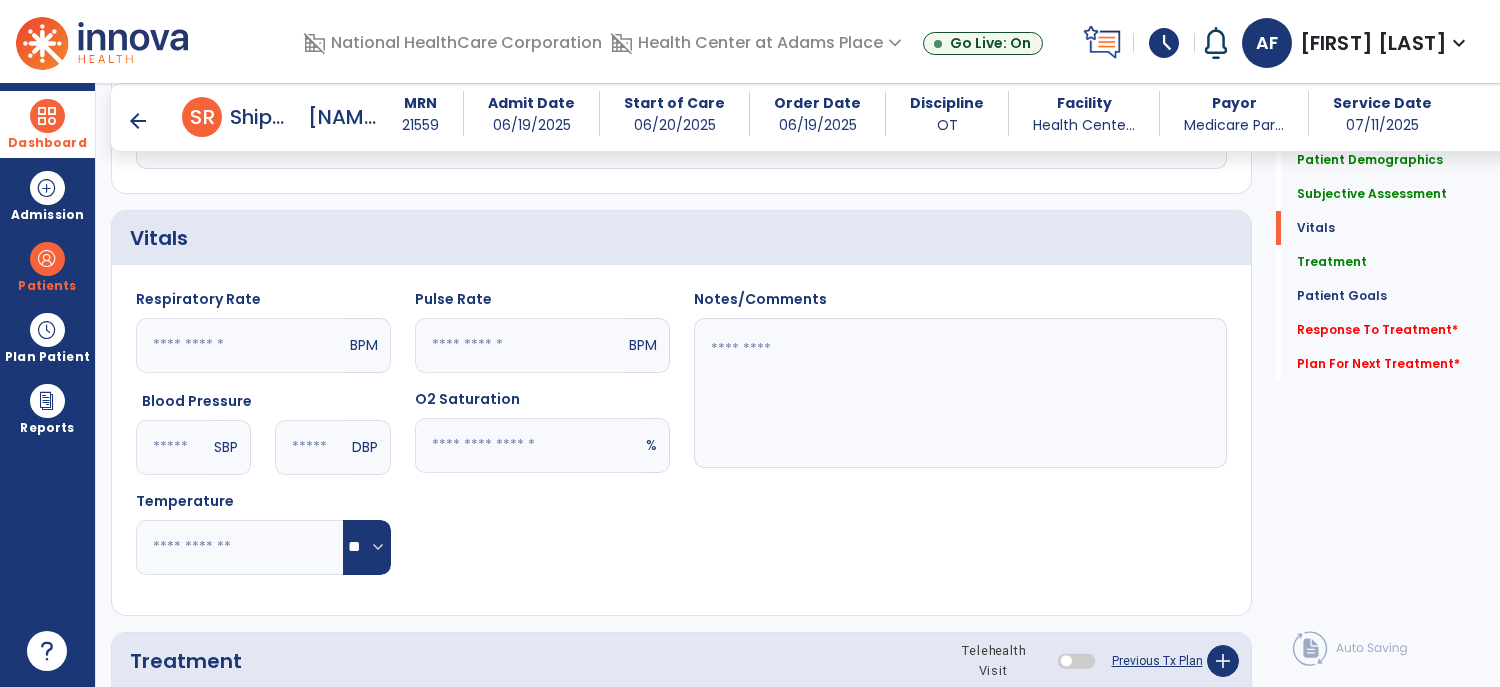 type on "**" 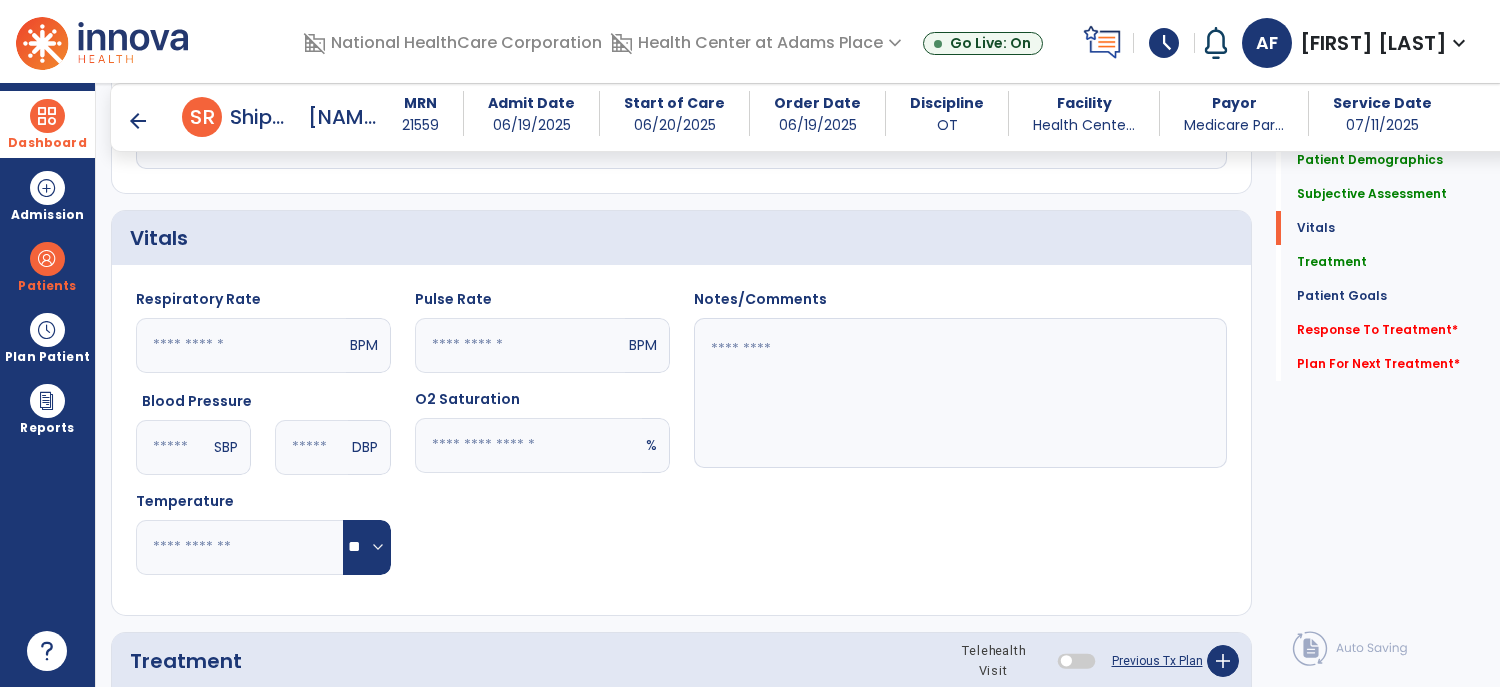 click 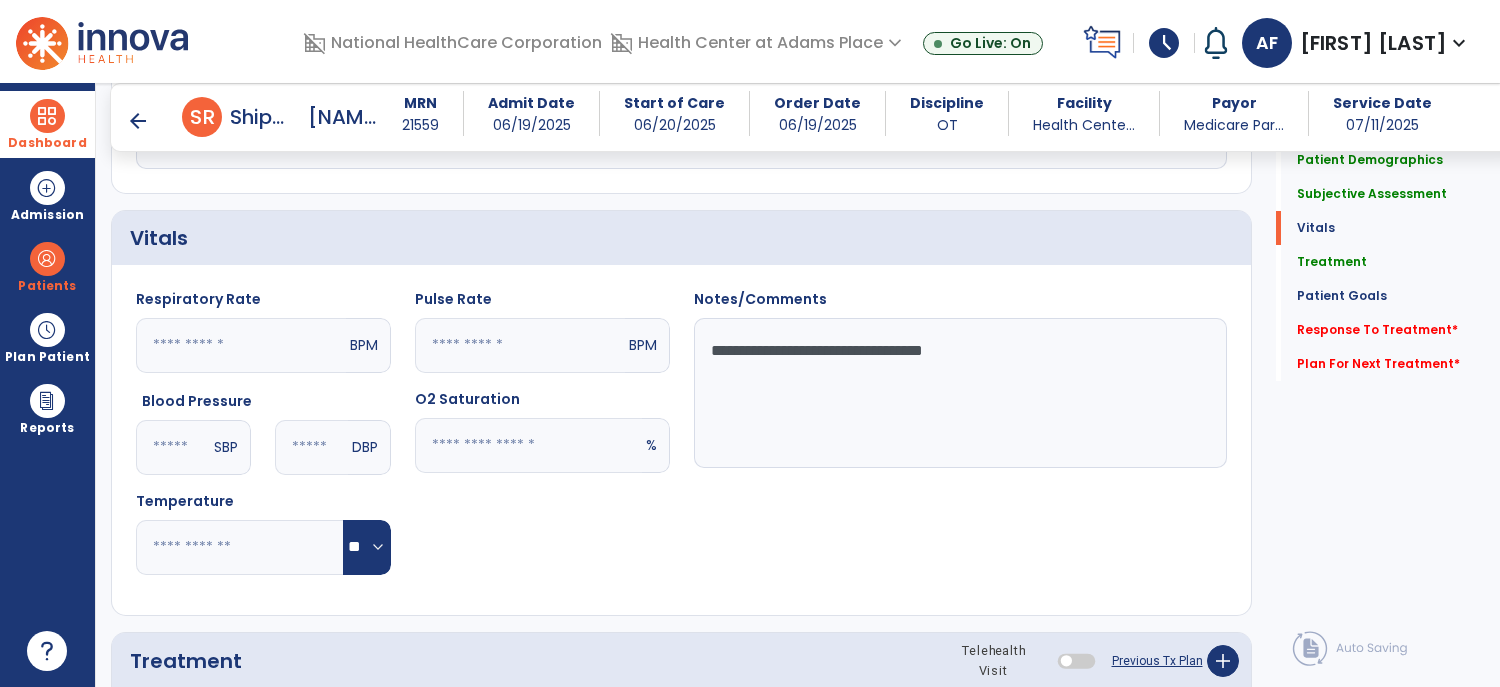 type on "**********" 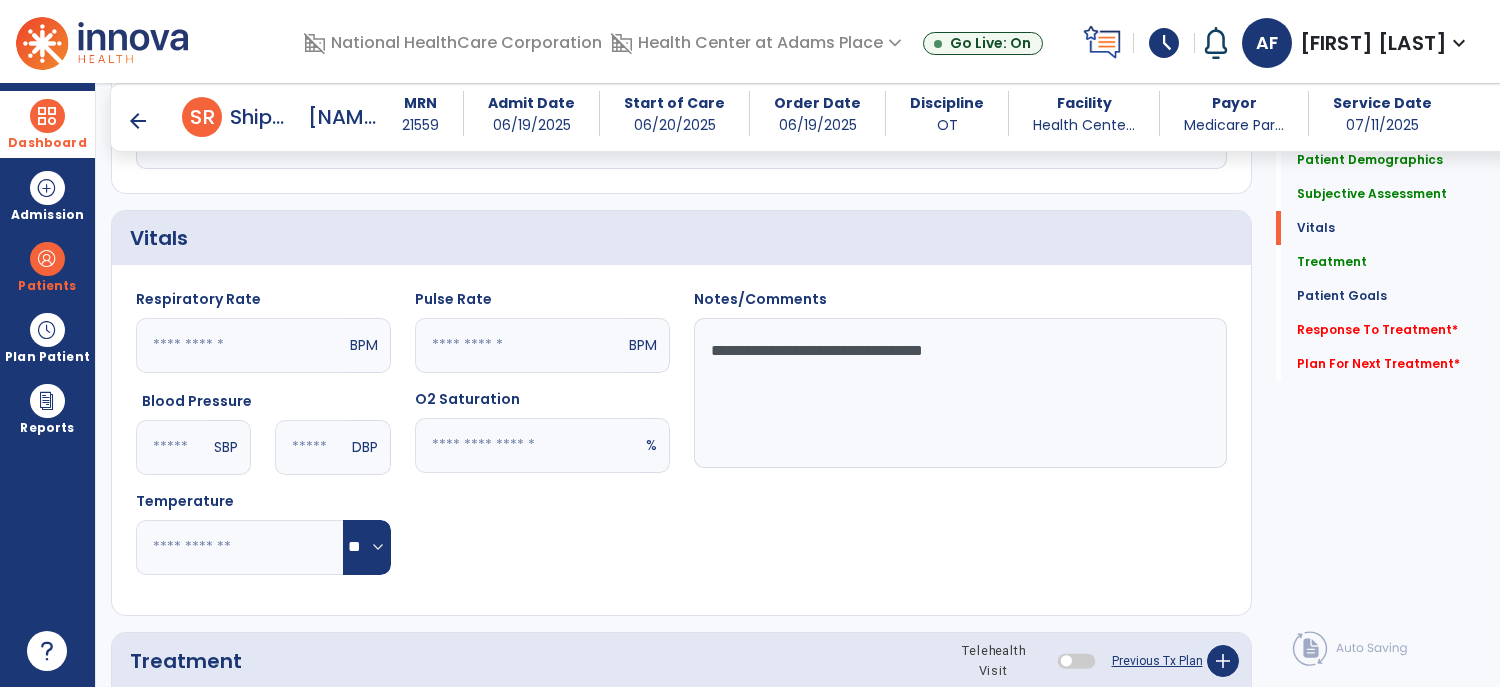 click 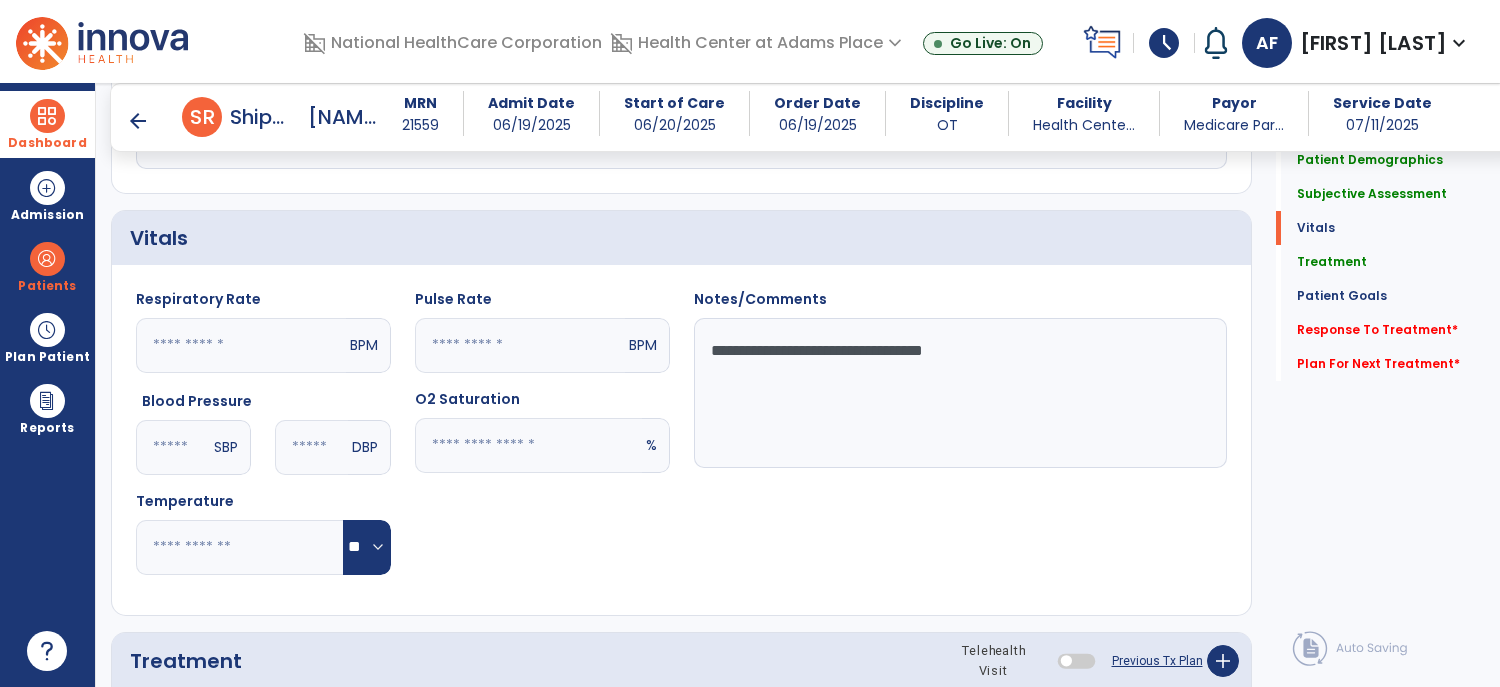 click on "**********" 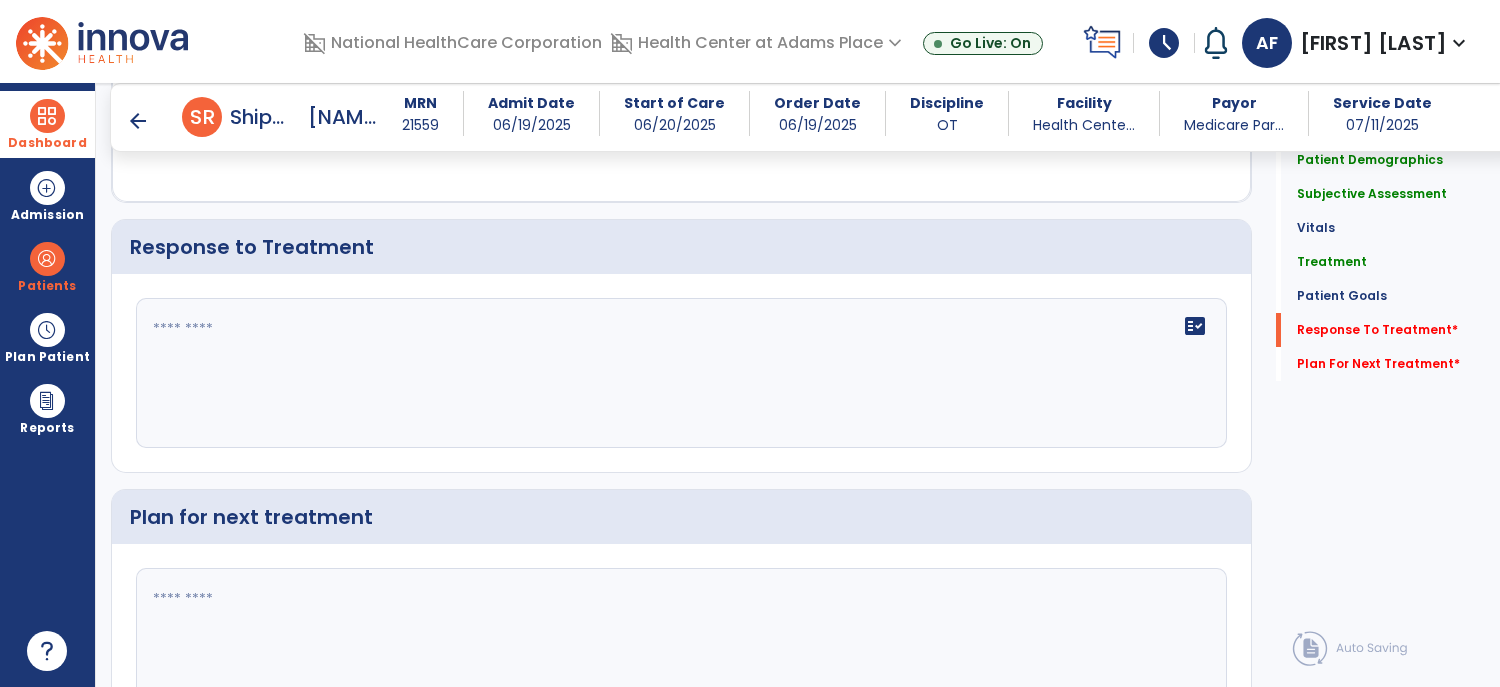 scroll, scrollTop: 3439, scrollLeft: 0, axis: vertical 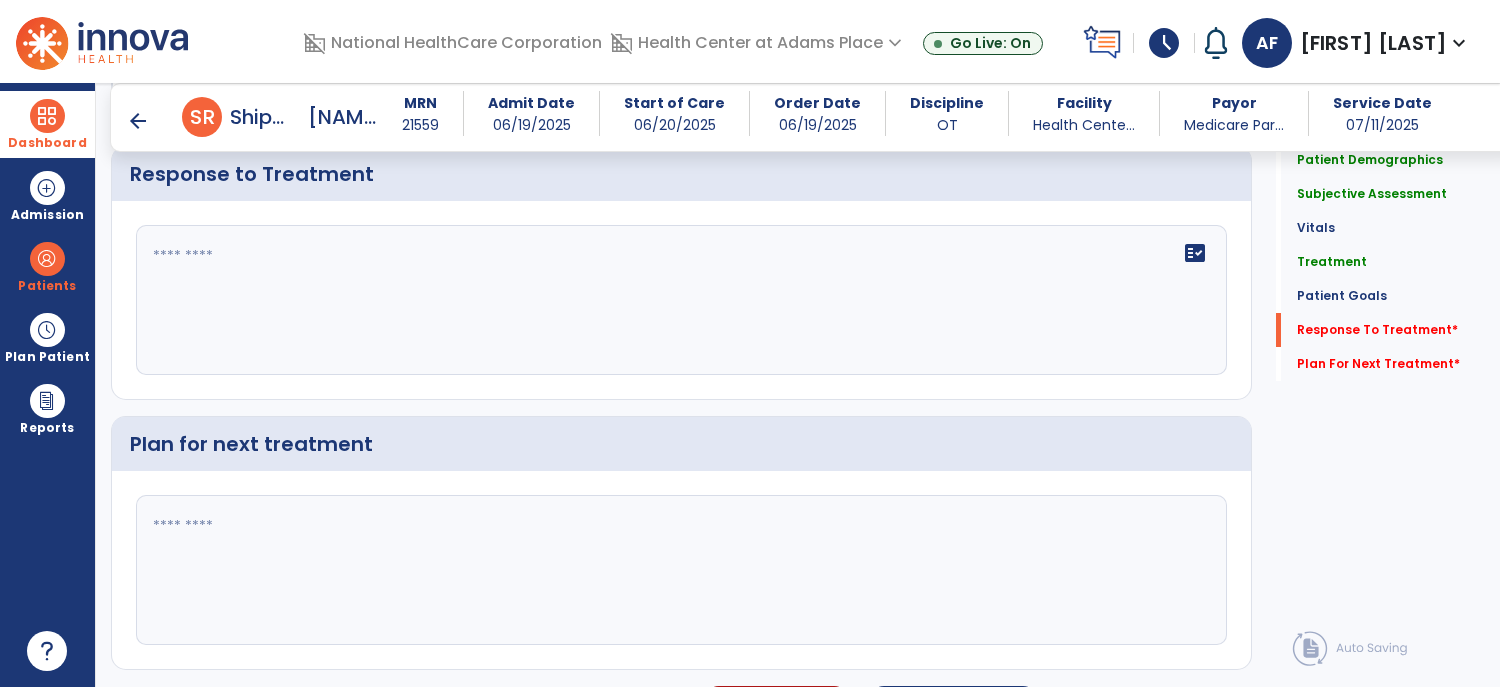 type on "**********" 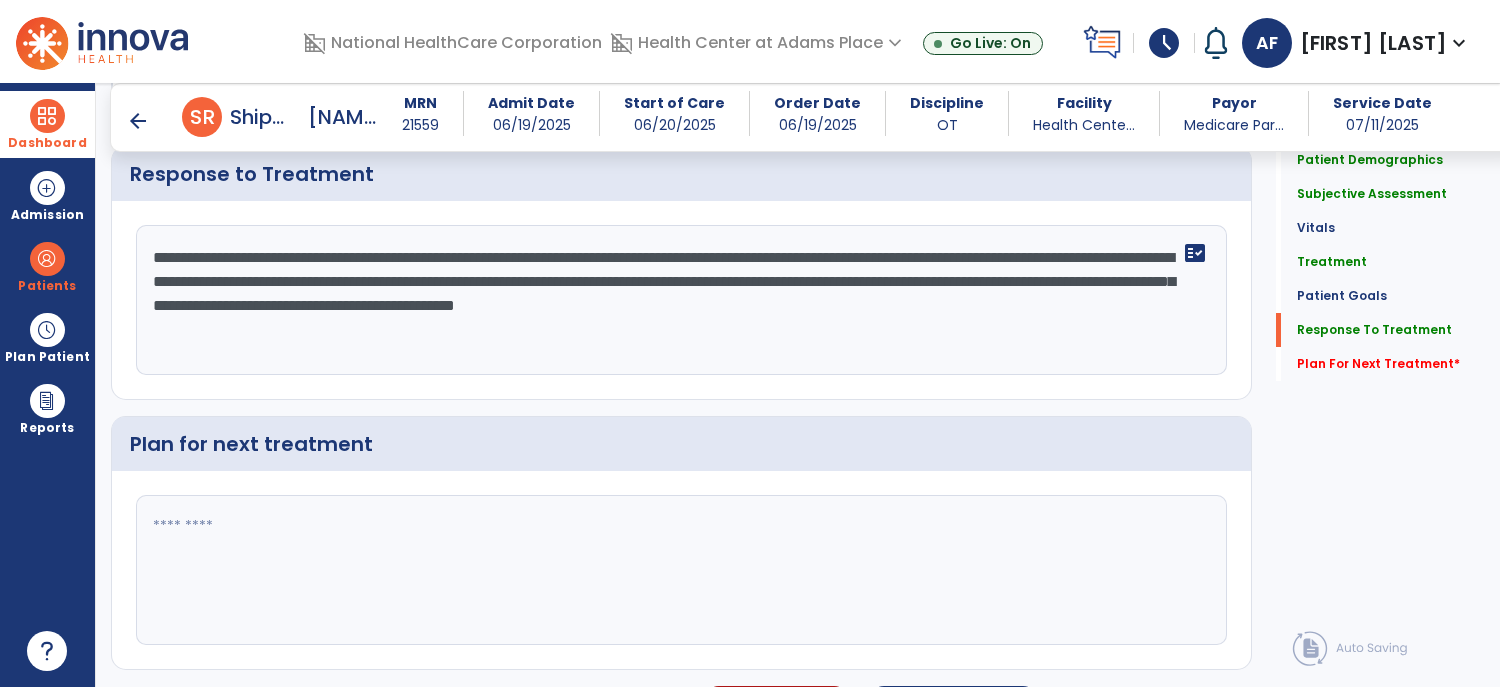 scroll, scrollTop: 3479, scrollLeft: 0, axis: vertical 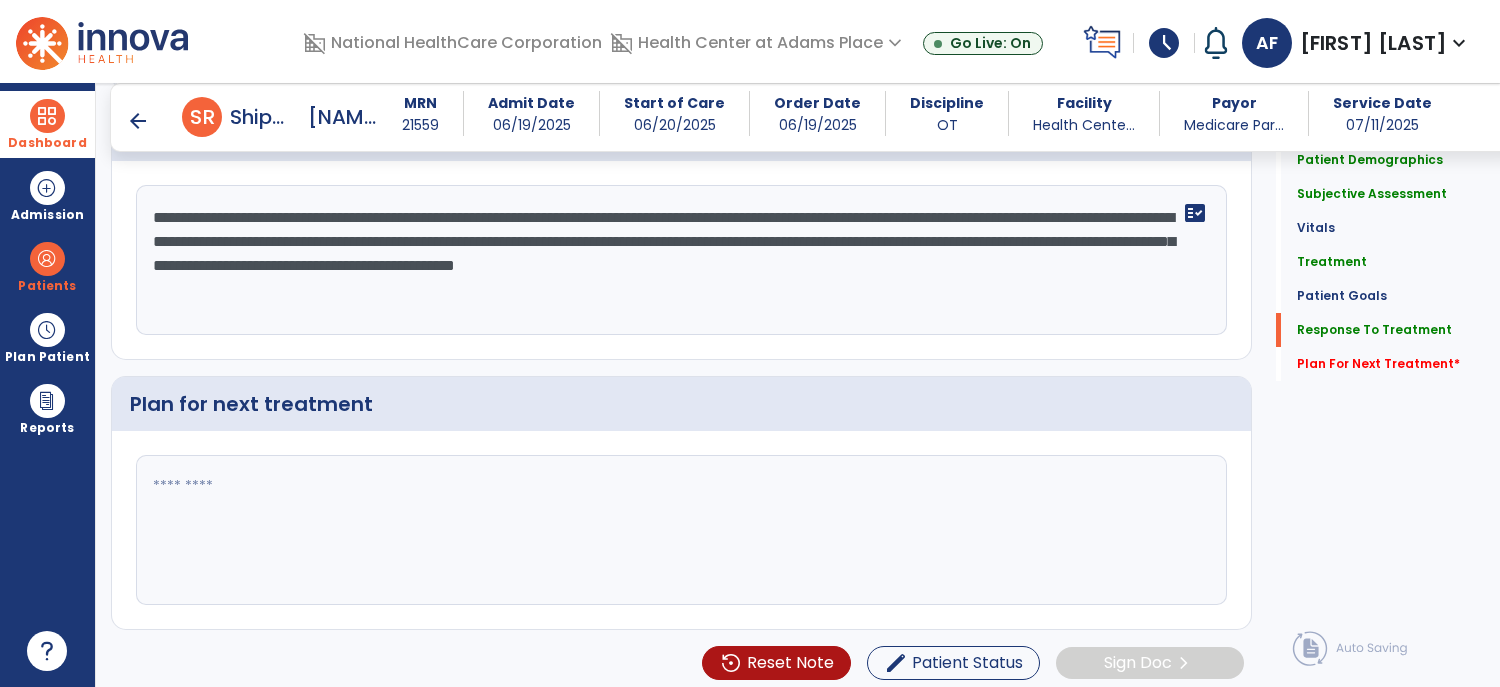 click 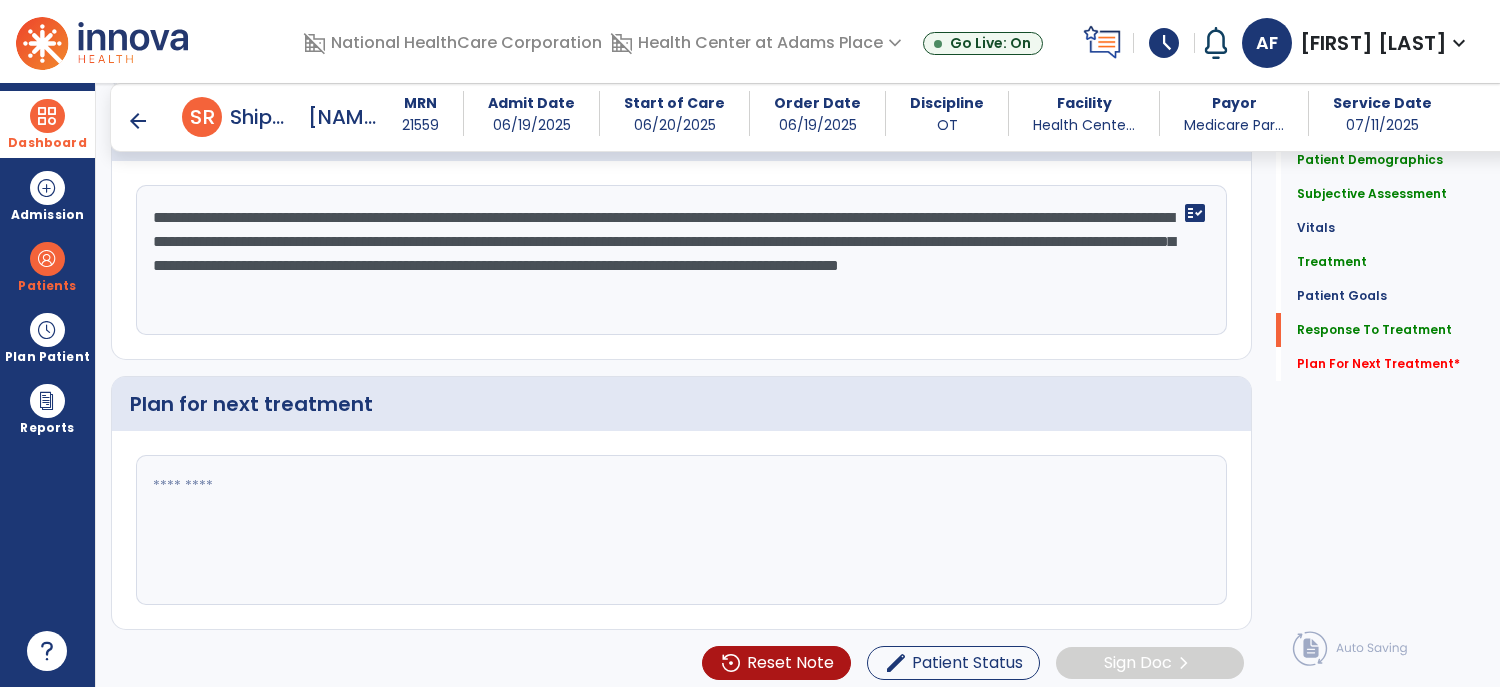 type on "**********" 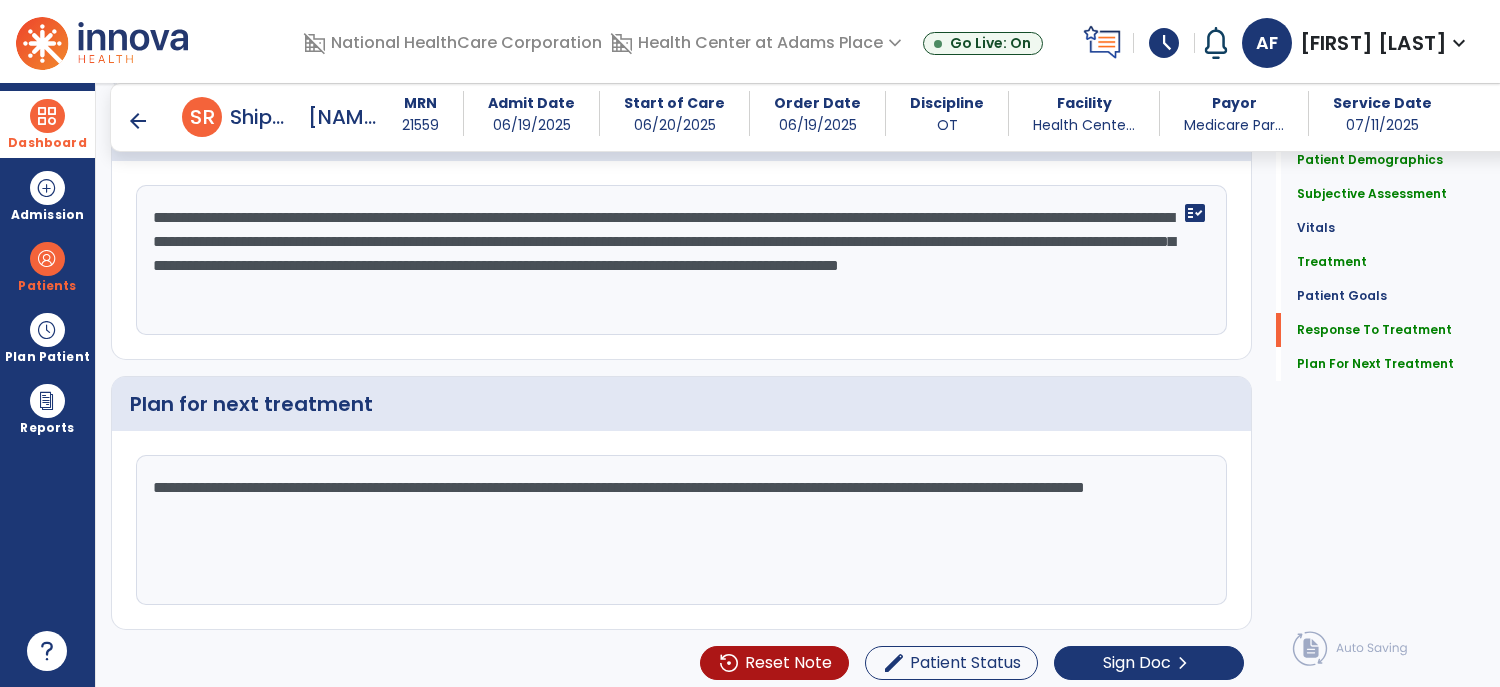 scroll, scrollTop: 3479, scrollLeft: 0, axis: vertical 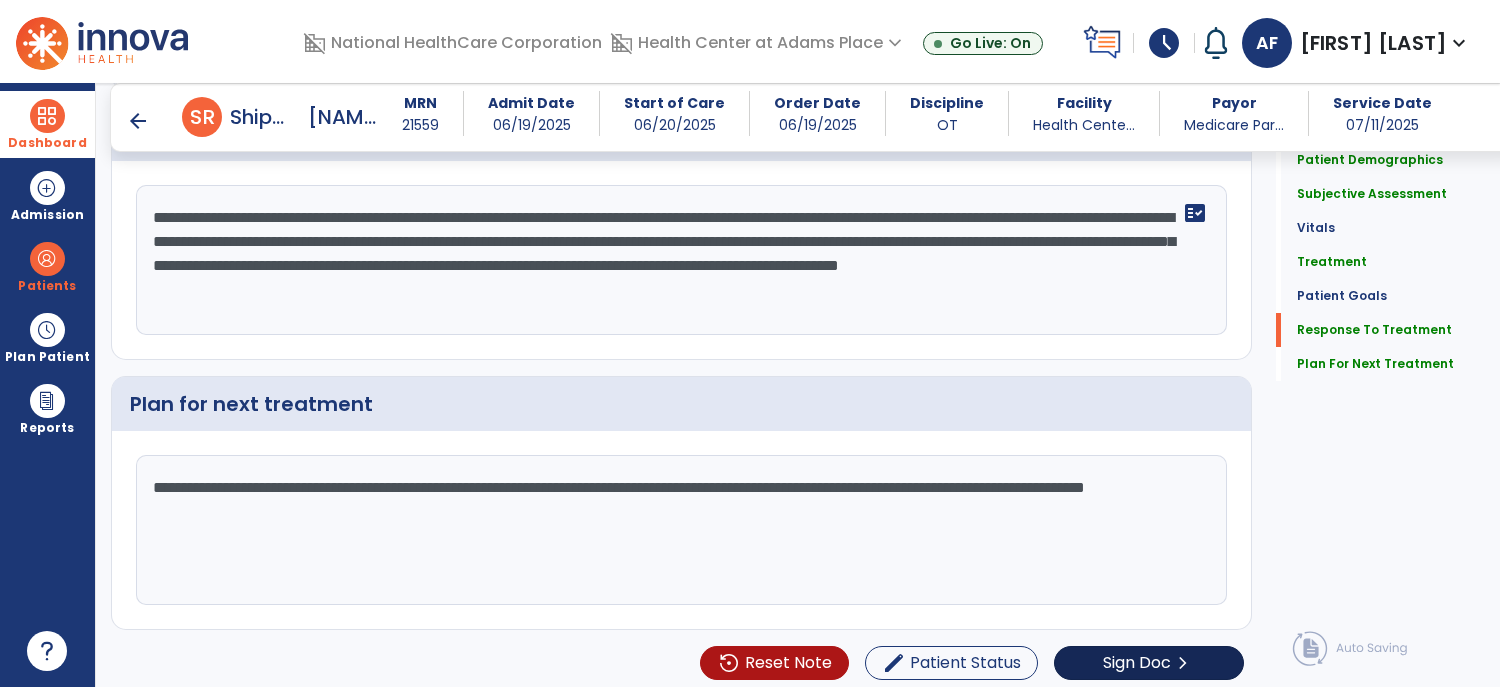 type on "**********" 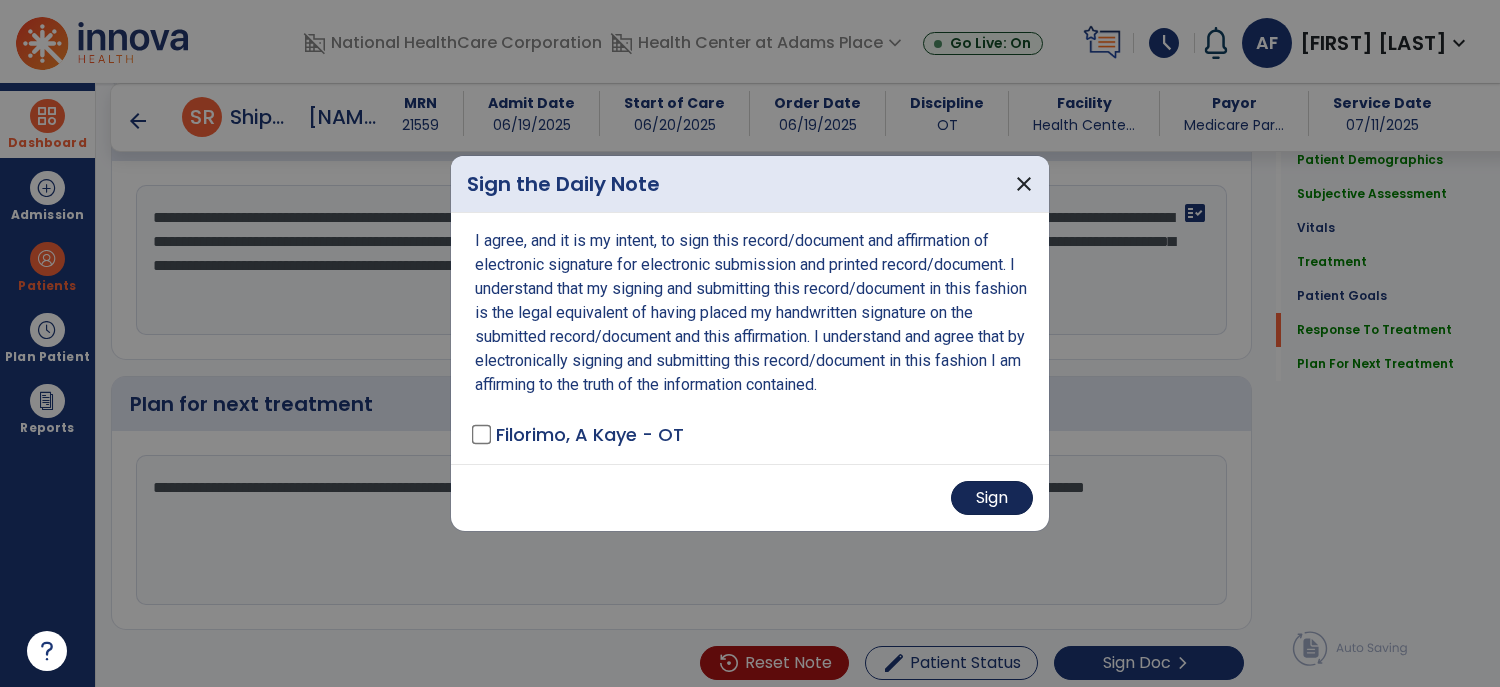 click on "Sign" at bounding box center (992, 498) 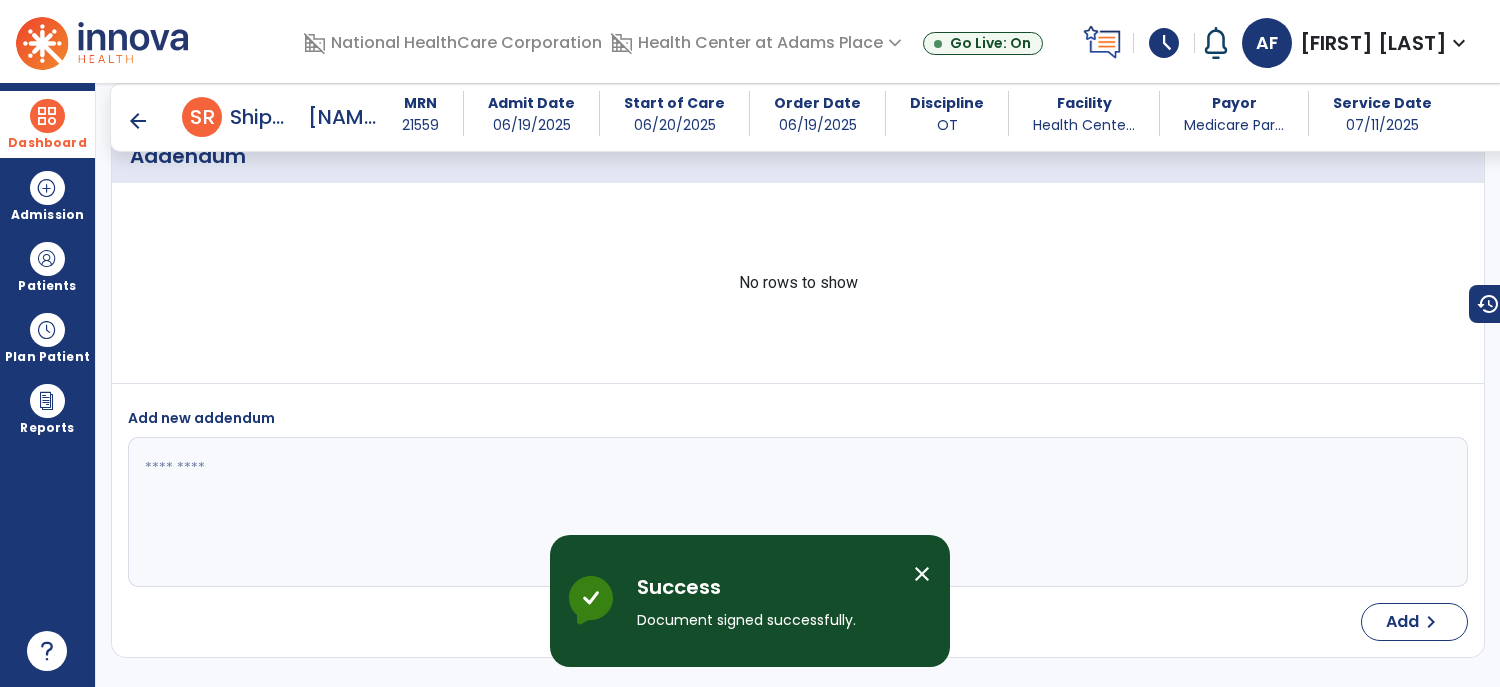 scroll, scrollTop: 5121, scrollLeft: 0, axis: vertical 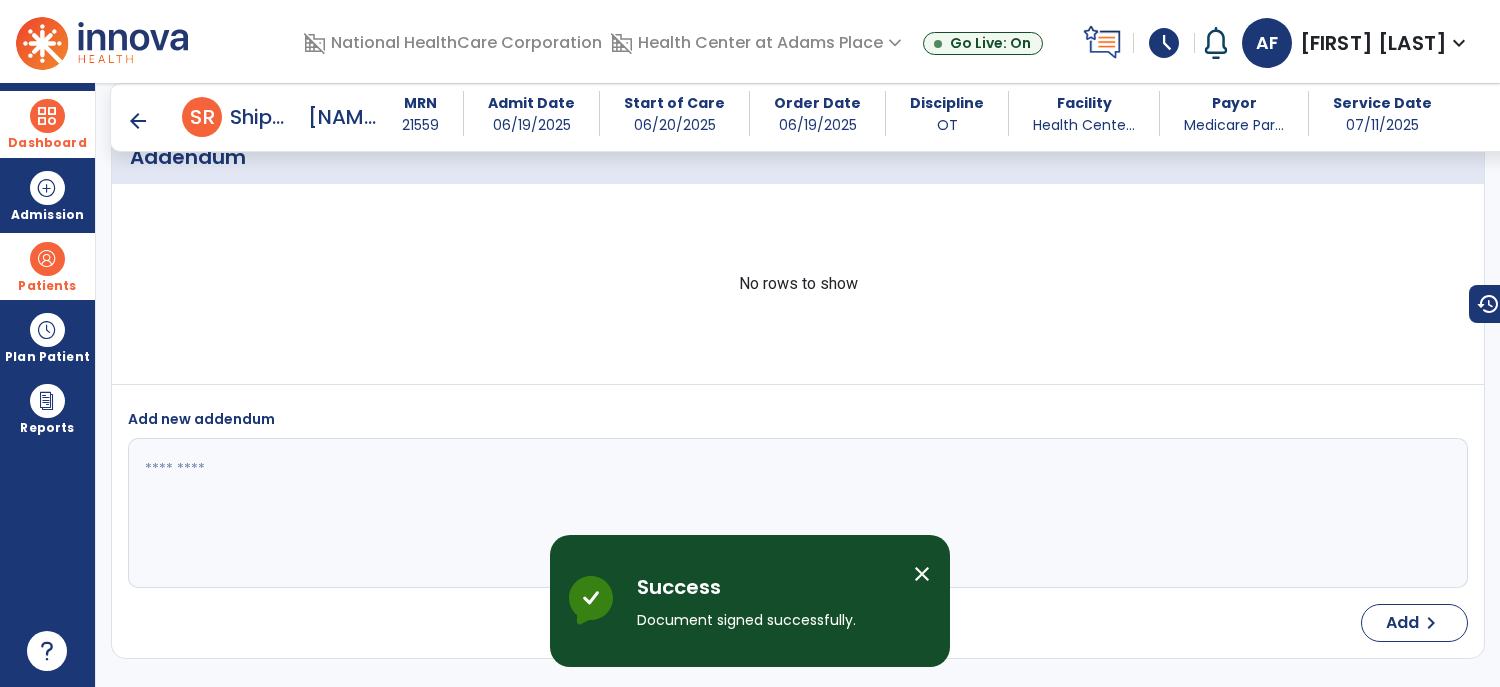 click at bounding box center (47, 259) 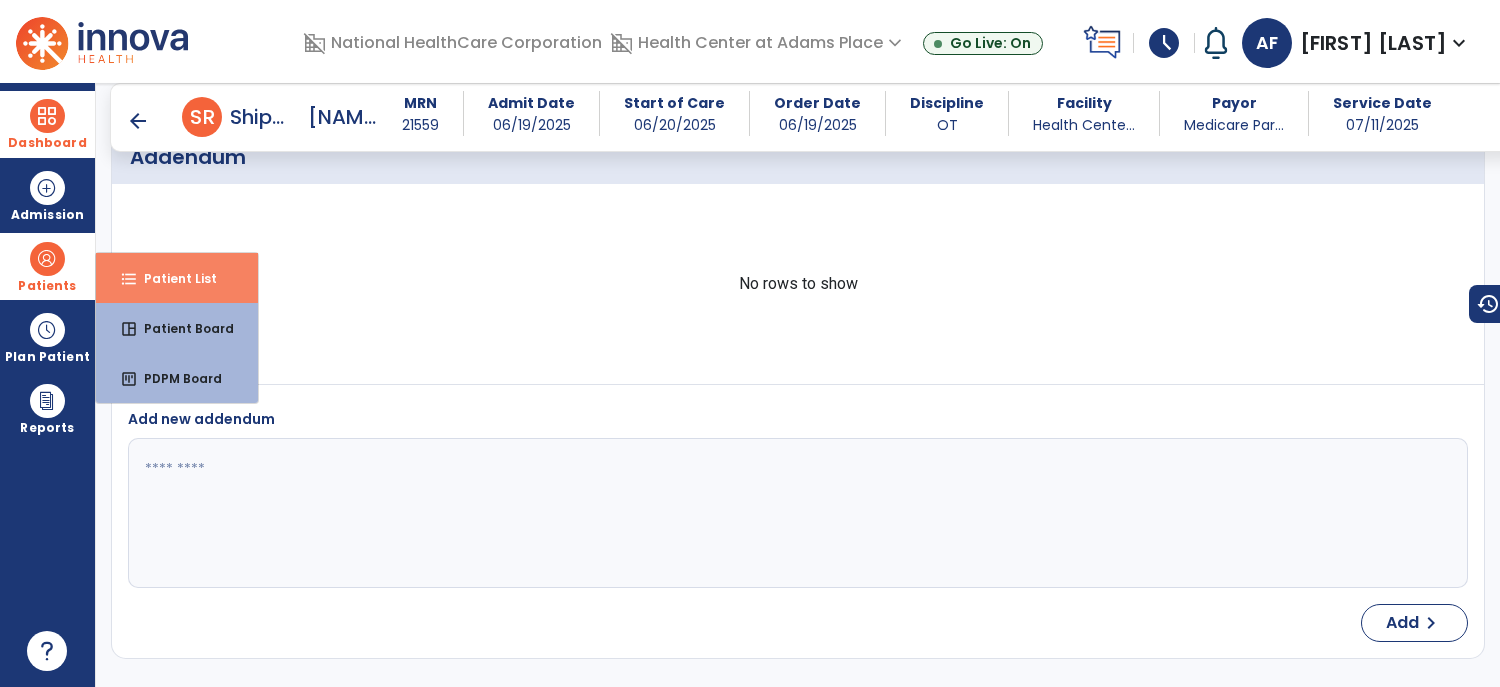 click on "format_list_bulleted  Patient List" at bounding box center [177, 278] 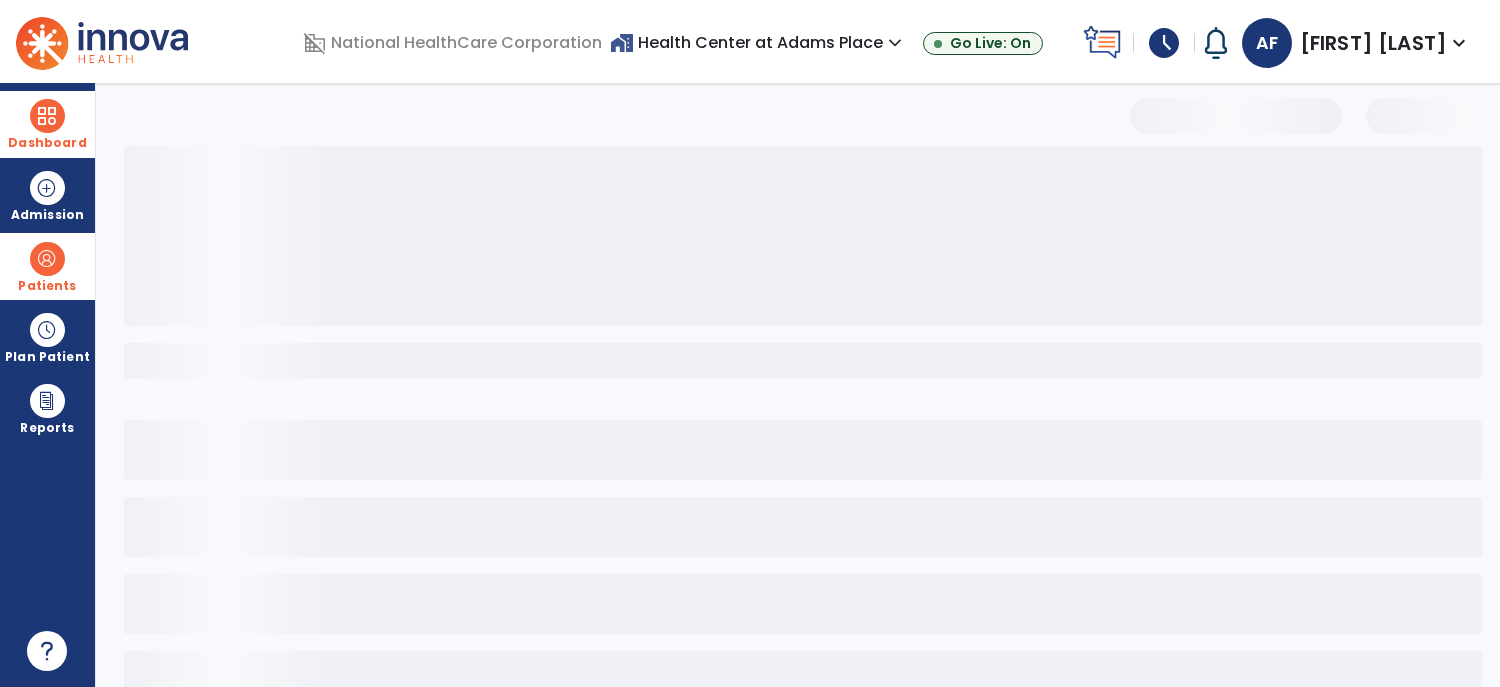 scroll, scrollTop: 55, scrollLeft: 0, axis: vertical 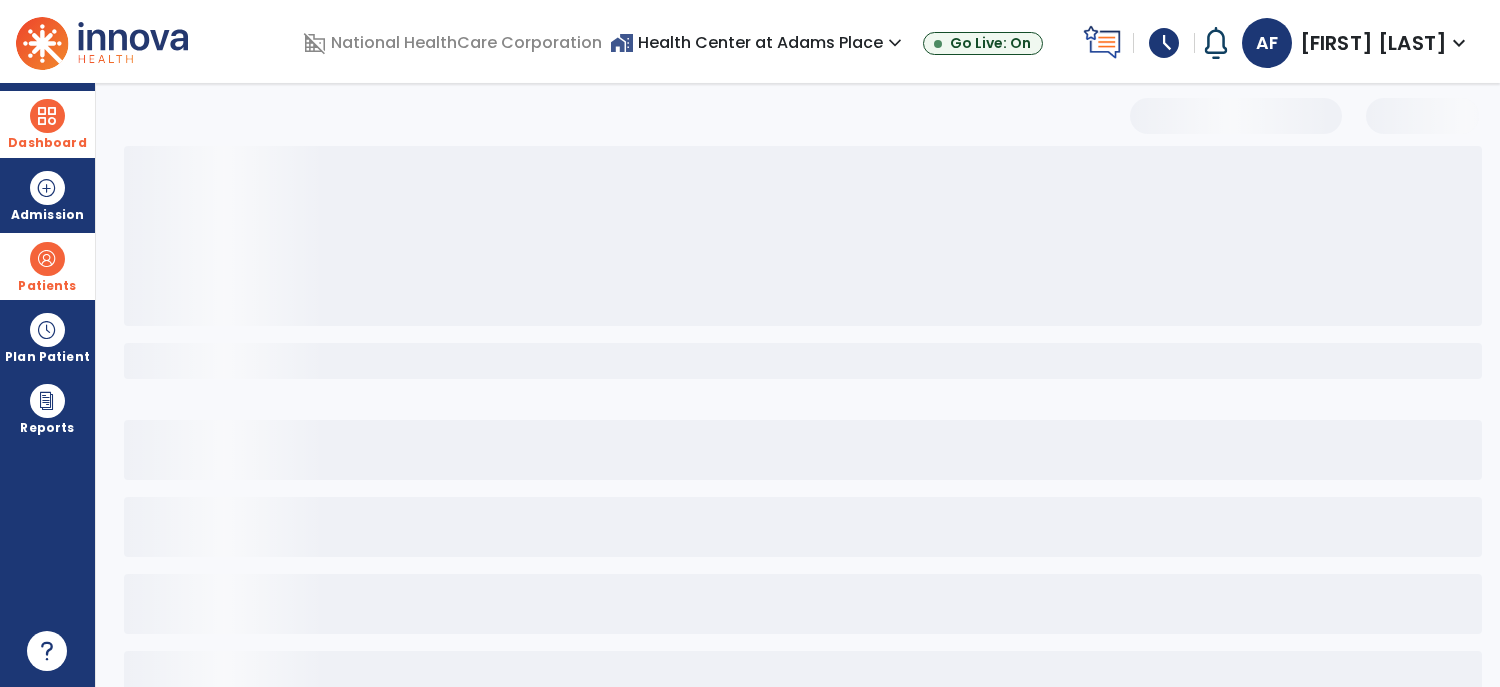 select on "***" 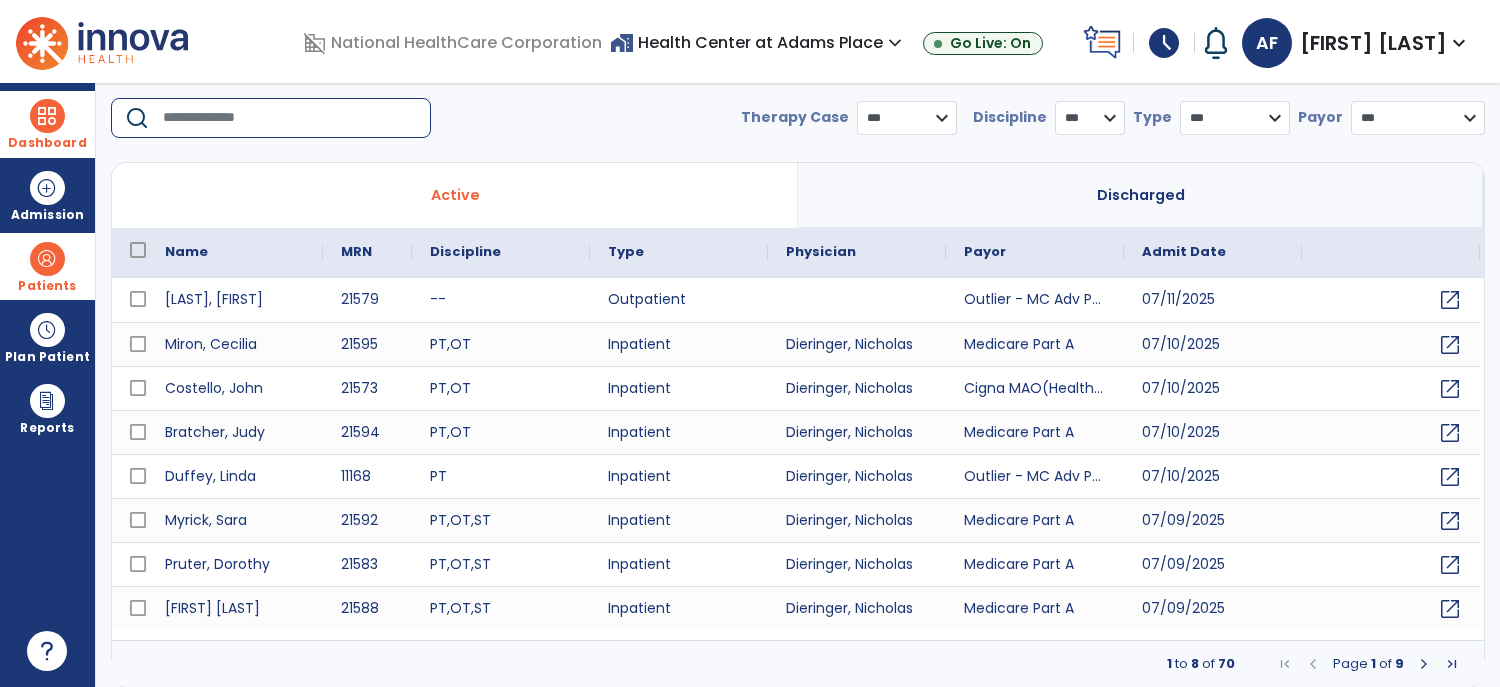click at bounding box center [290, 118] 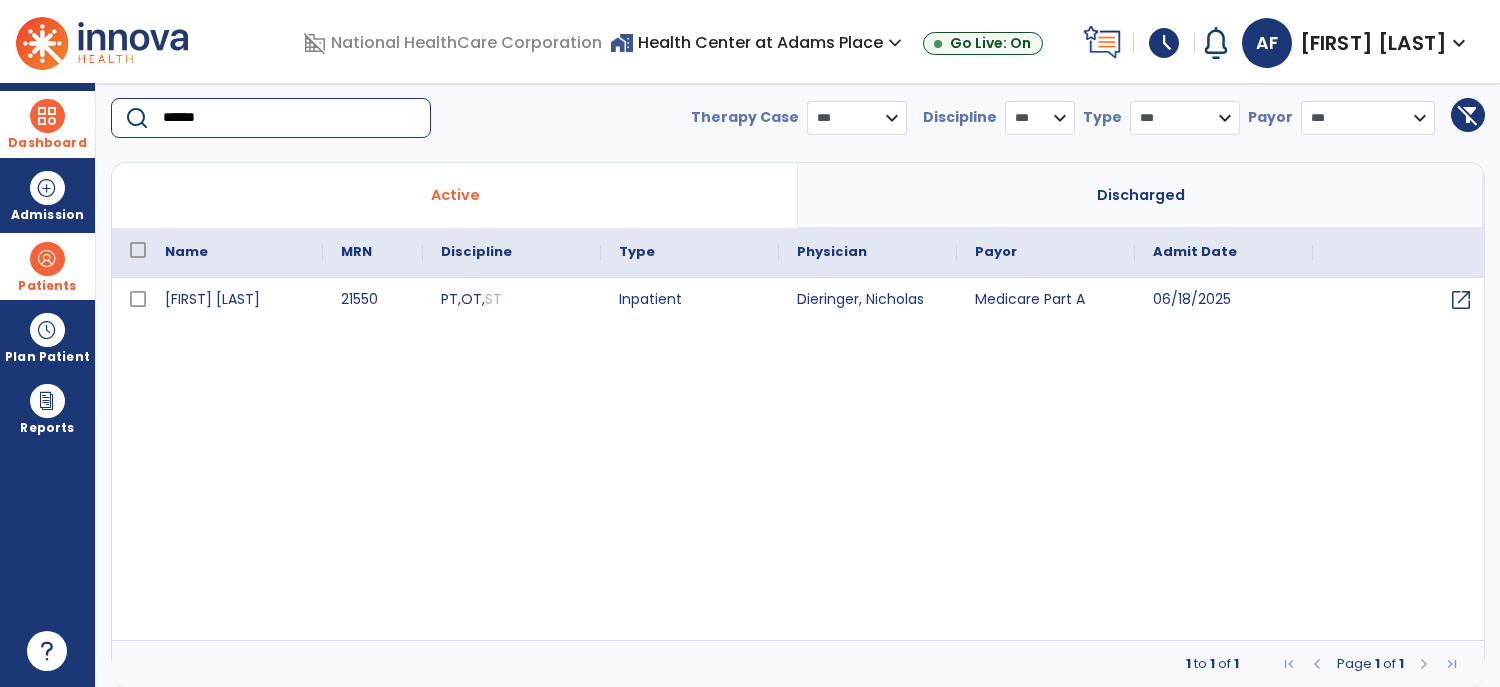 type on "******" 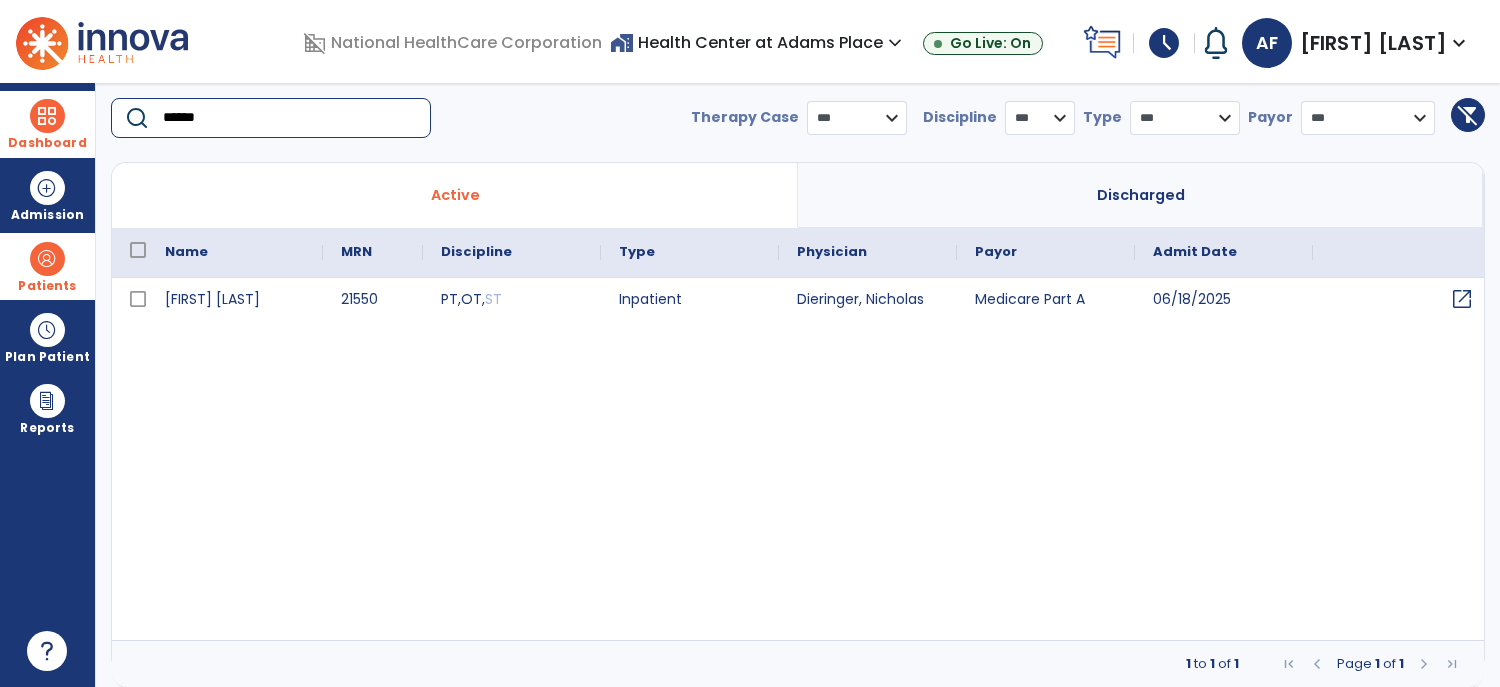 click on "open_in_new" at bounding box center [1462, 299] 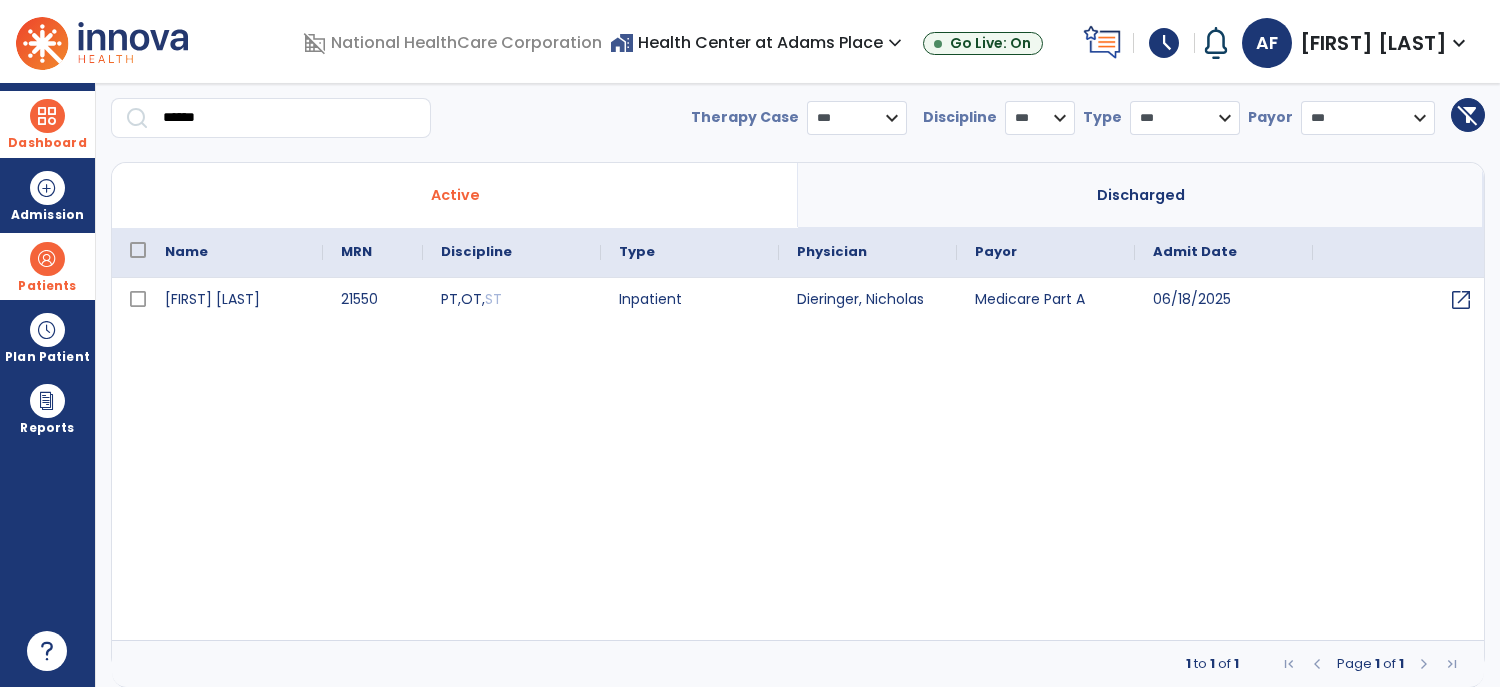 scroll, scrollTop: 0, scrollLeft: 0, axis: both 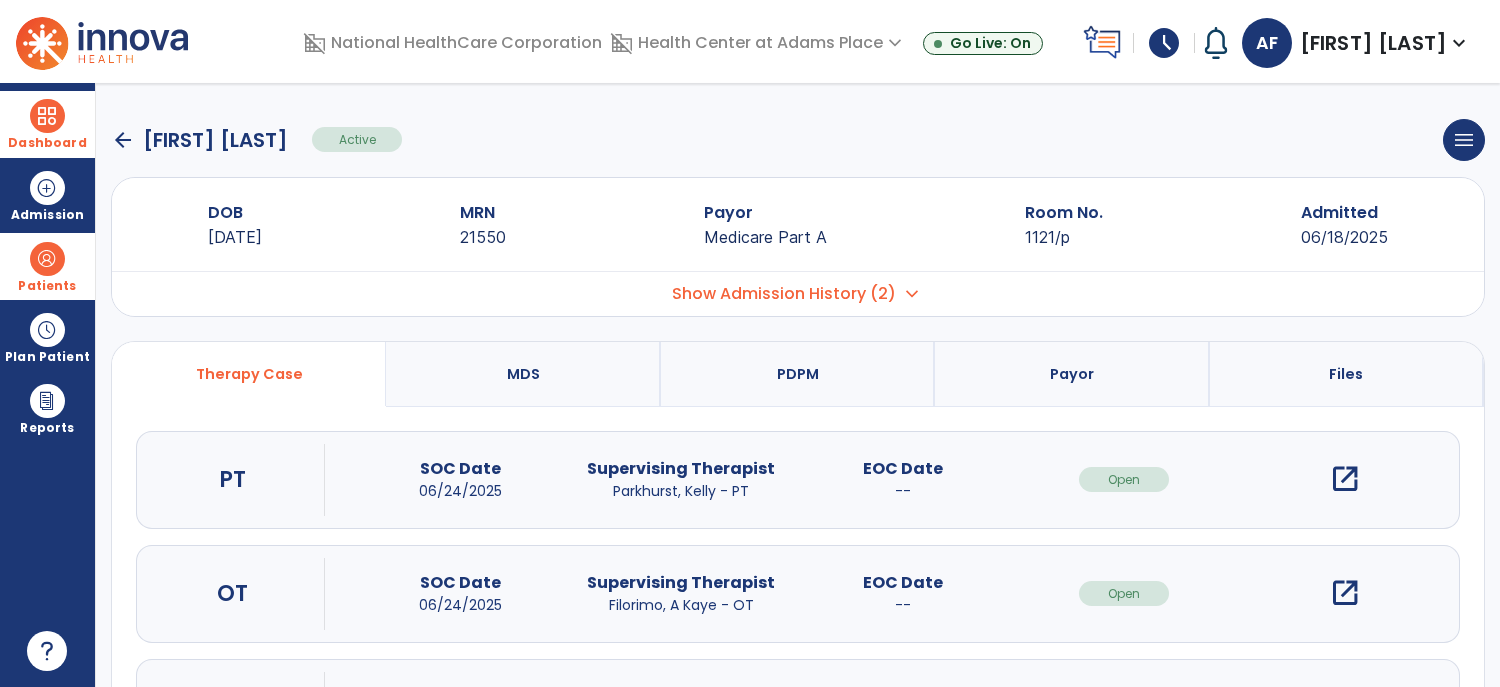 click on "open_in_new" at bounding box center [1345, 593] 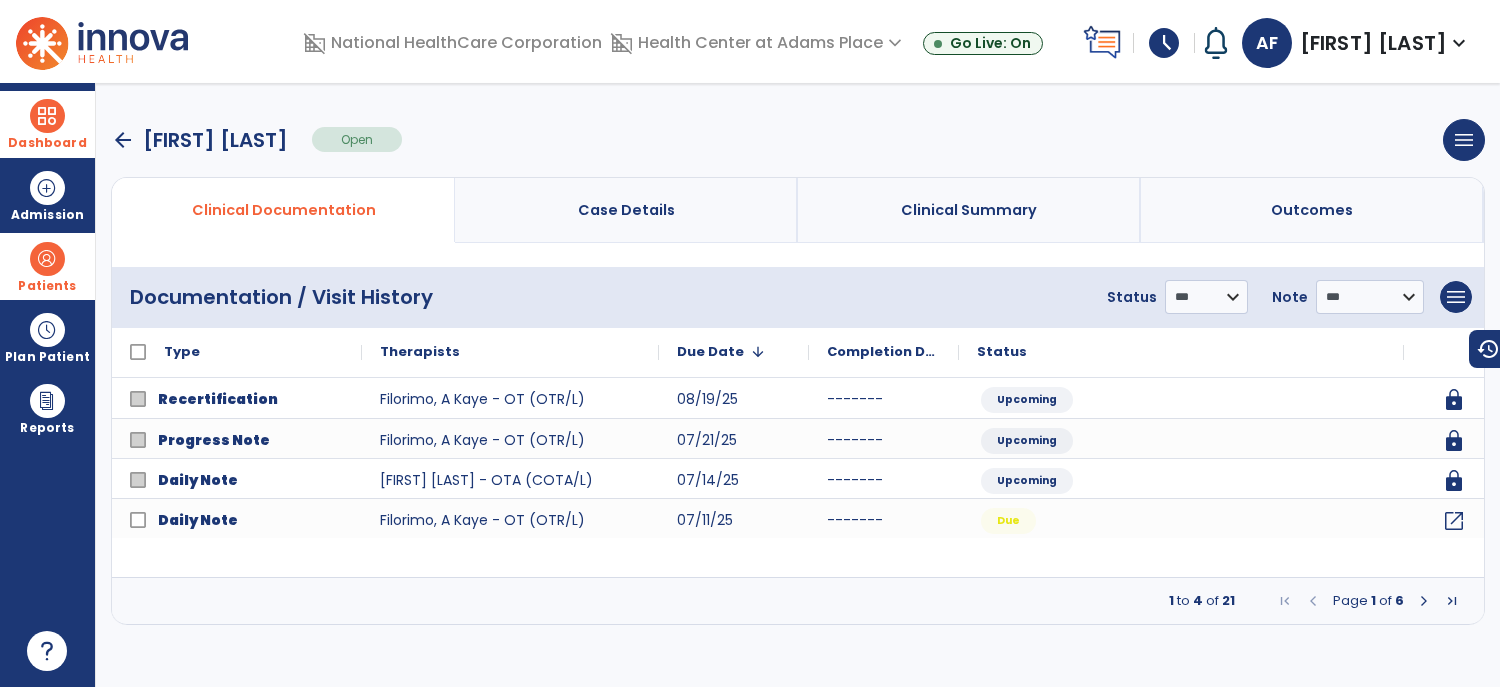 click at bounding box center [1424, 601] 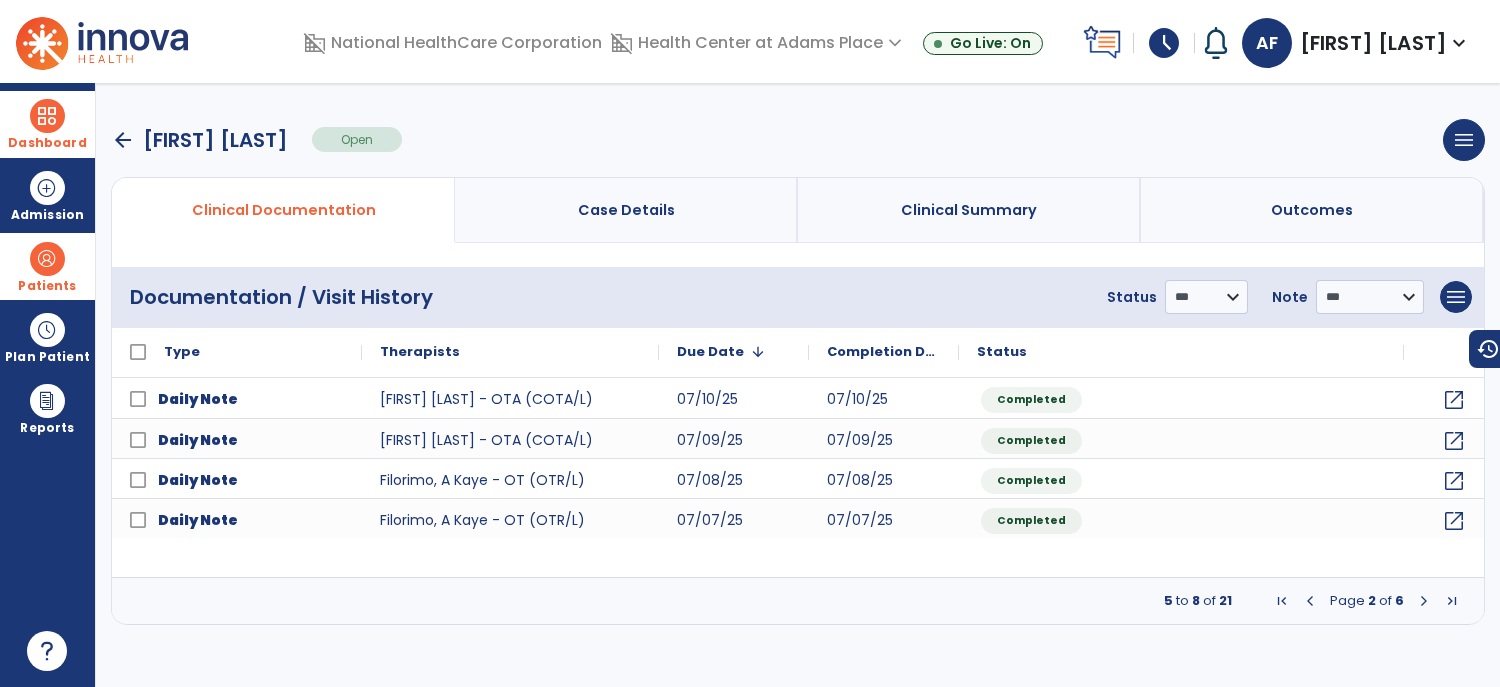 click at bounding box center [1310, 601] 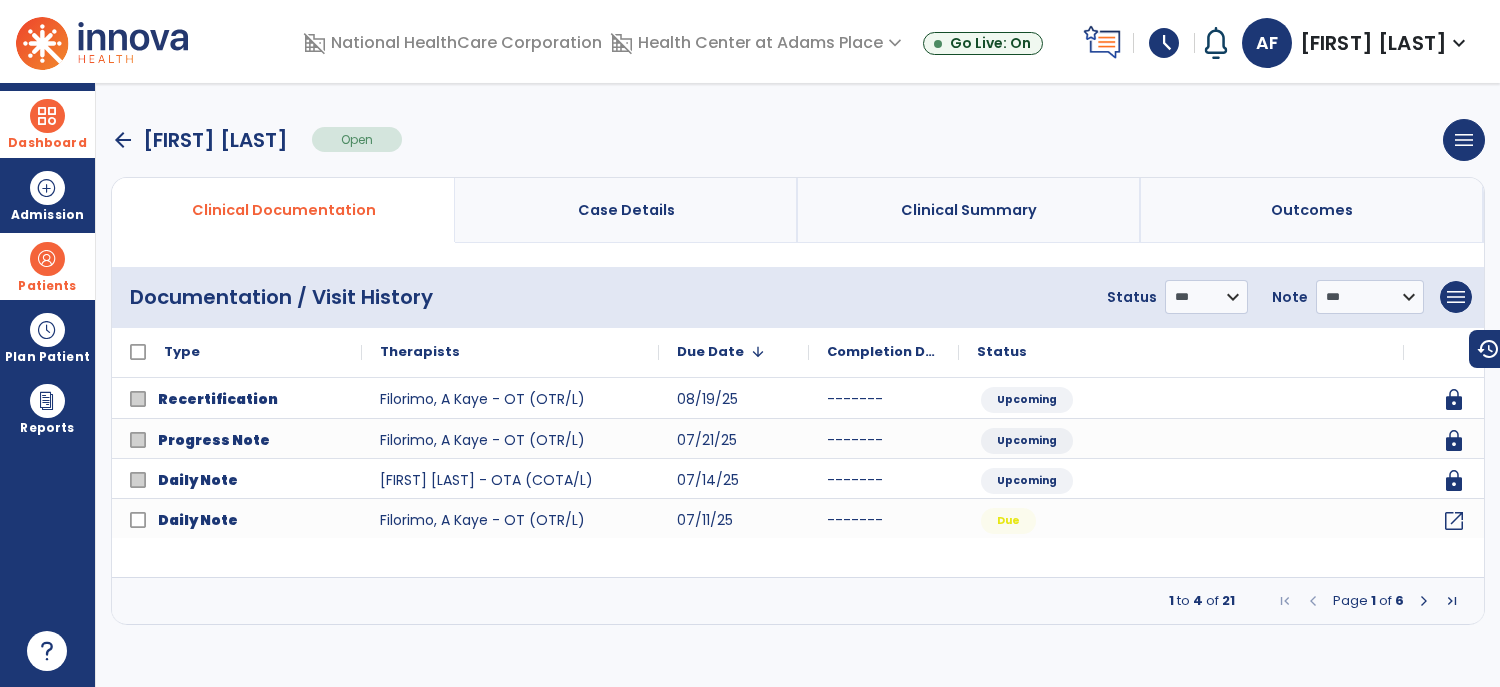 click at bounding box center [1424, 601] 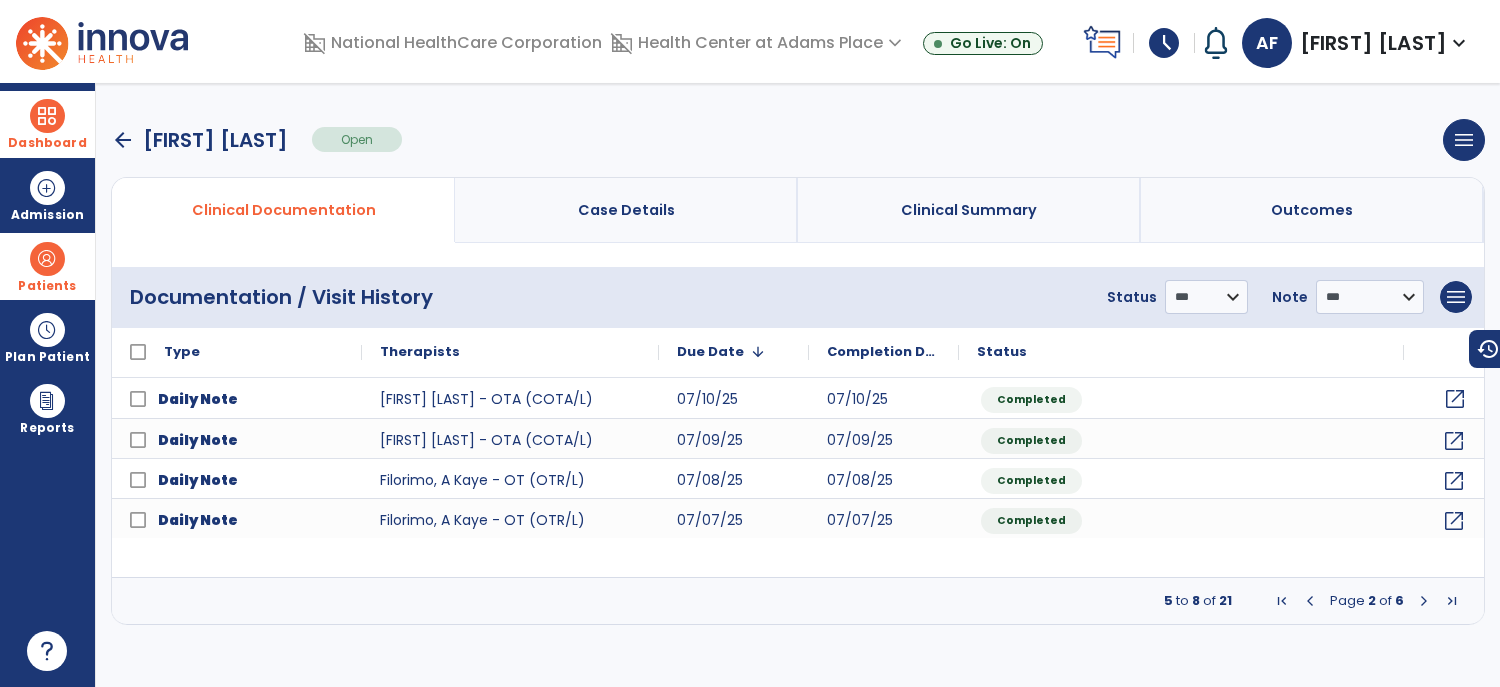 click on "open_in_new" 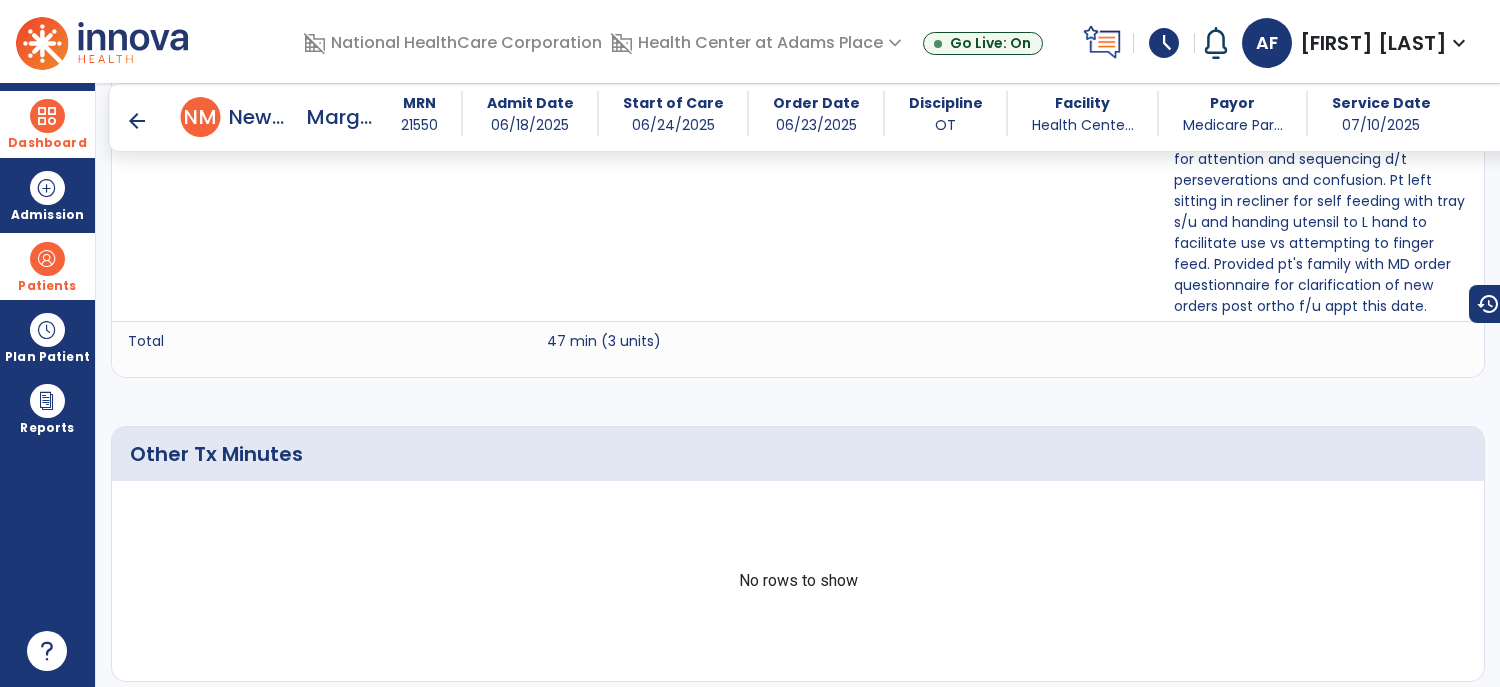scroll, scrollTop: 1670, scrollLeft: 0, axis: vertical 